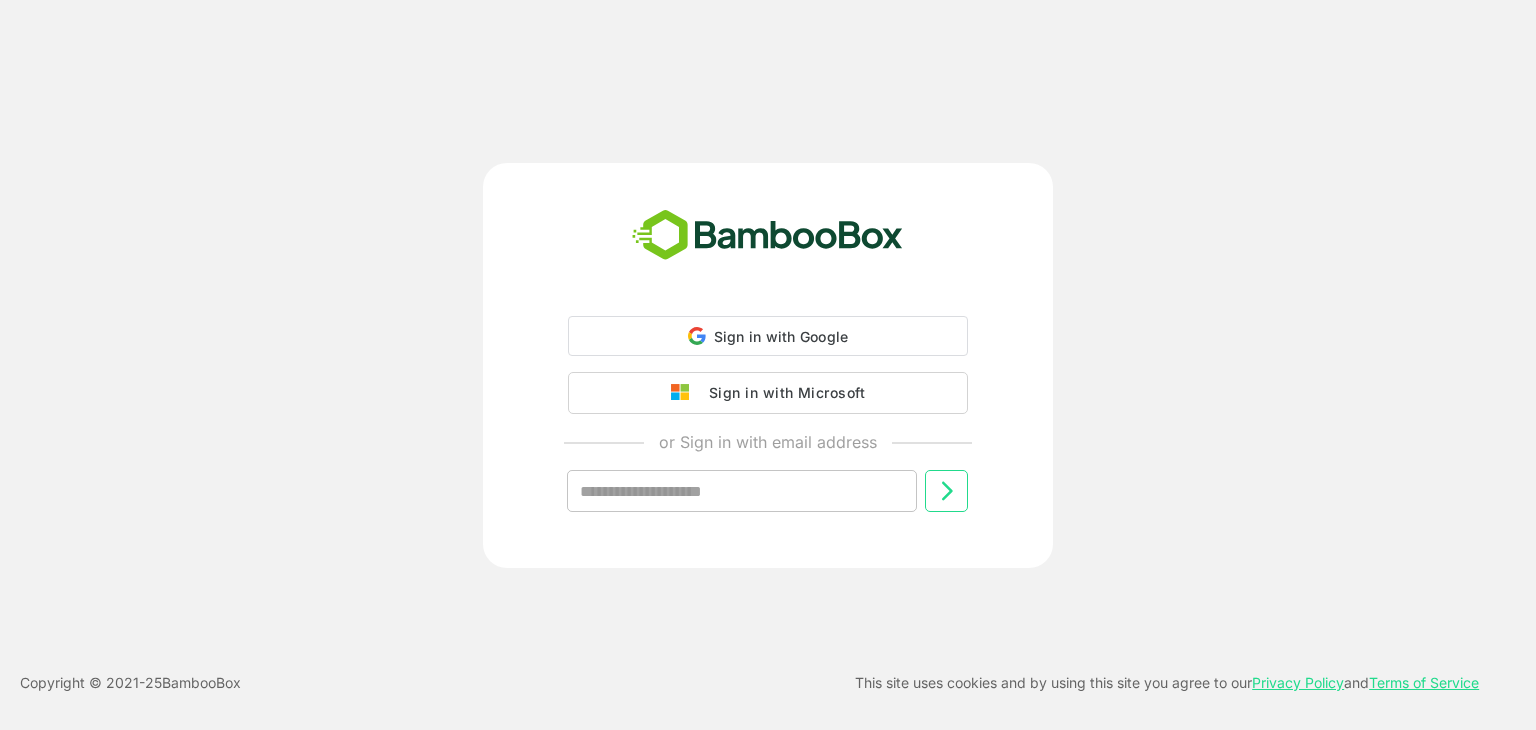 scroll, scrollTop: 0, scrollLeft: 0, axis: both 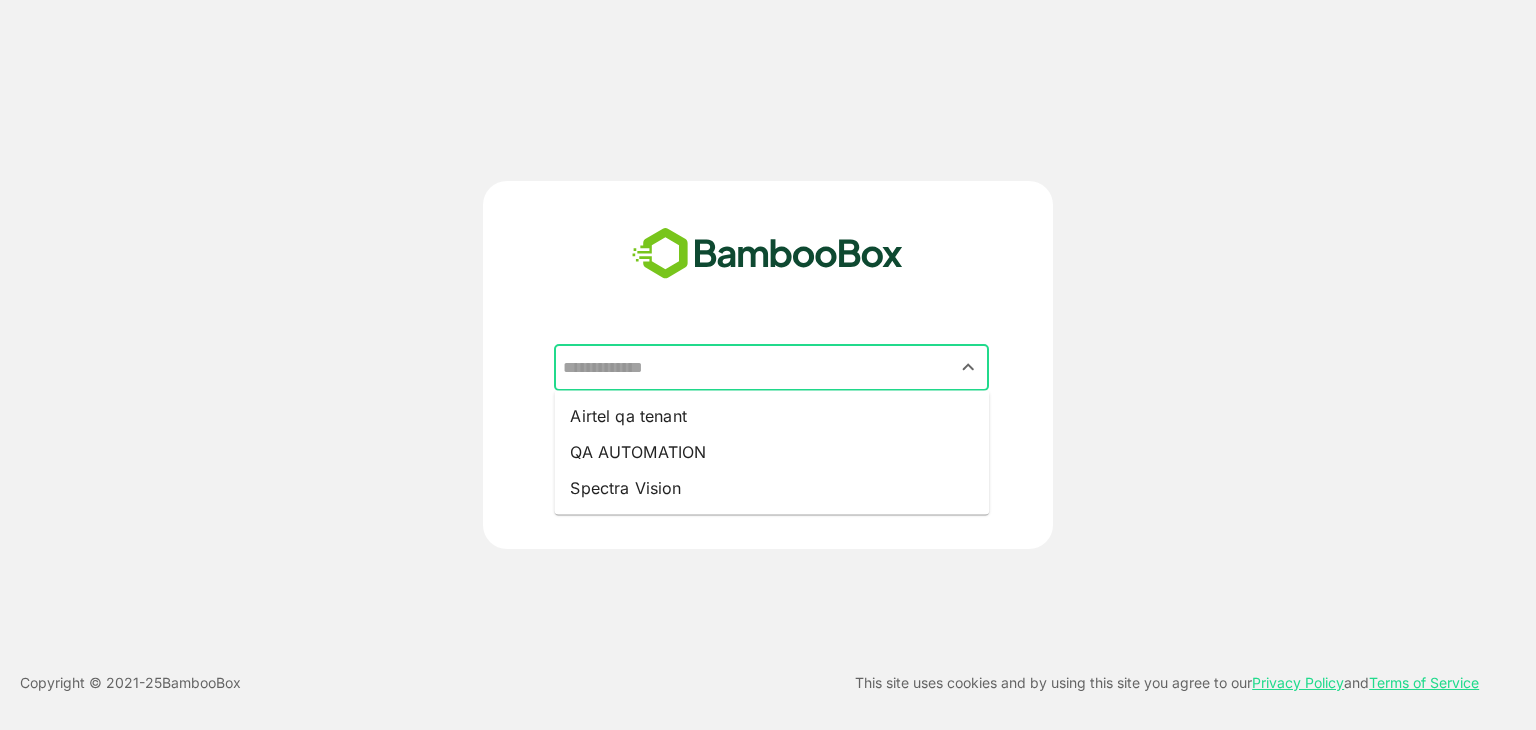 click at bounding box center [771, 368] 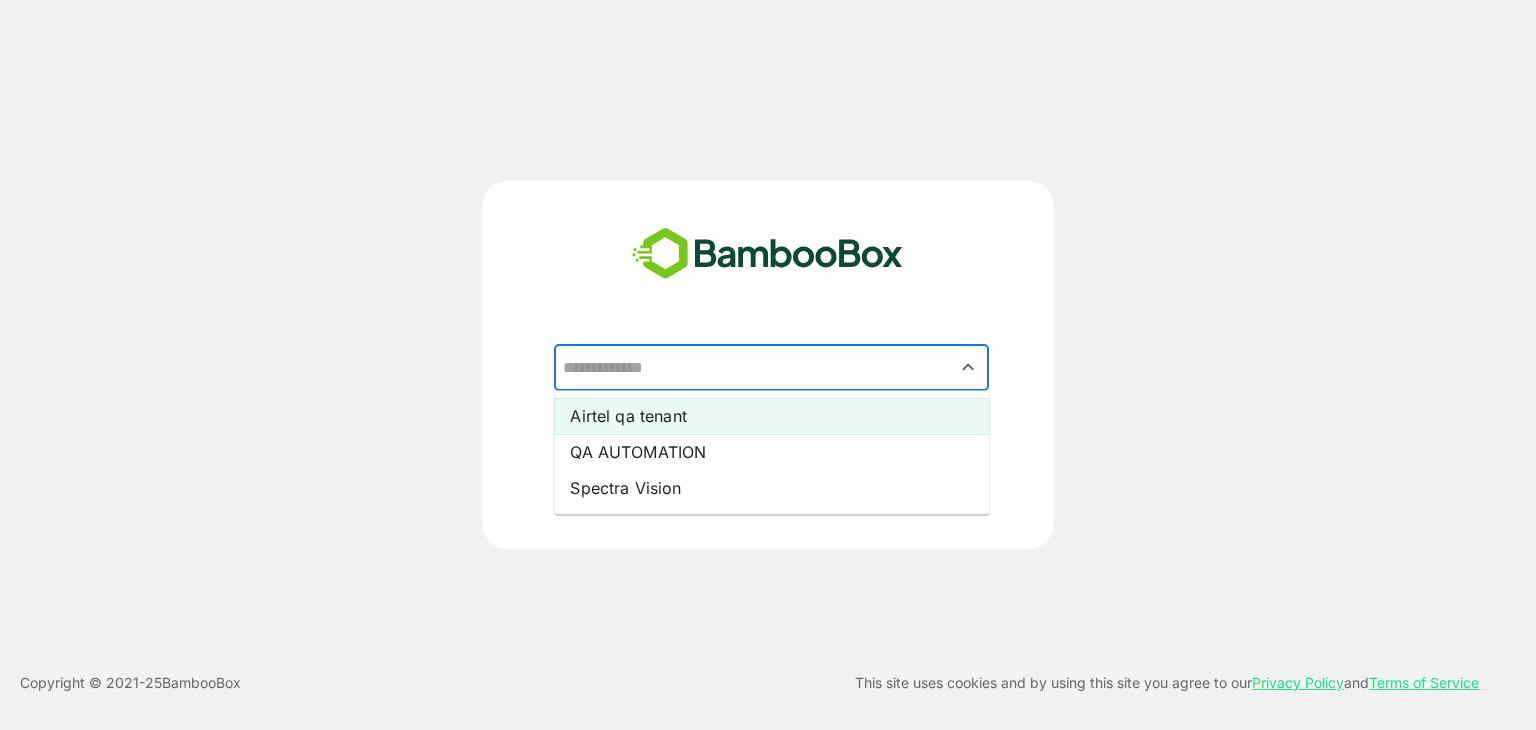 click on "Airtel qa tenant" at bounding box center [771, 416] 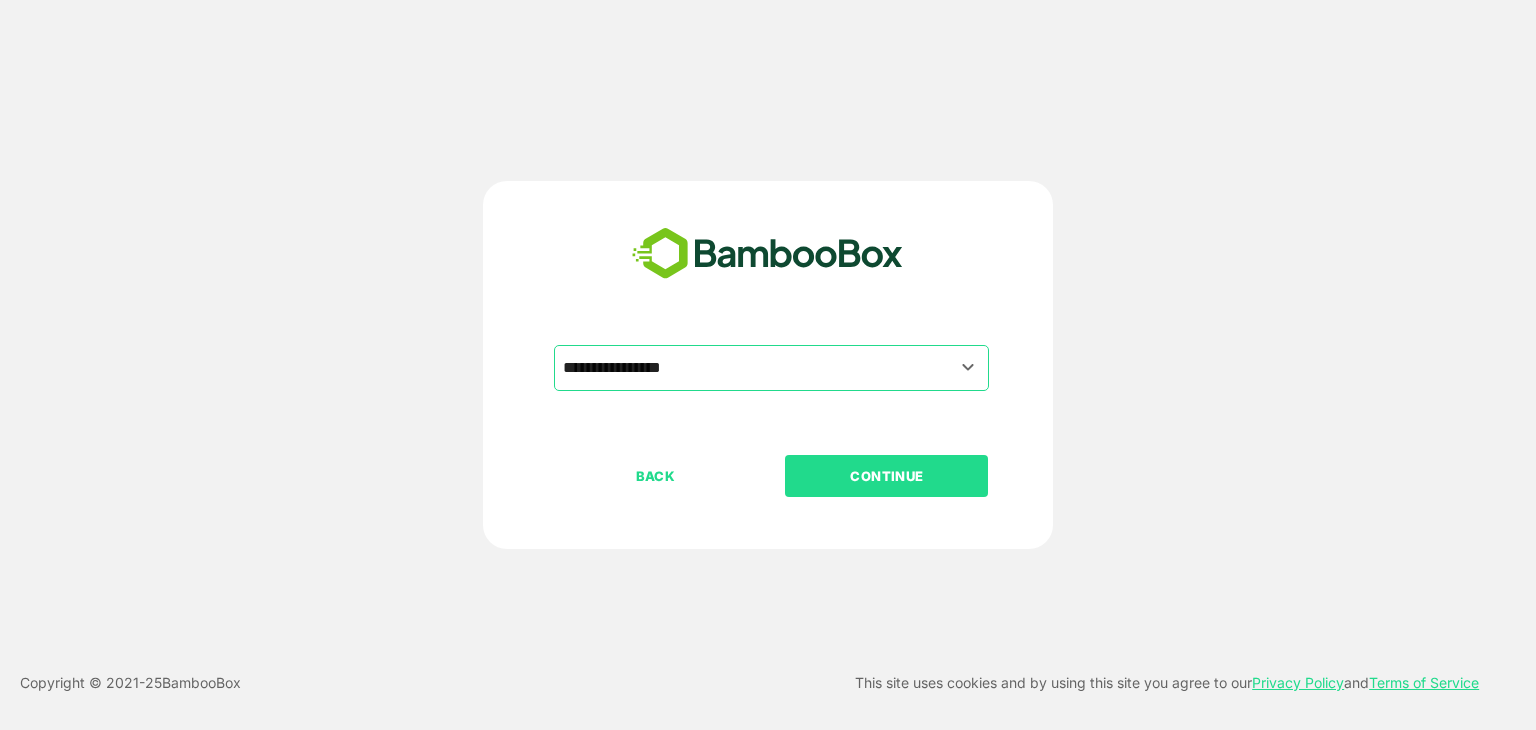click on "CONTINUE" at bounding box center [887, 476] 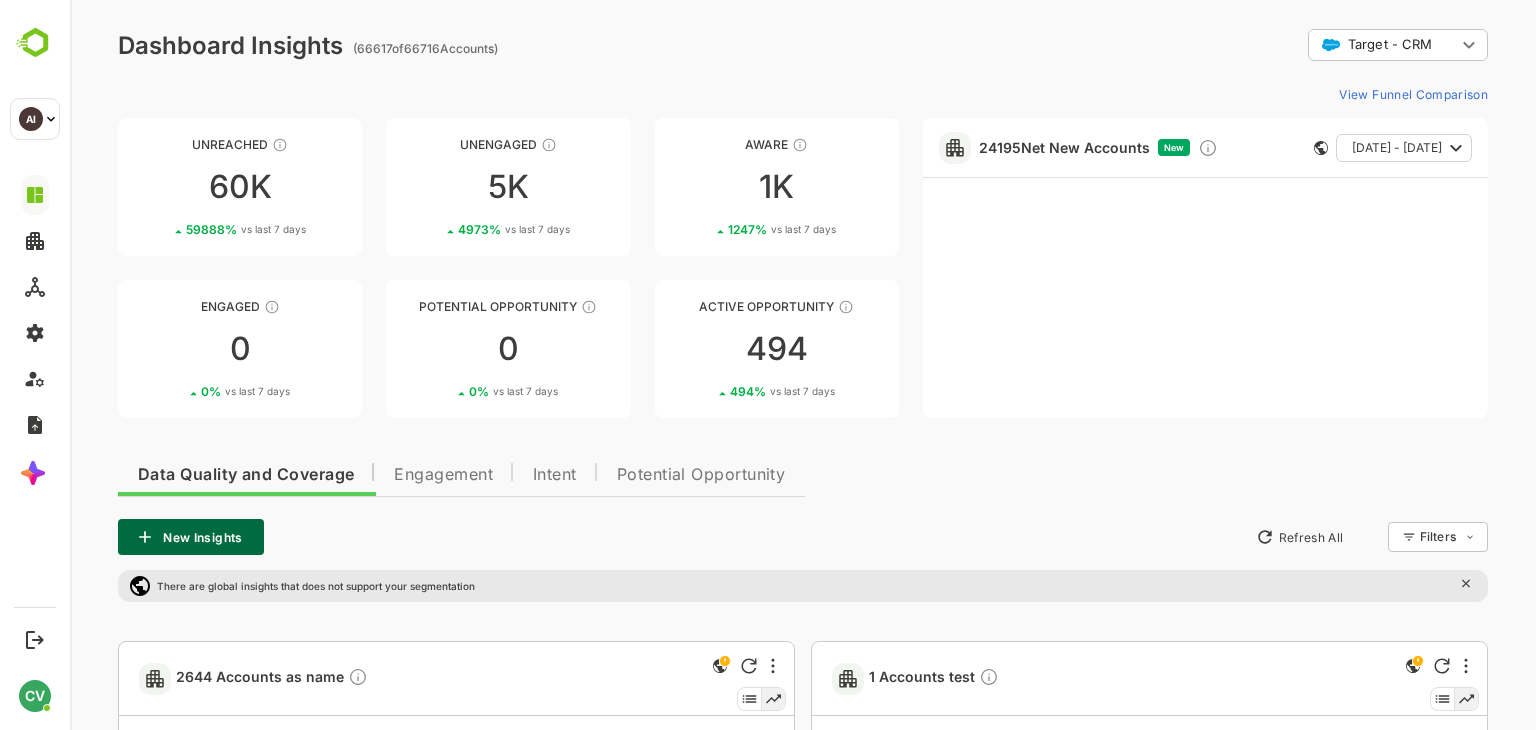 scroll, scrollTop: 0, scrollLeft: 0, axis: both 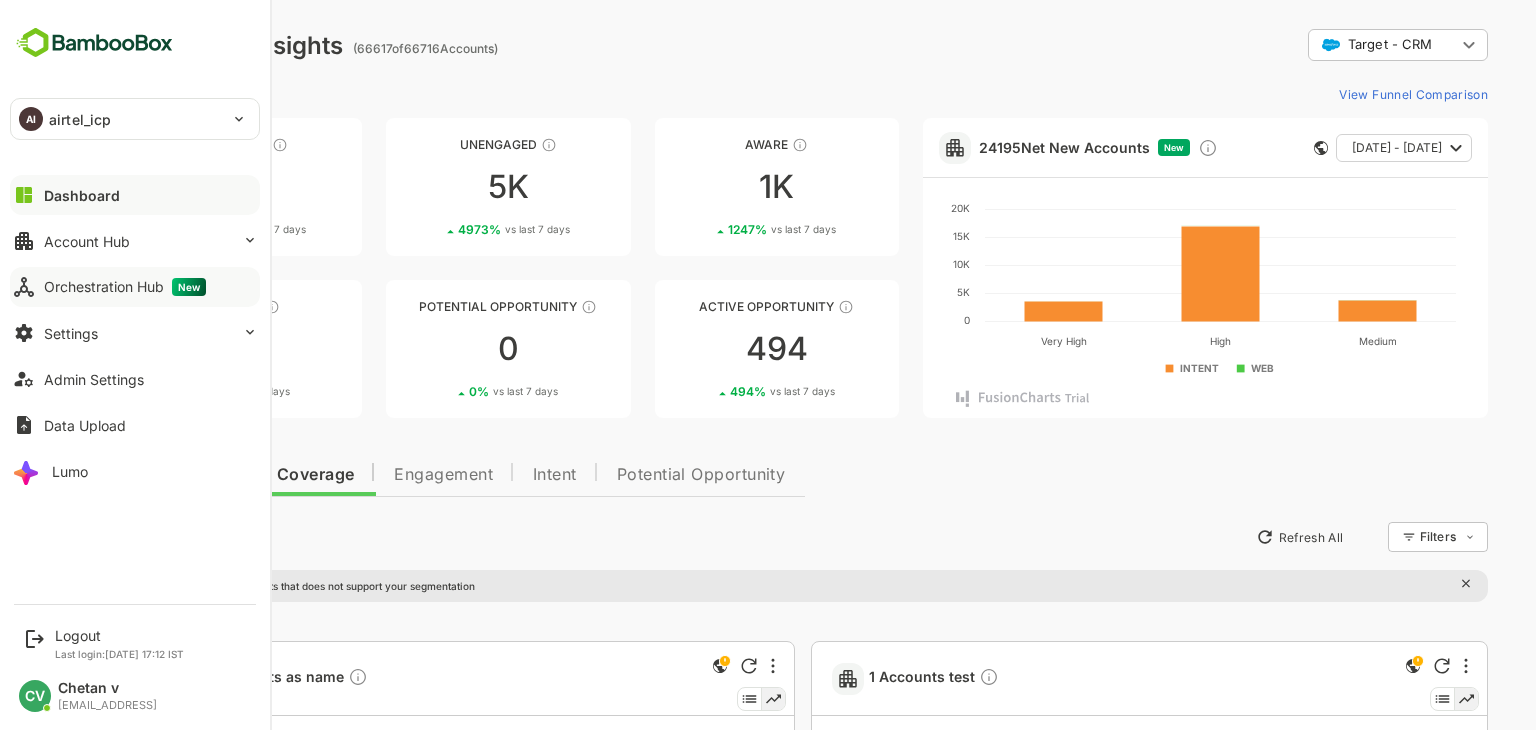 click on "Orchestration Hub New" at bounding box center [125, 287] 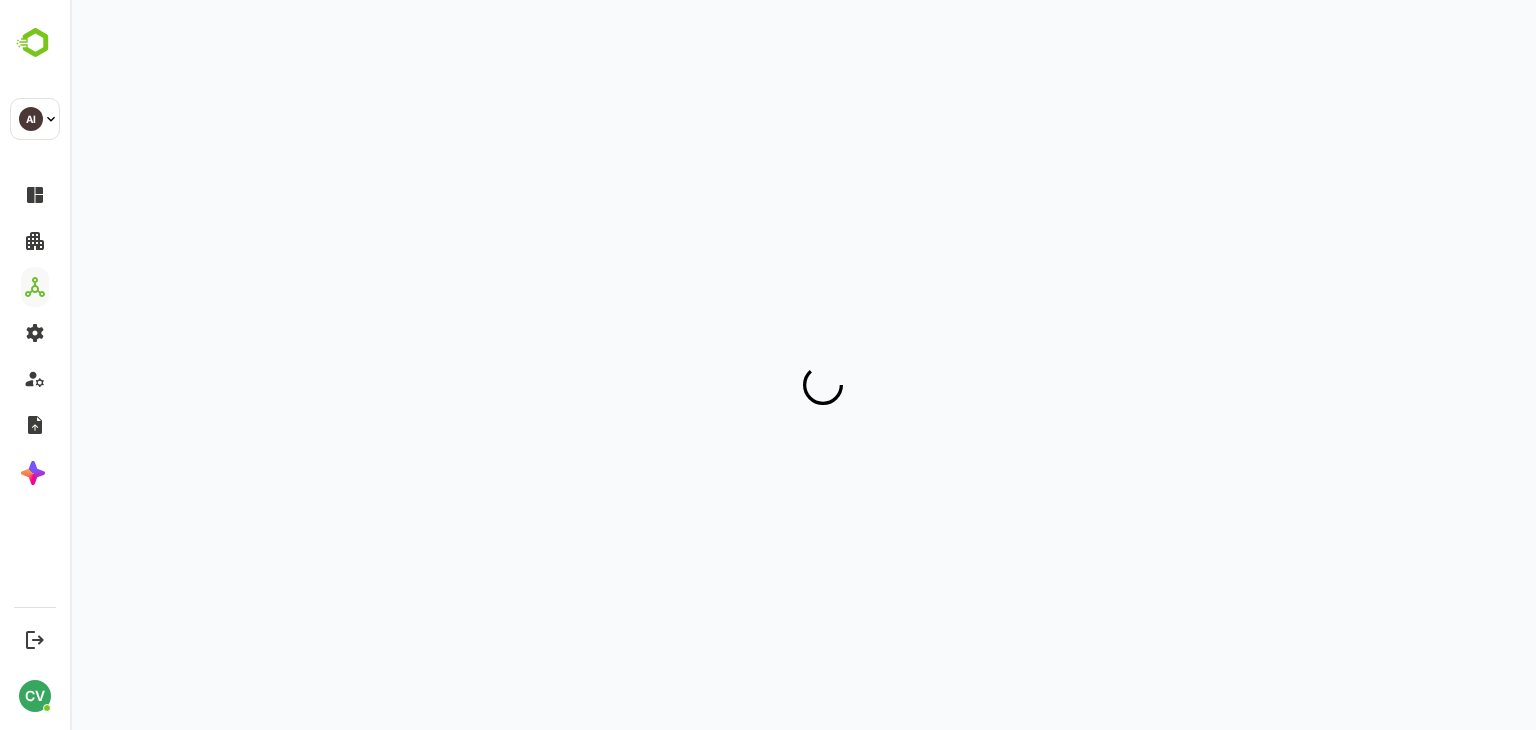 scroll, scrollTop: 0, scrollLeft: 0, axis: both 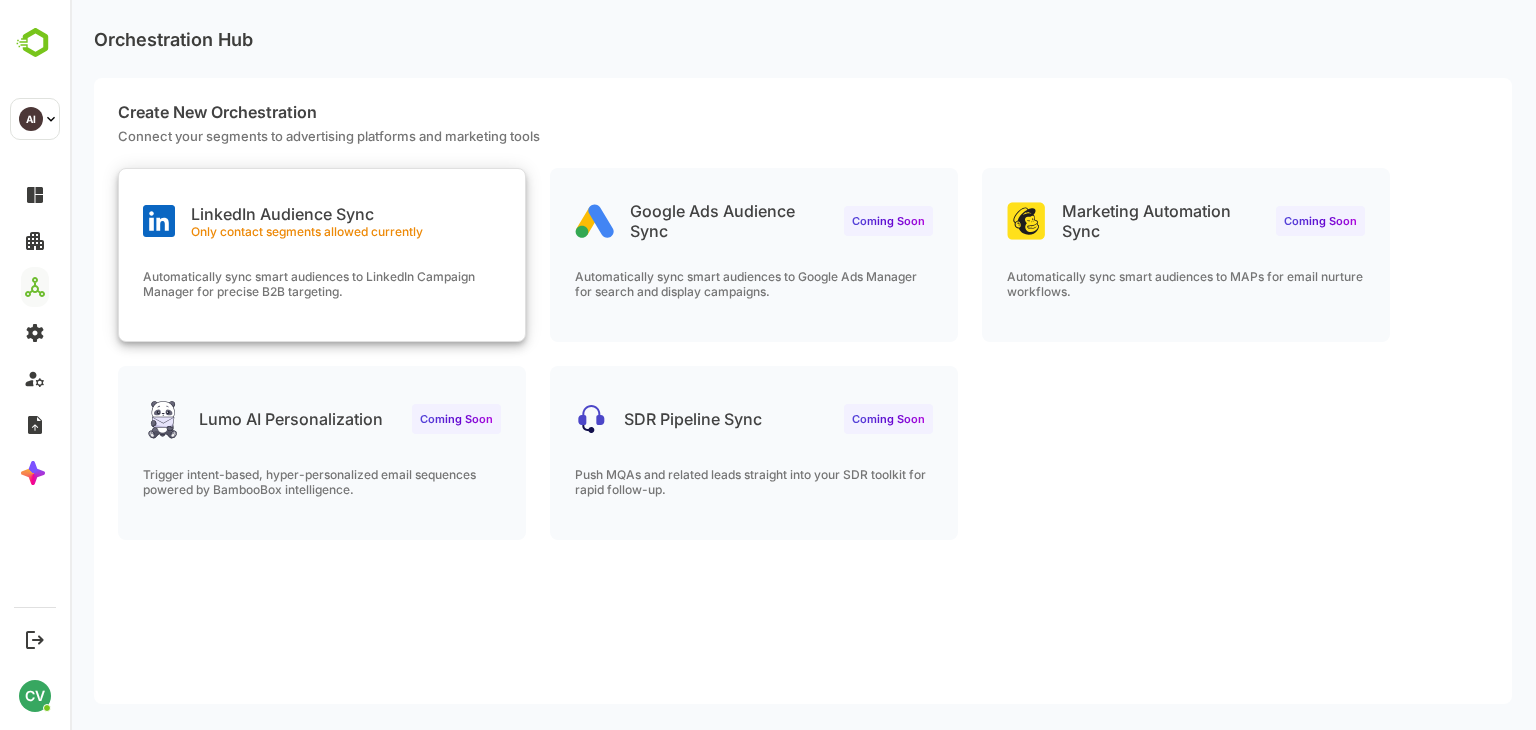 click on "Only contact segments allowed currently" at bounding box center [307, 231] 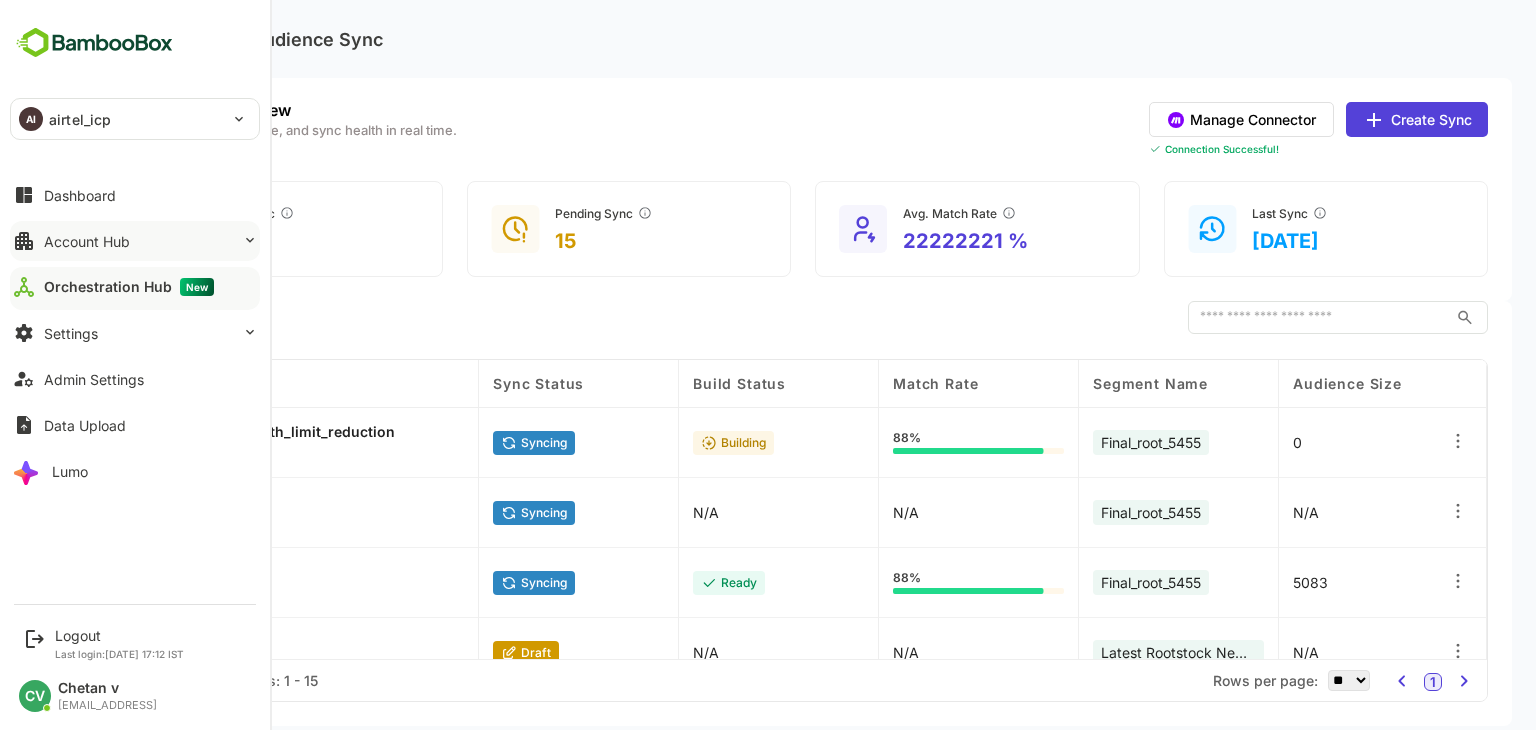click on "Account Hub" at bounding box center (135, 241) 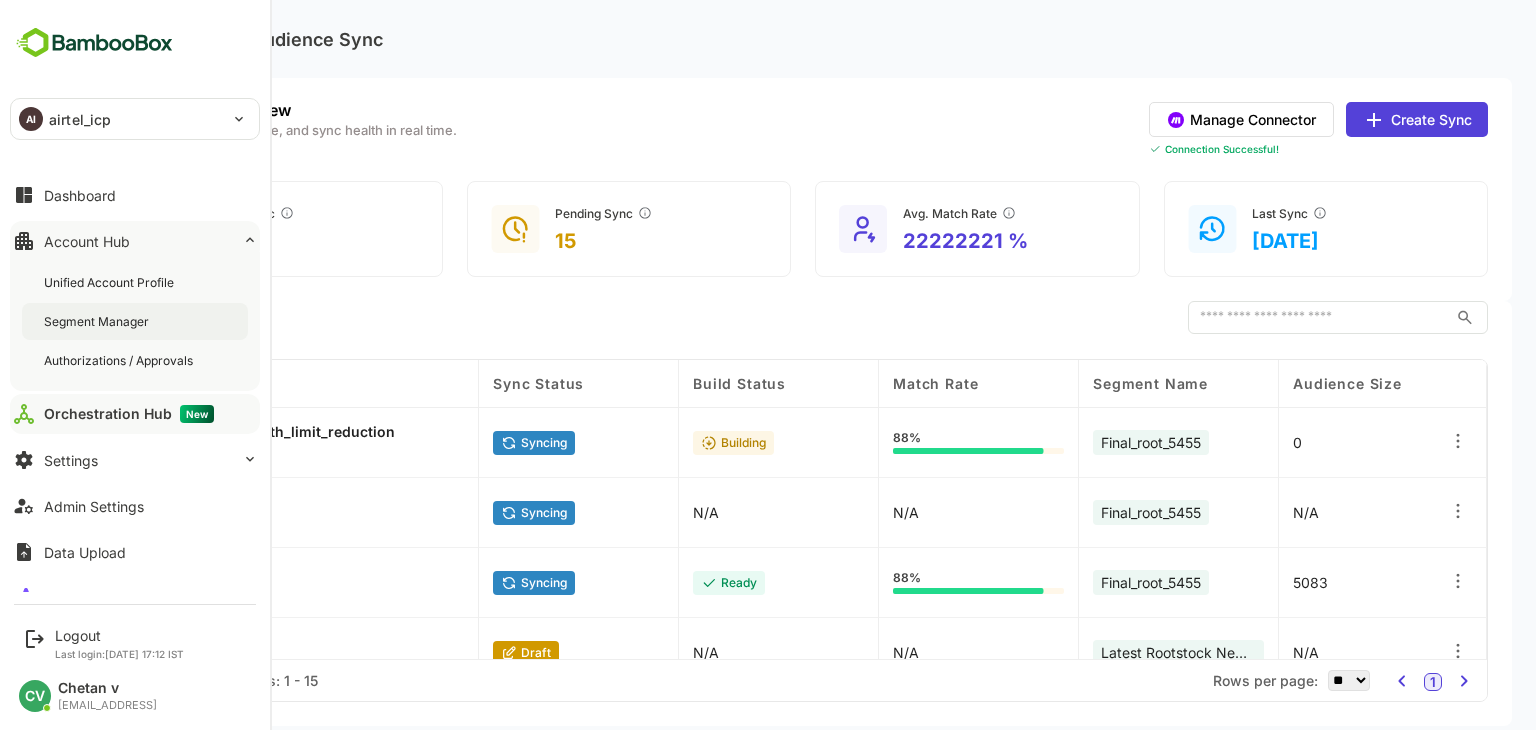 click on "Segment Manager" at bounding box center [98, 321] 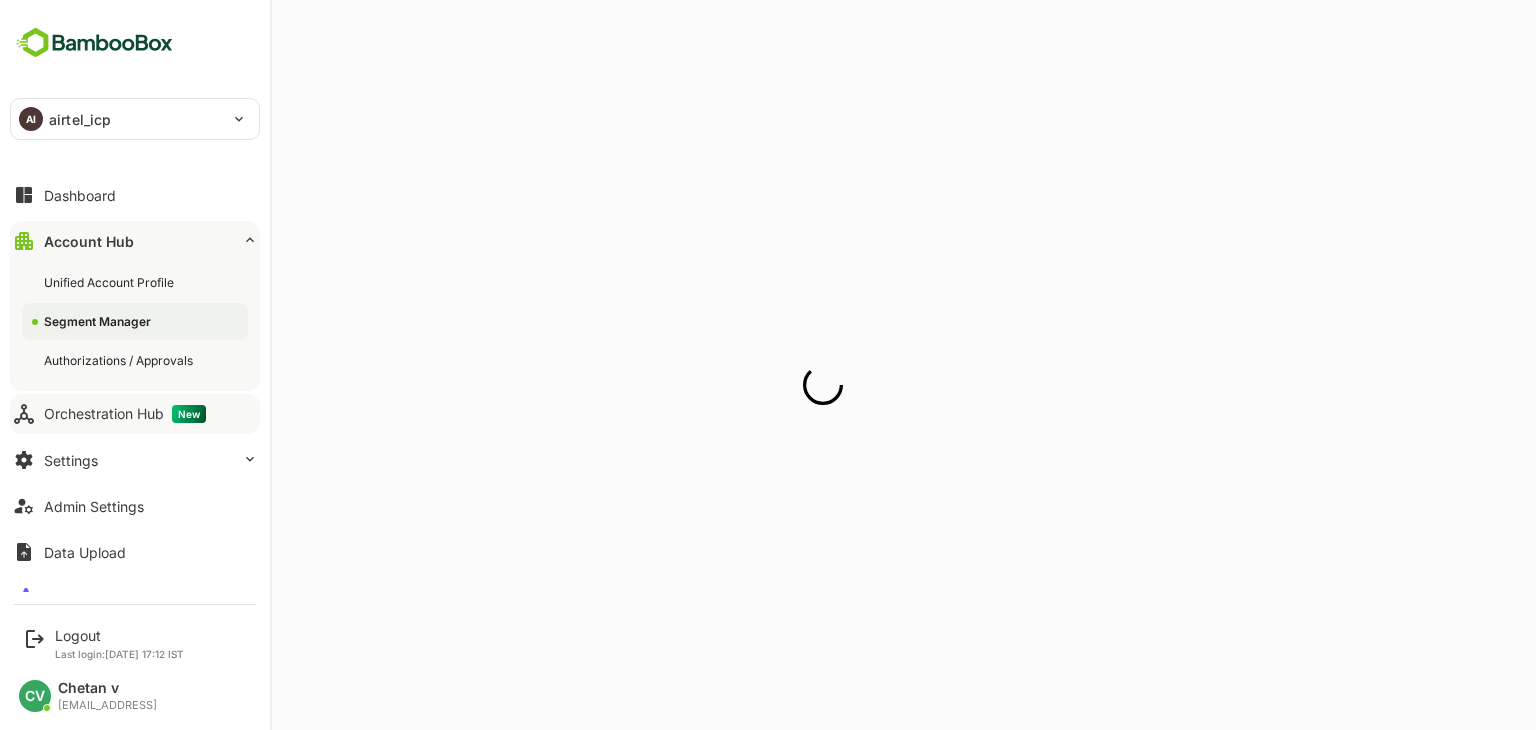 scroll, scrollTop: 0, scrollLeft: 0, axis: both 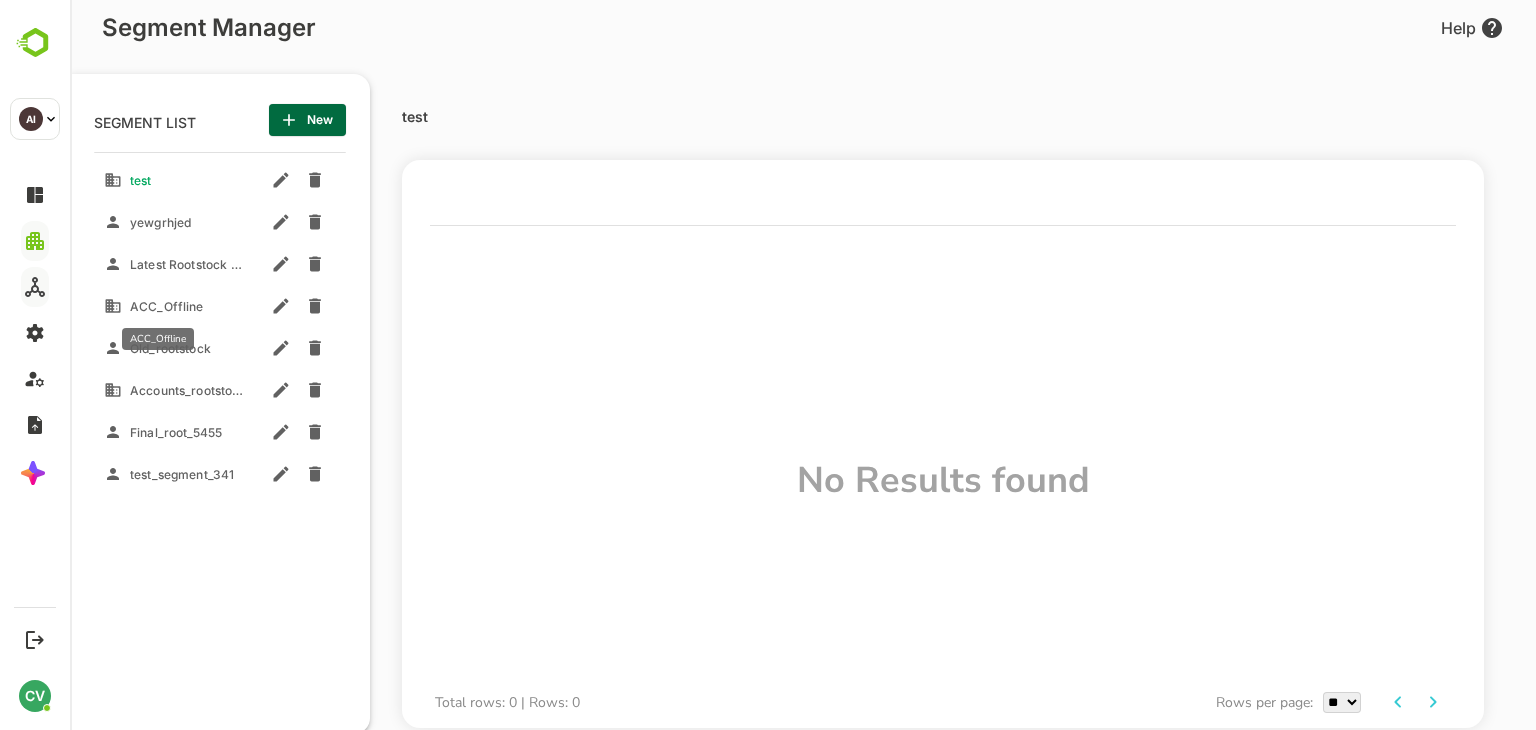 click on "ACC_Offline" at bounding box center [163, 306] 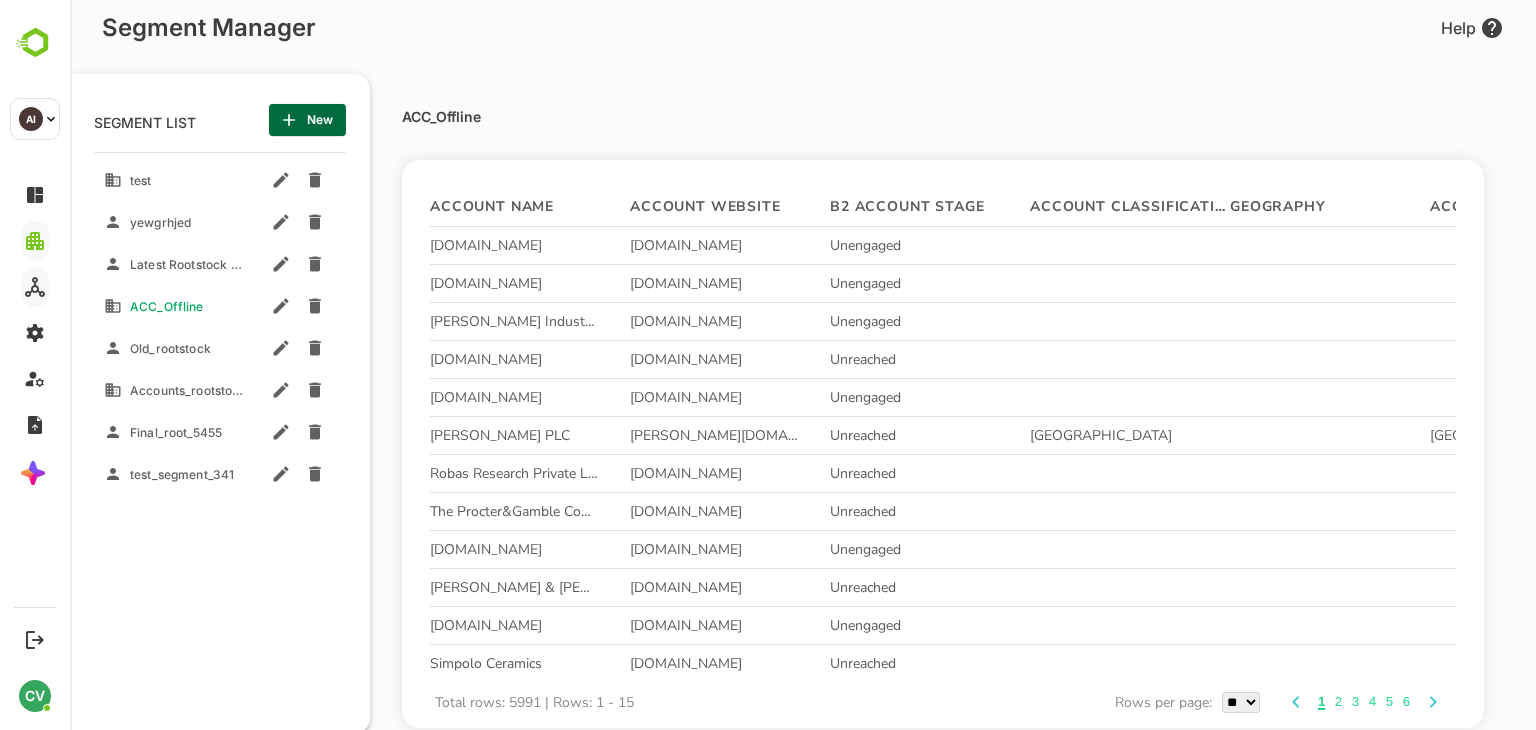 scroll, scrollTop: 0, scrollLeft: 0, axis: both 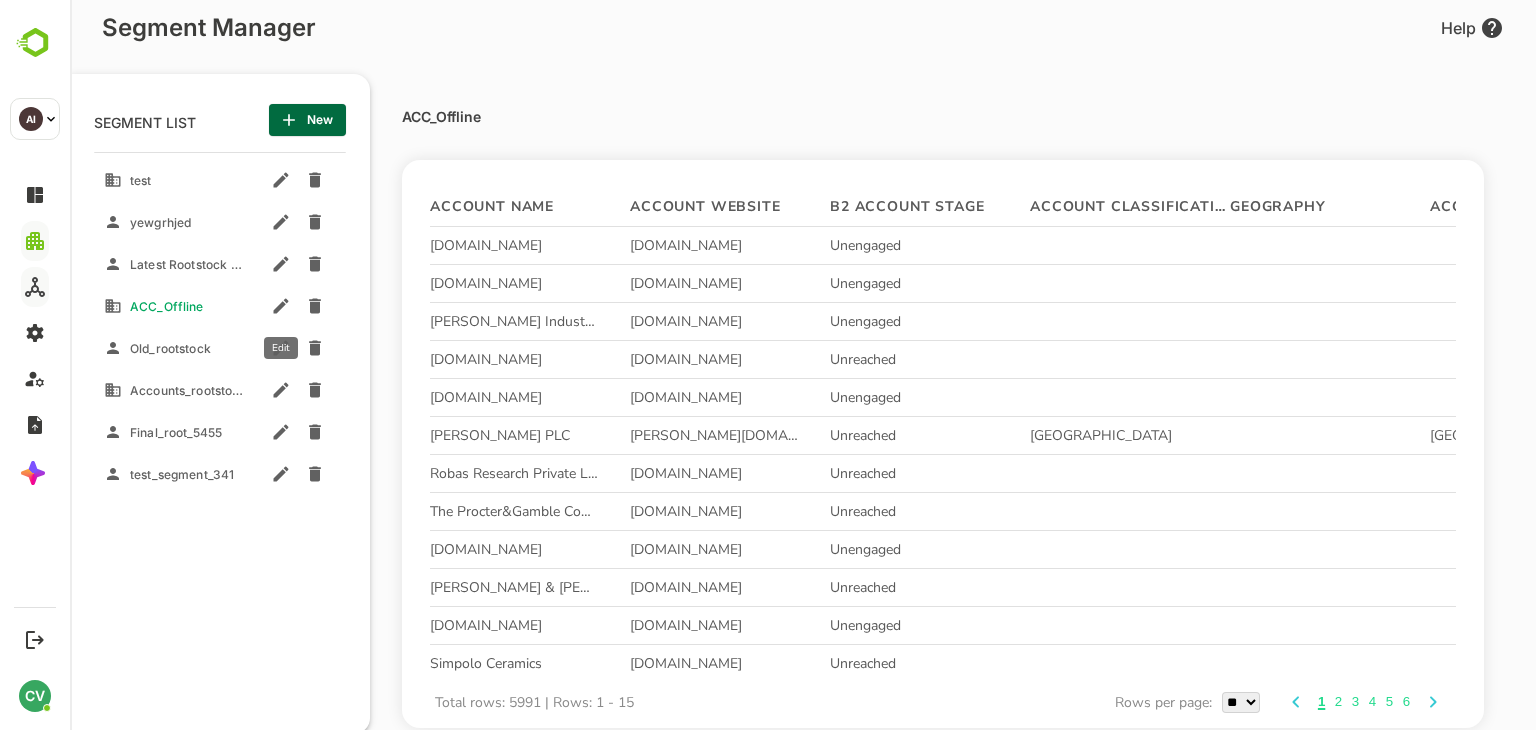 click 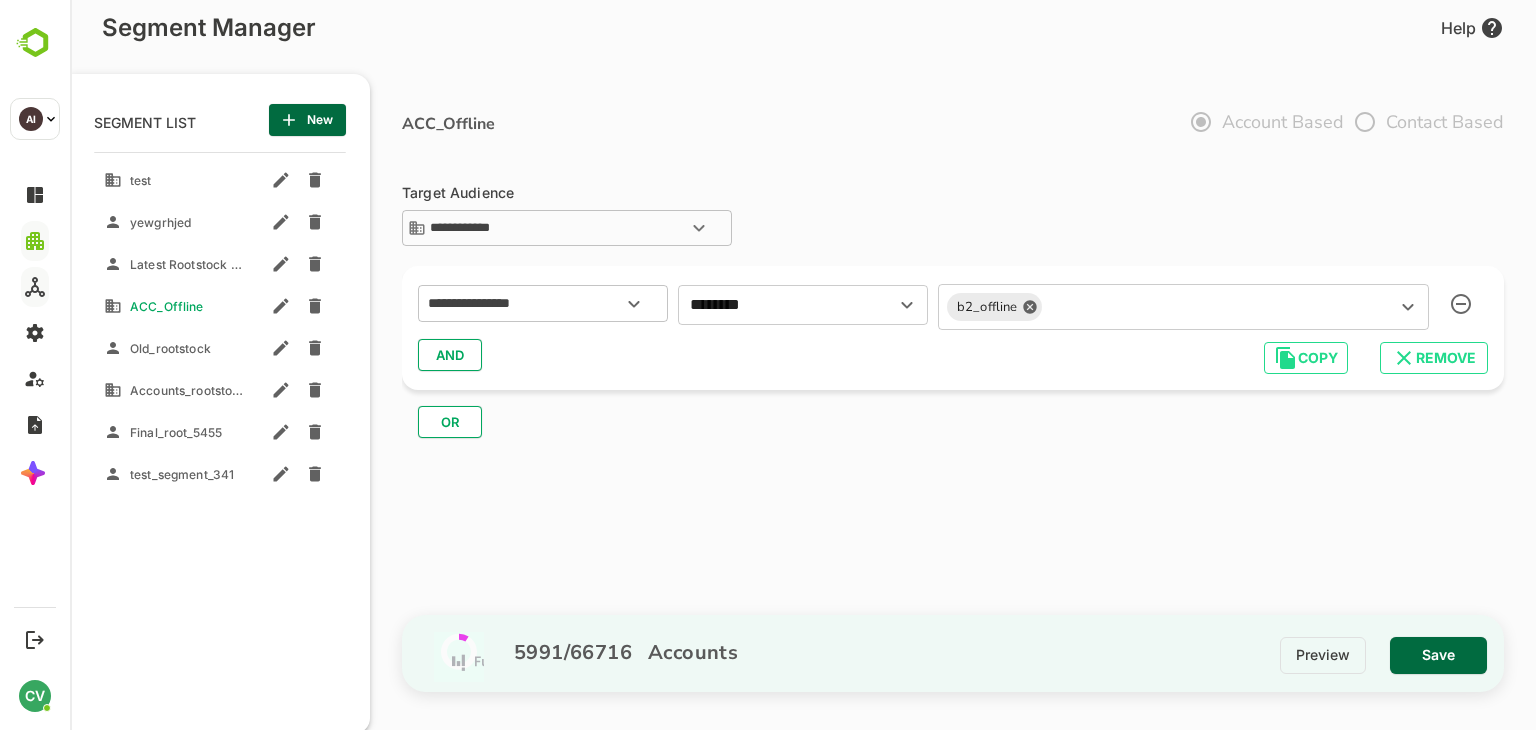 type 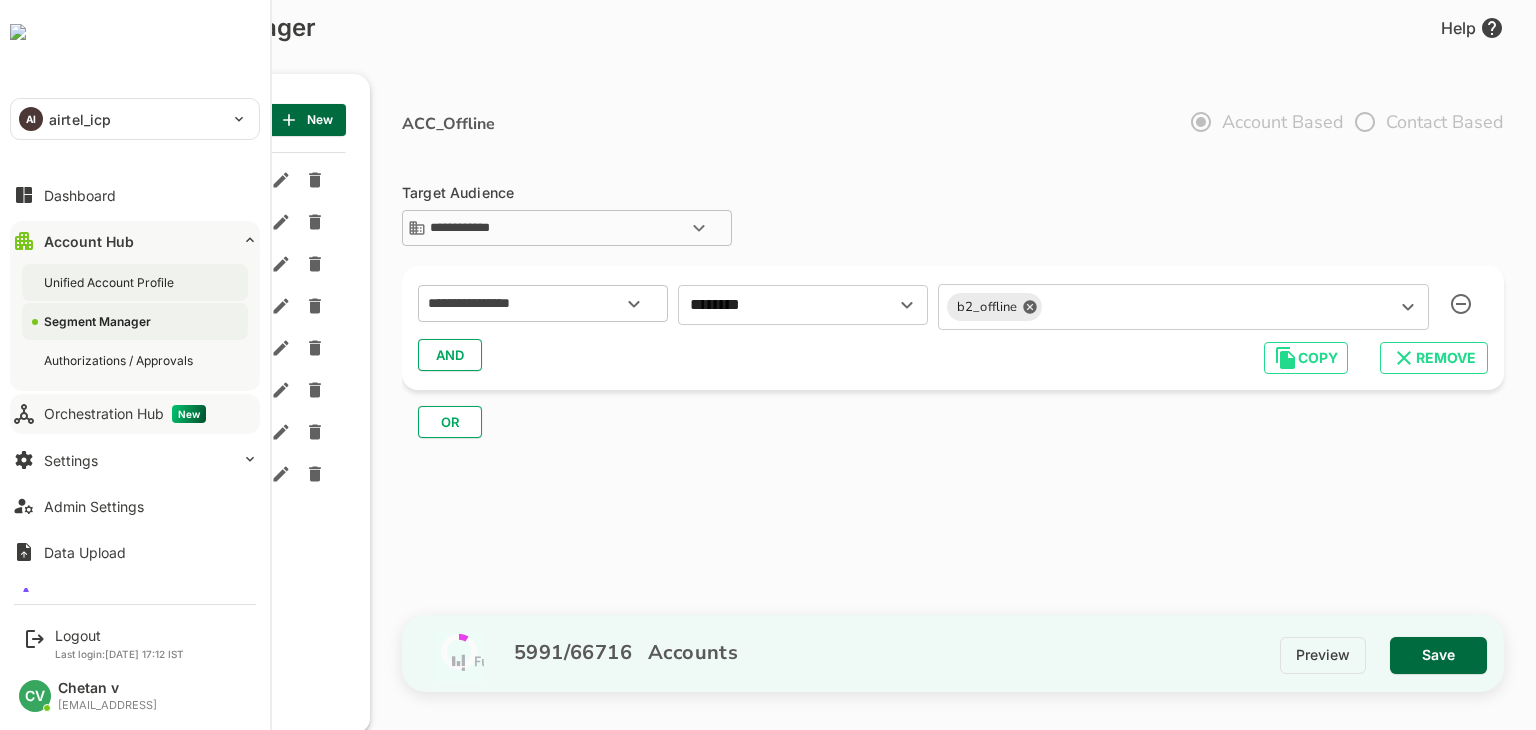 click on "Unified Account Profile" at bounding box center (111, 282) 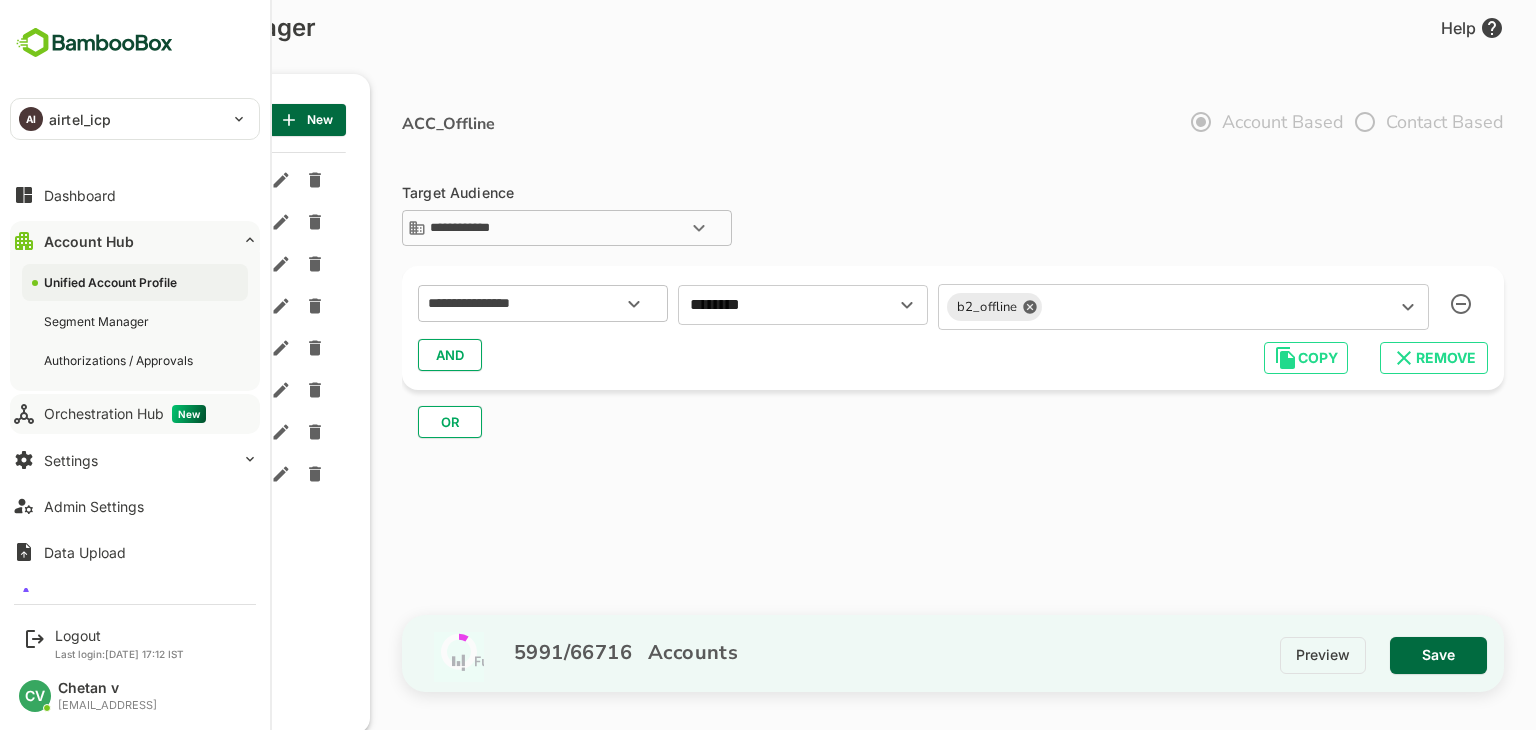 click on "Orchestration Hub New" at bounding box center (125, 414) 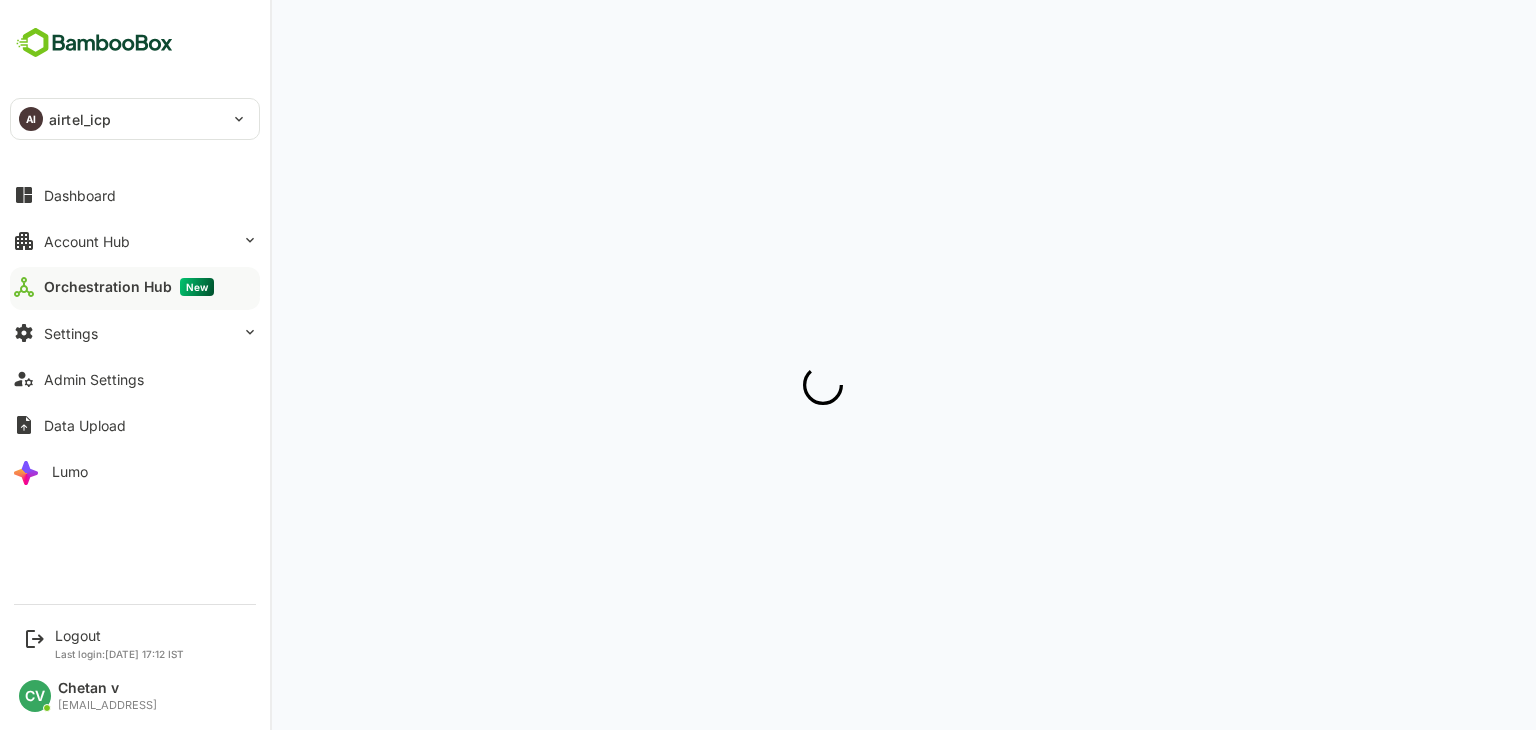 scroll, scrollTop: 0, scrollLeft: 0, axis: both 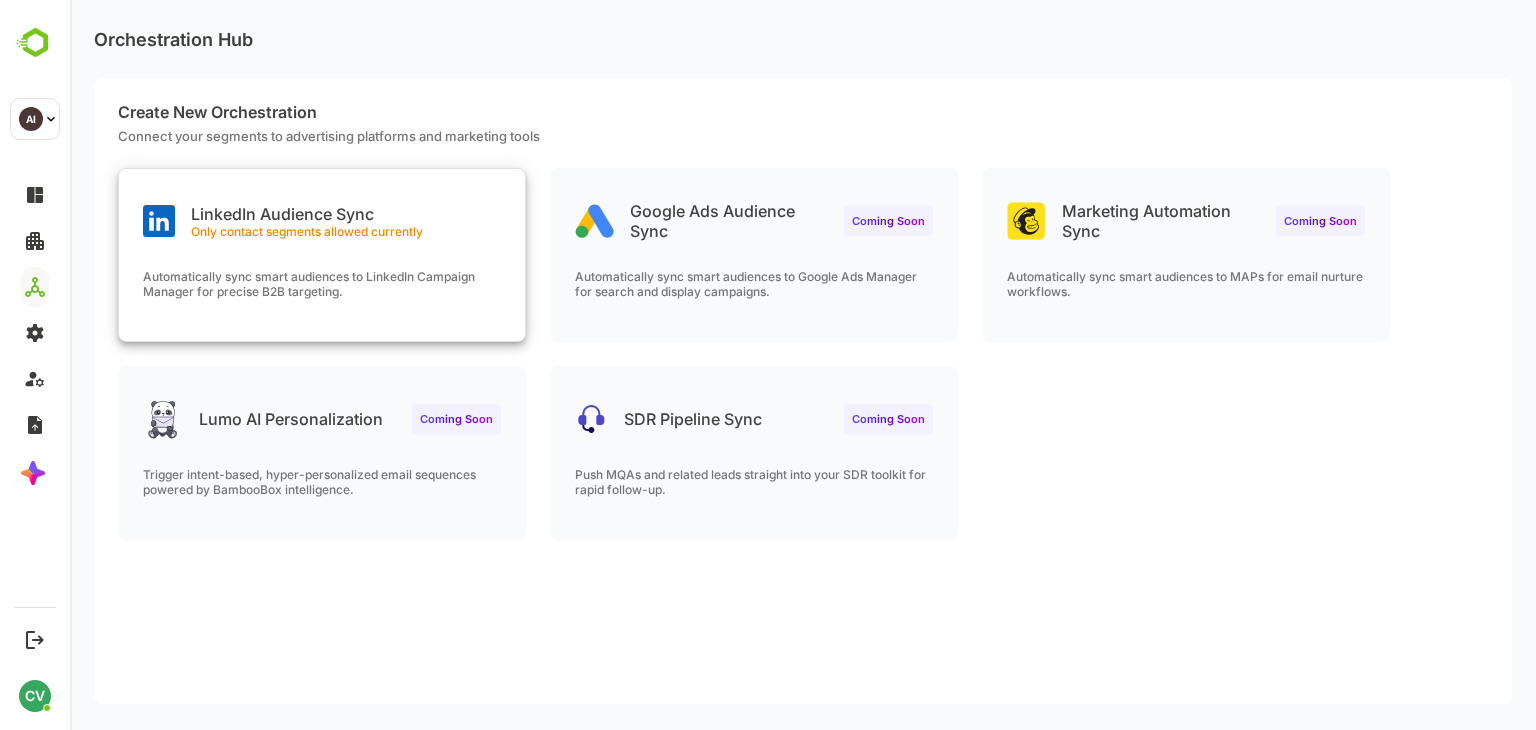 click on "Automatically sync smart audiences to LinkedIn Campaign Manager for precise B2B targeting." at bounding box center [322, 284] 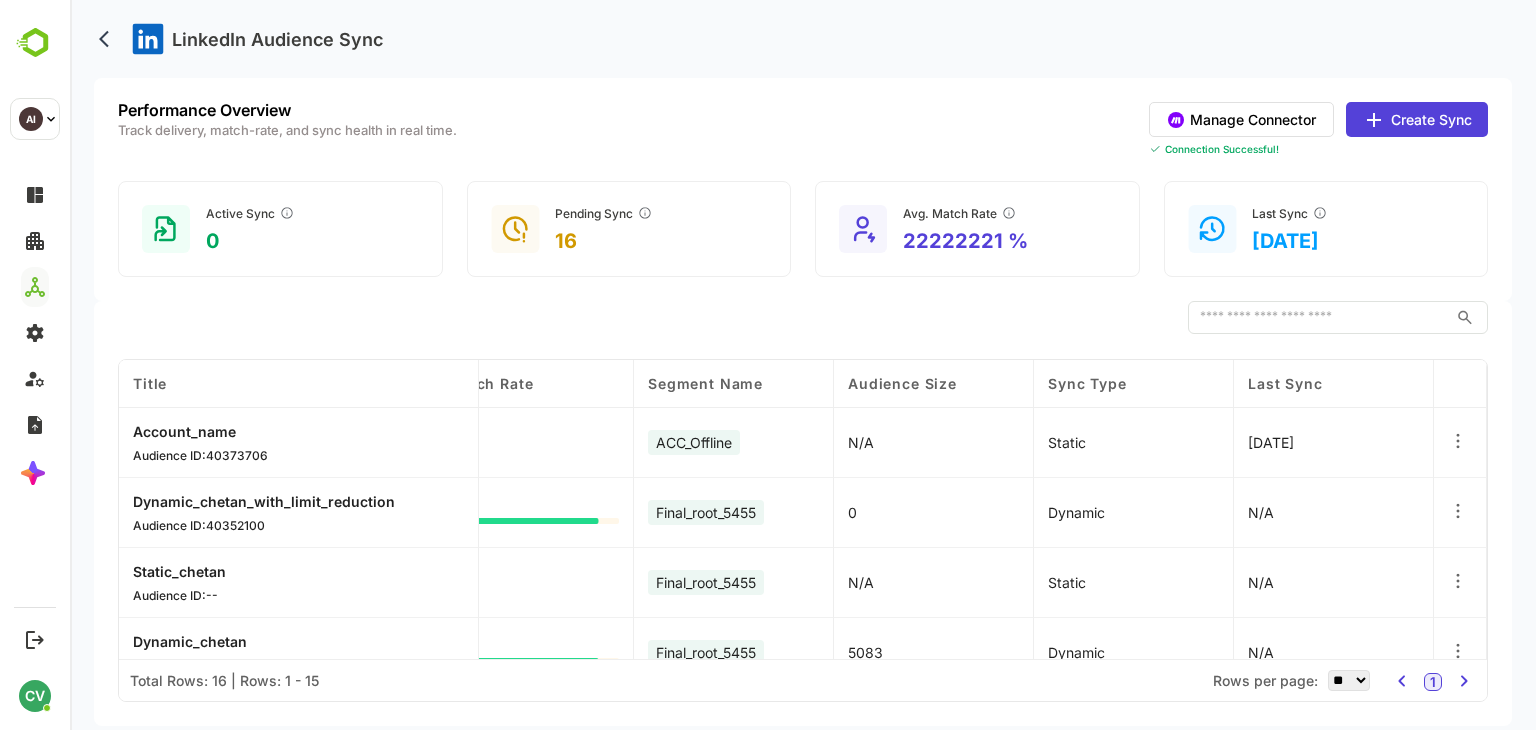 scroll, scrollTop: 0, scrollLeft: 0, axis: both 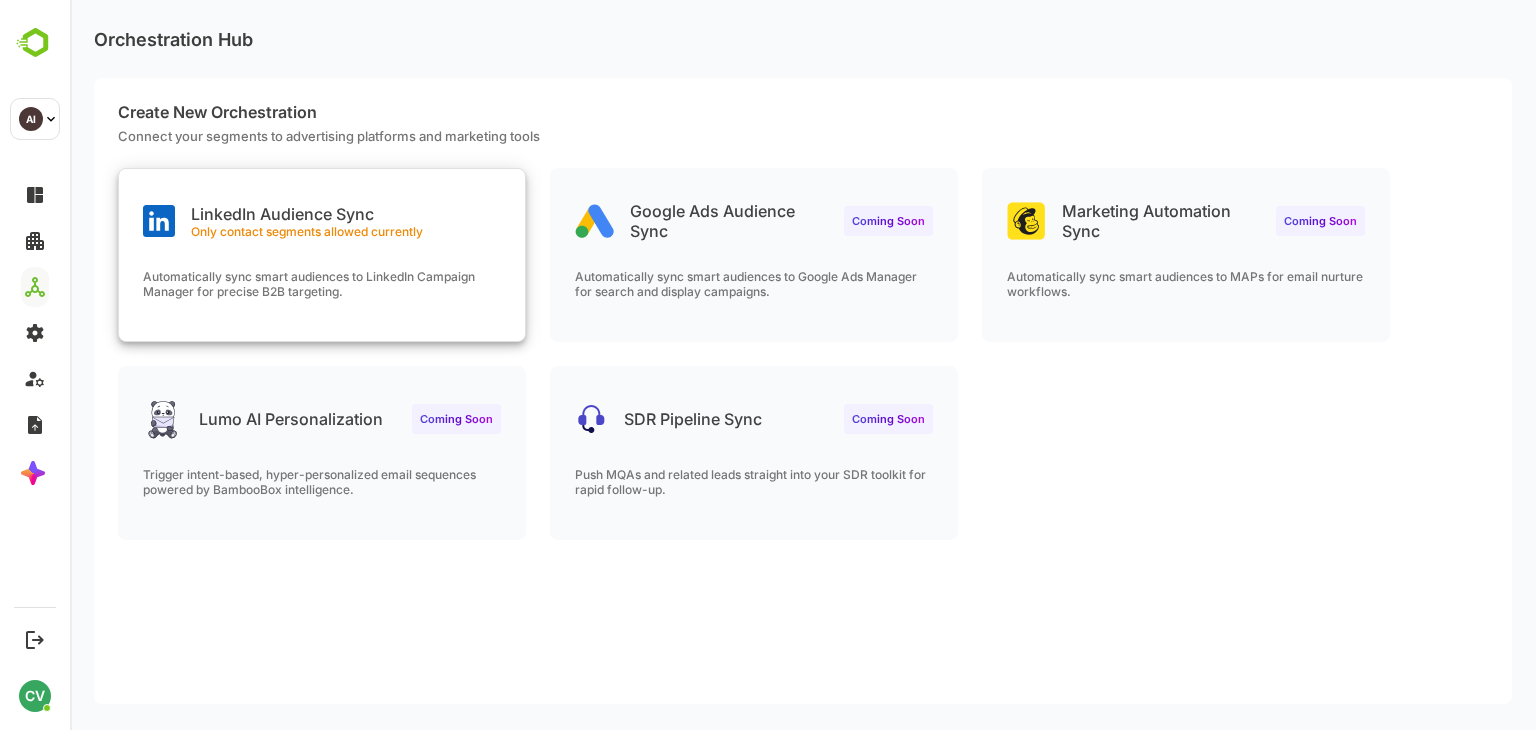 click on "LinkedIn Audience Sync Only contact segments allowed currently Automatically sync smart audiences to LinkedIn Campaign Manager for precise B2B targeting." at bounding box center (322, 255) 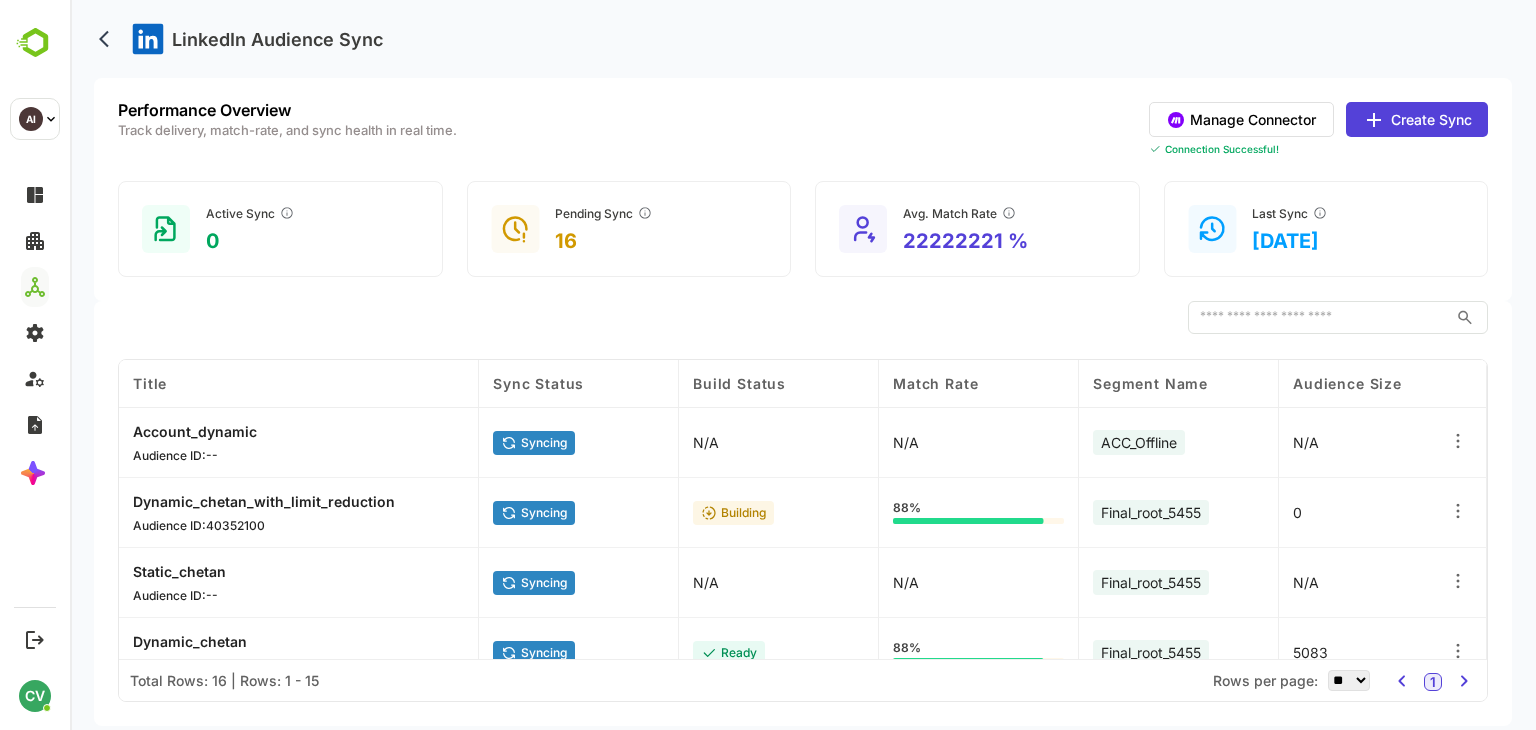 click 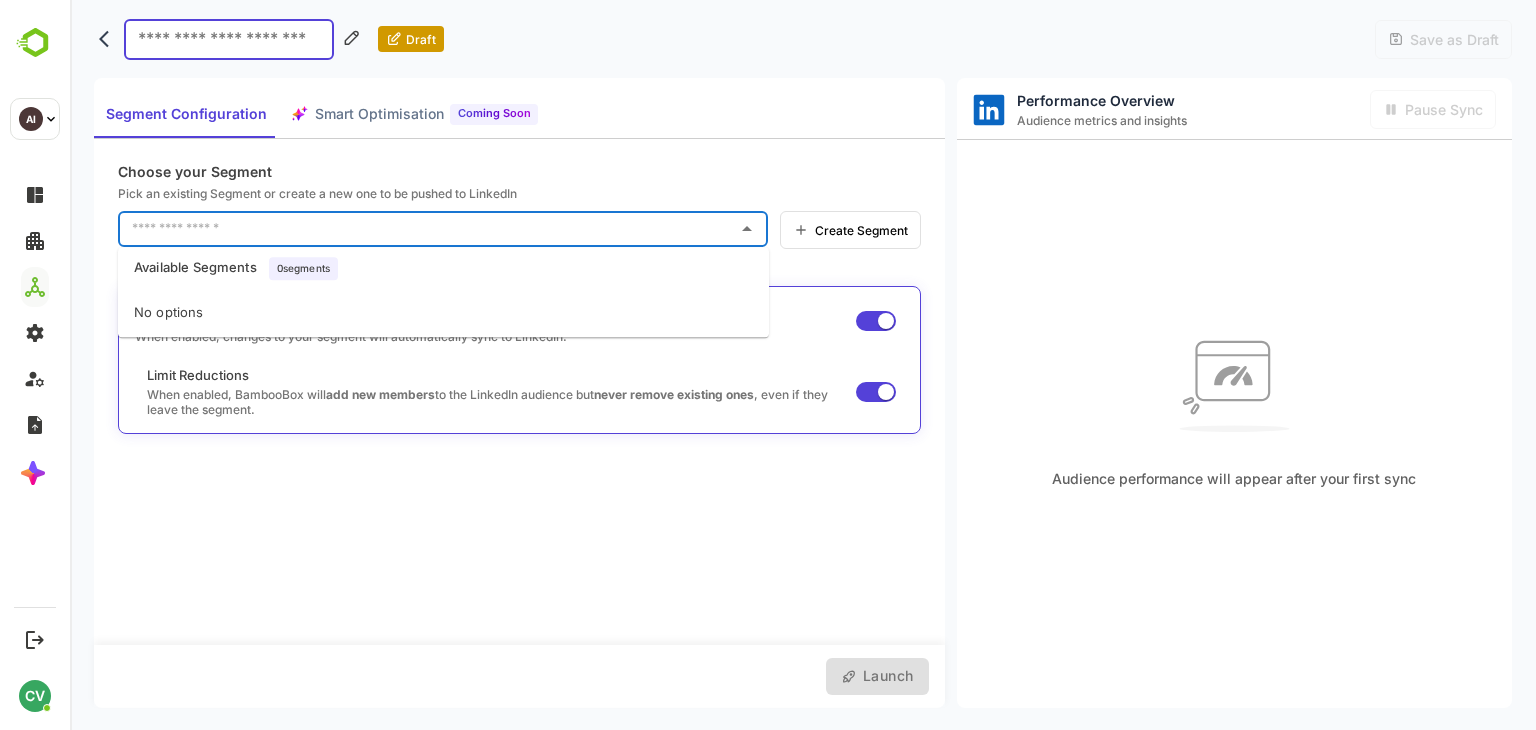 click at bounding box center [428, 229] 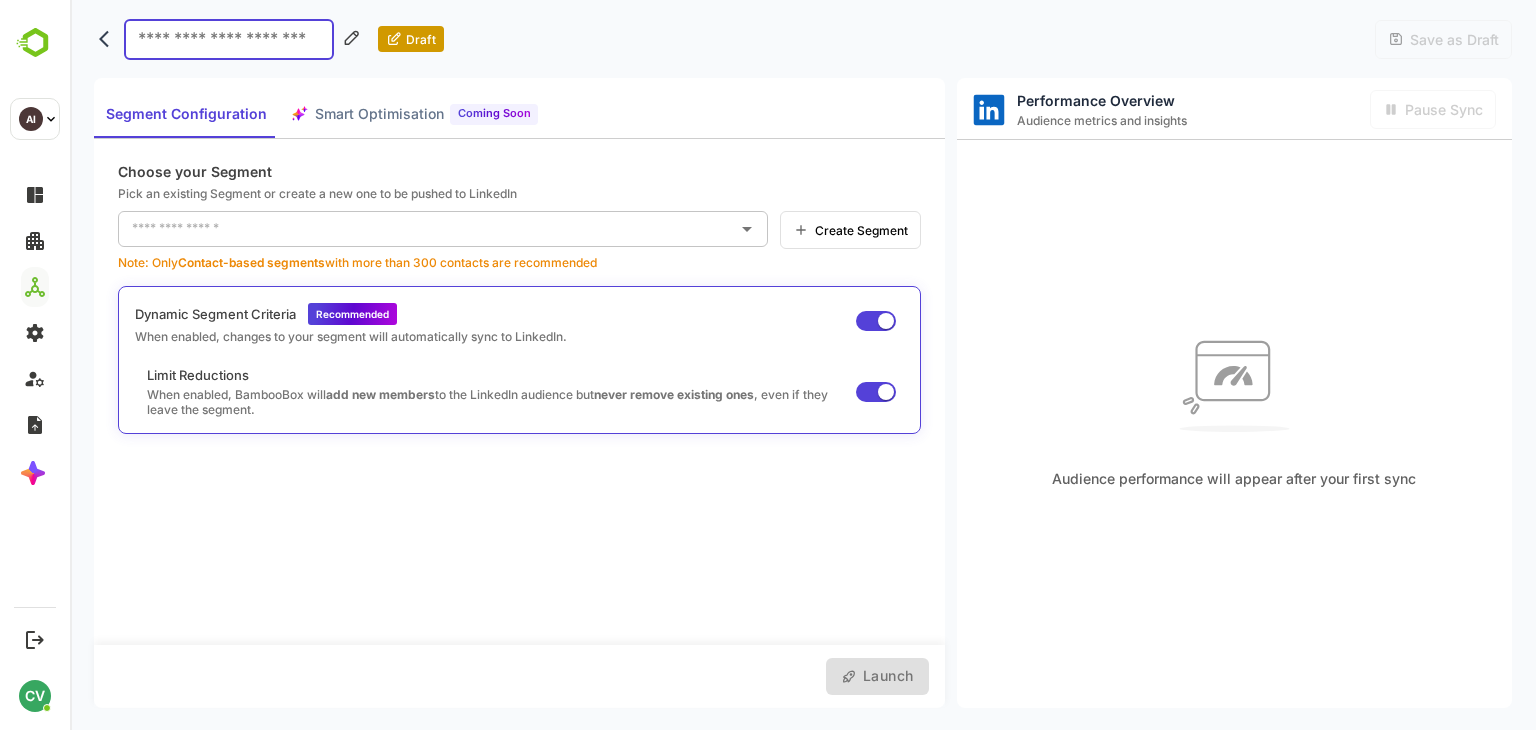 click on "Choose your Segment Pick an existing Segment or create a new one to be pushed to LinkedIn ​   Create Segment Note: Only  Contact-based segments  with more than 300 contacts are recommended Dynamic Segment Criteria   Recommended When enabled, changes to your segment will automatically sync to LinkedIn. Limit Reductions When enabled, BambooBox will  add new members  to the LinkedIn audience but  never remove existing ones , even if they leave the segment." at bounding box center (519, 392) 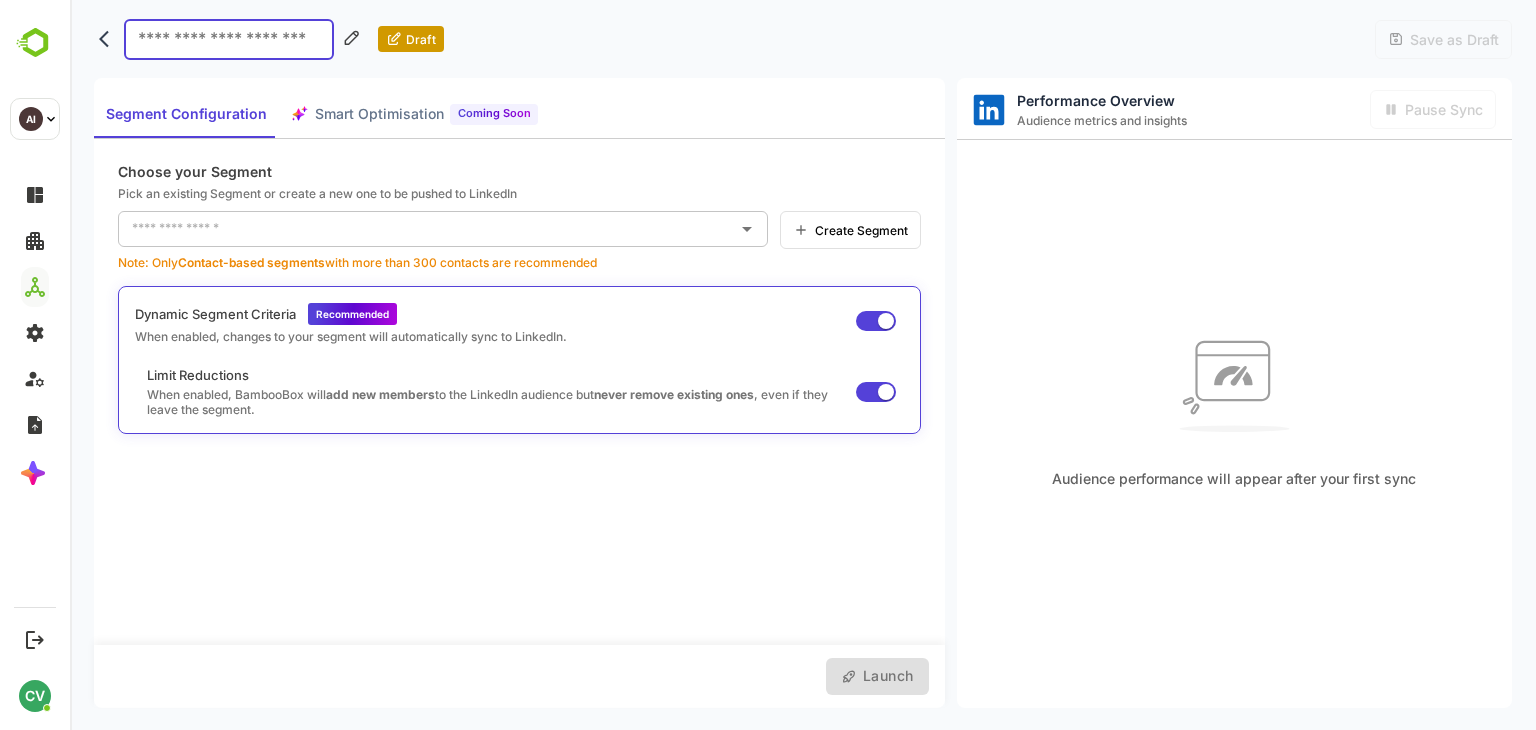 click 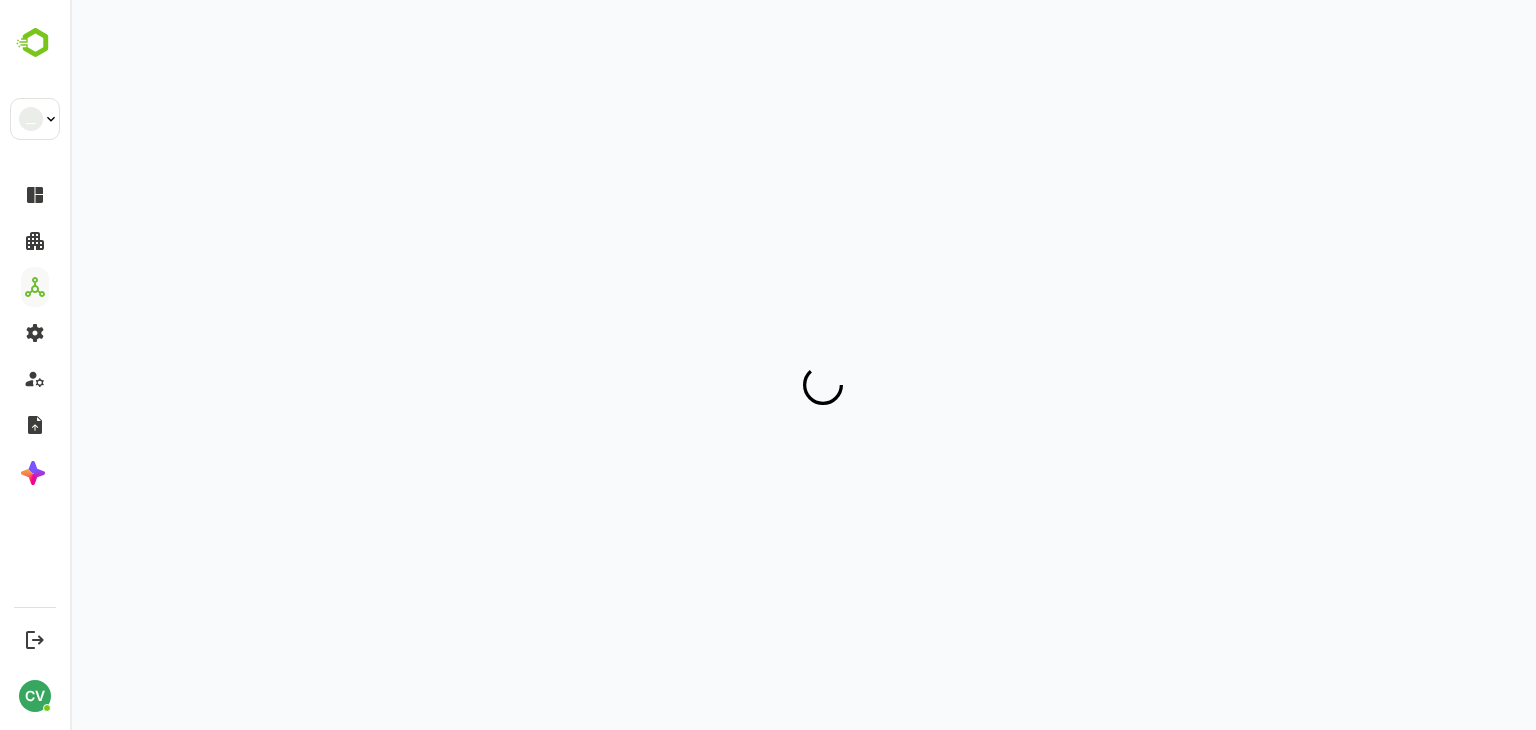 scroll, scrollTop: 0, scrollLeft: 0, axis: both 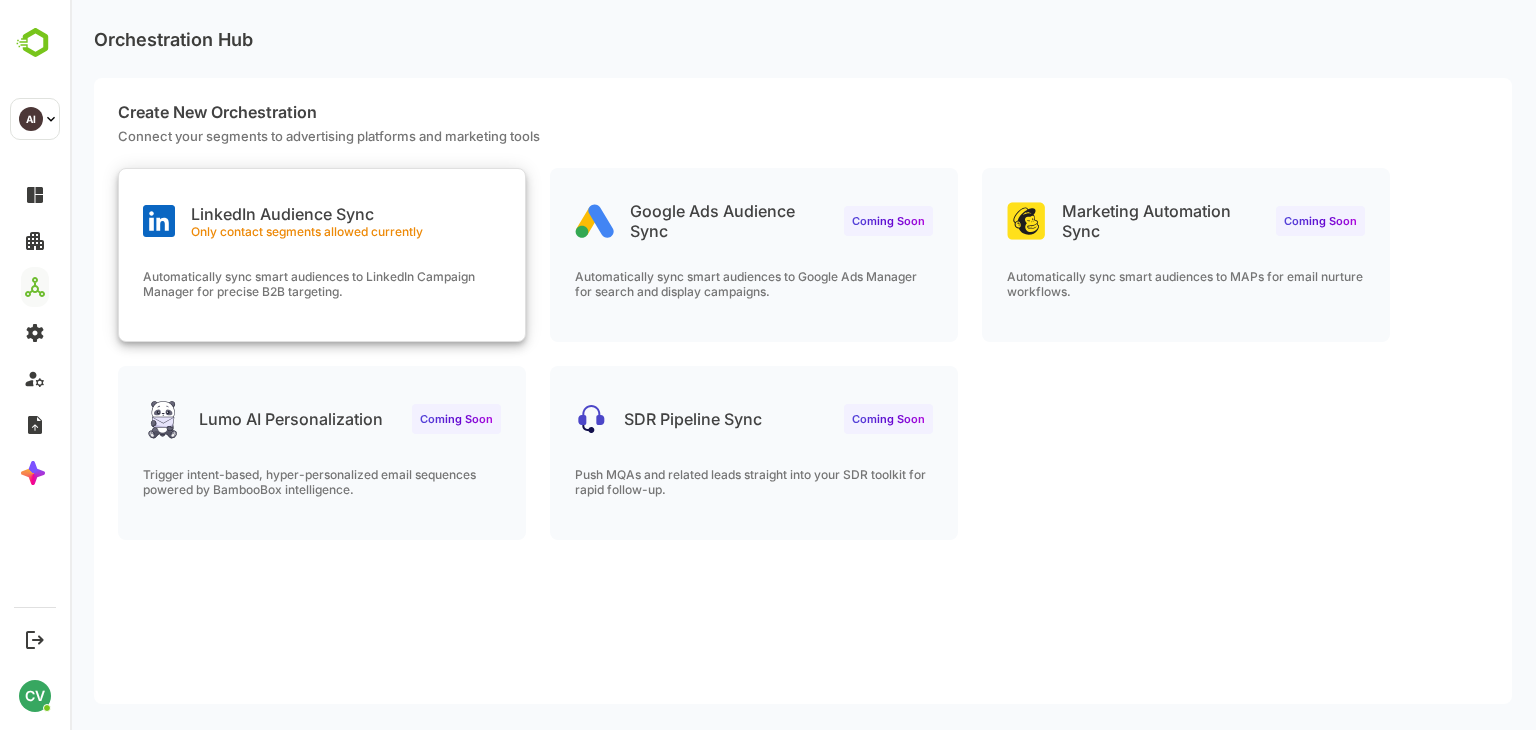 click on "Automatically sync smart audiences to LinkedIn Campaign Manager for precise B2B targeting." at bounding box center (322, 284) 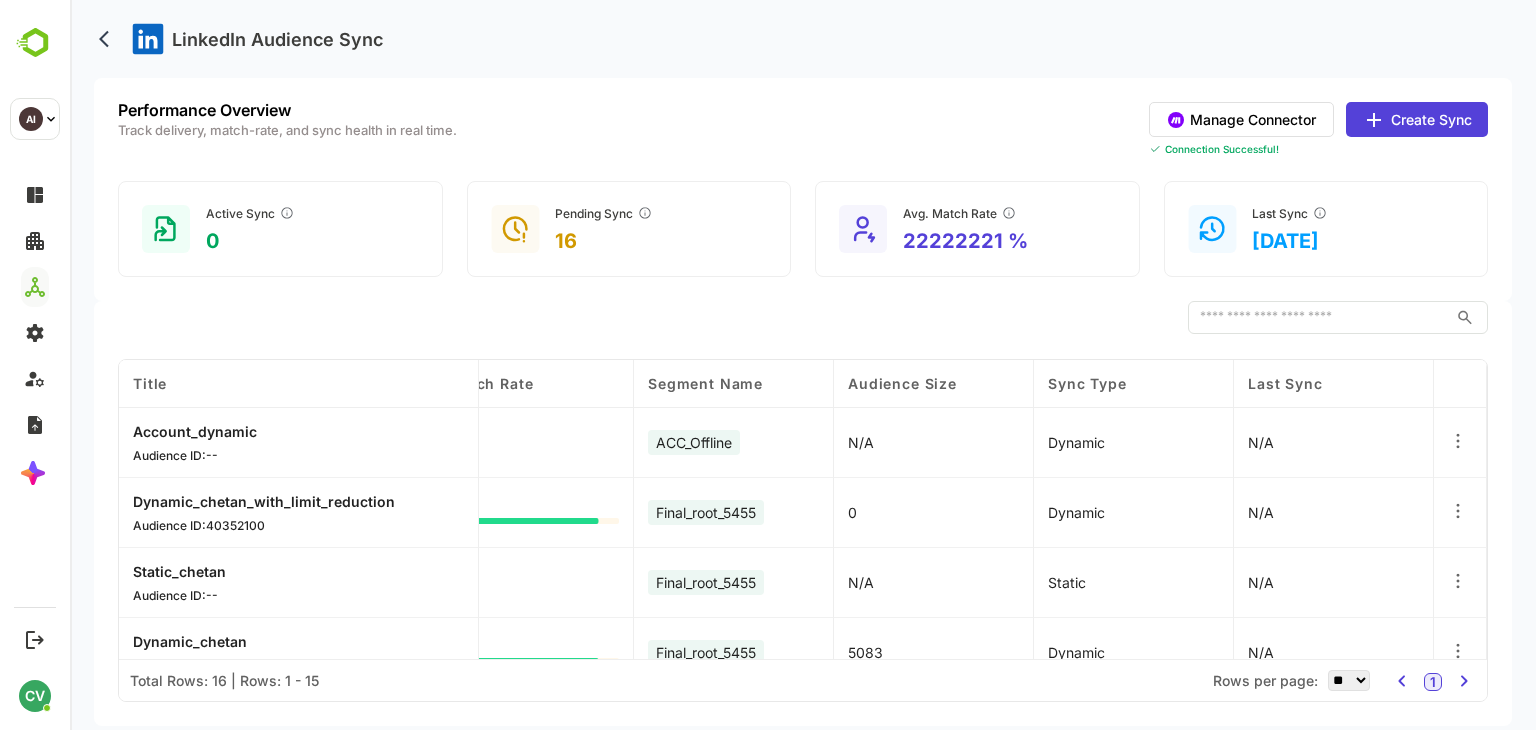 scroll, scrollTop: 0, scrollLeft: 0, axis: both 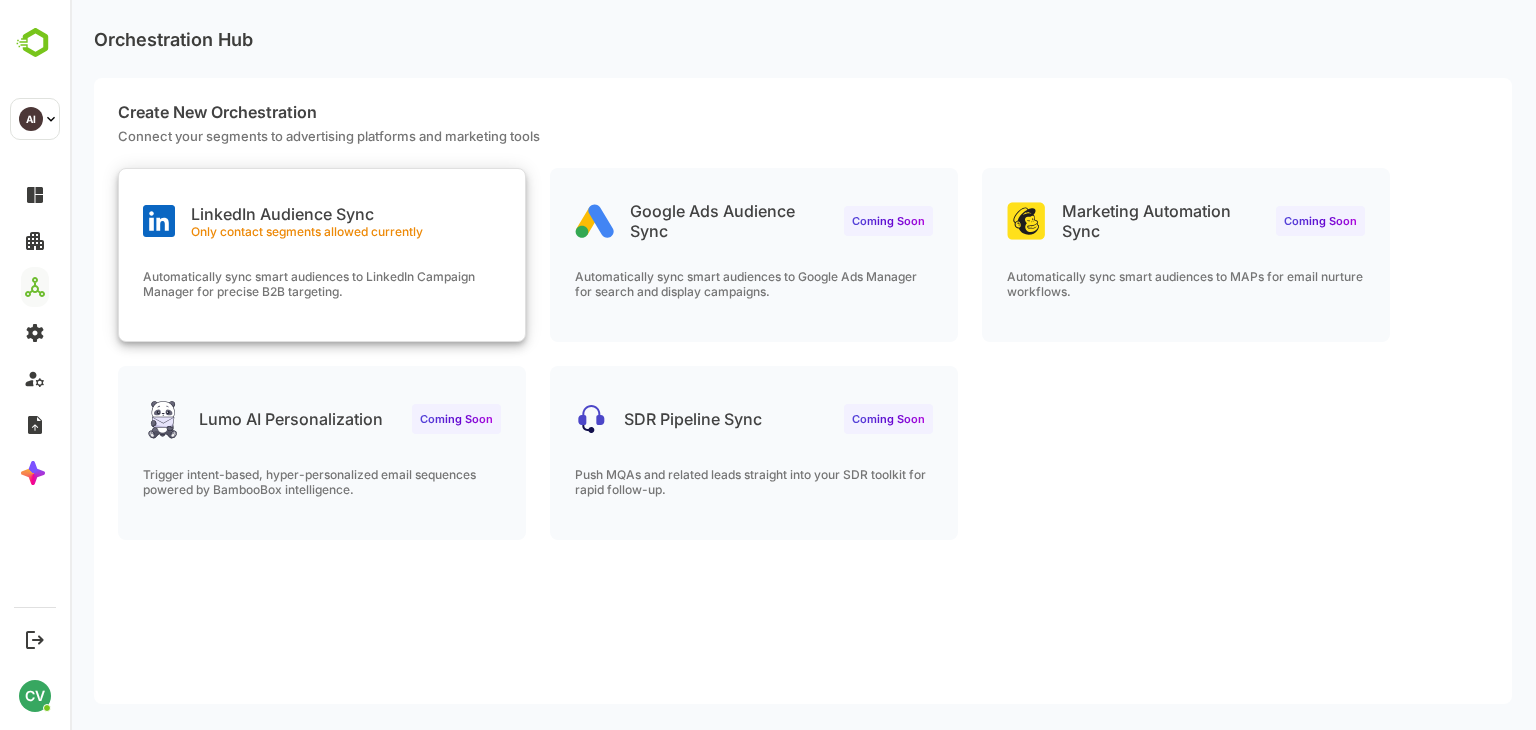 click on "Automatically sync smart audiences to LinkedIn Campaign Manager for precise B2B targeting." at bounding box center (322, 305) 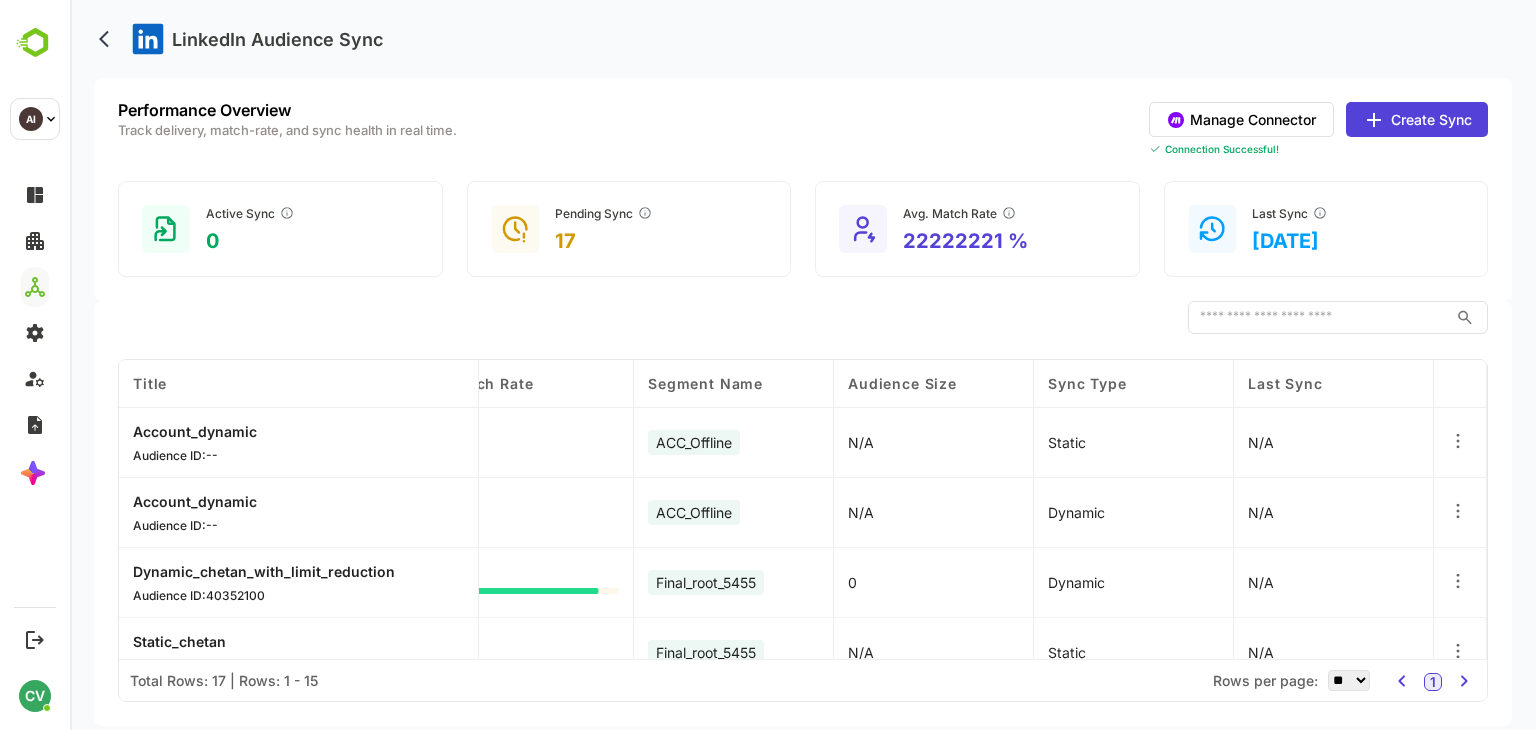 scroll, scrollTop: 0, scrollLeft: 0, axis: both 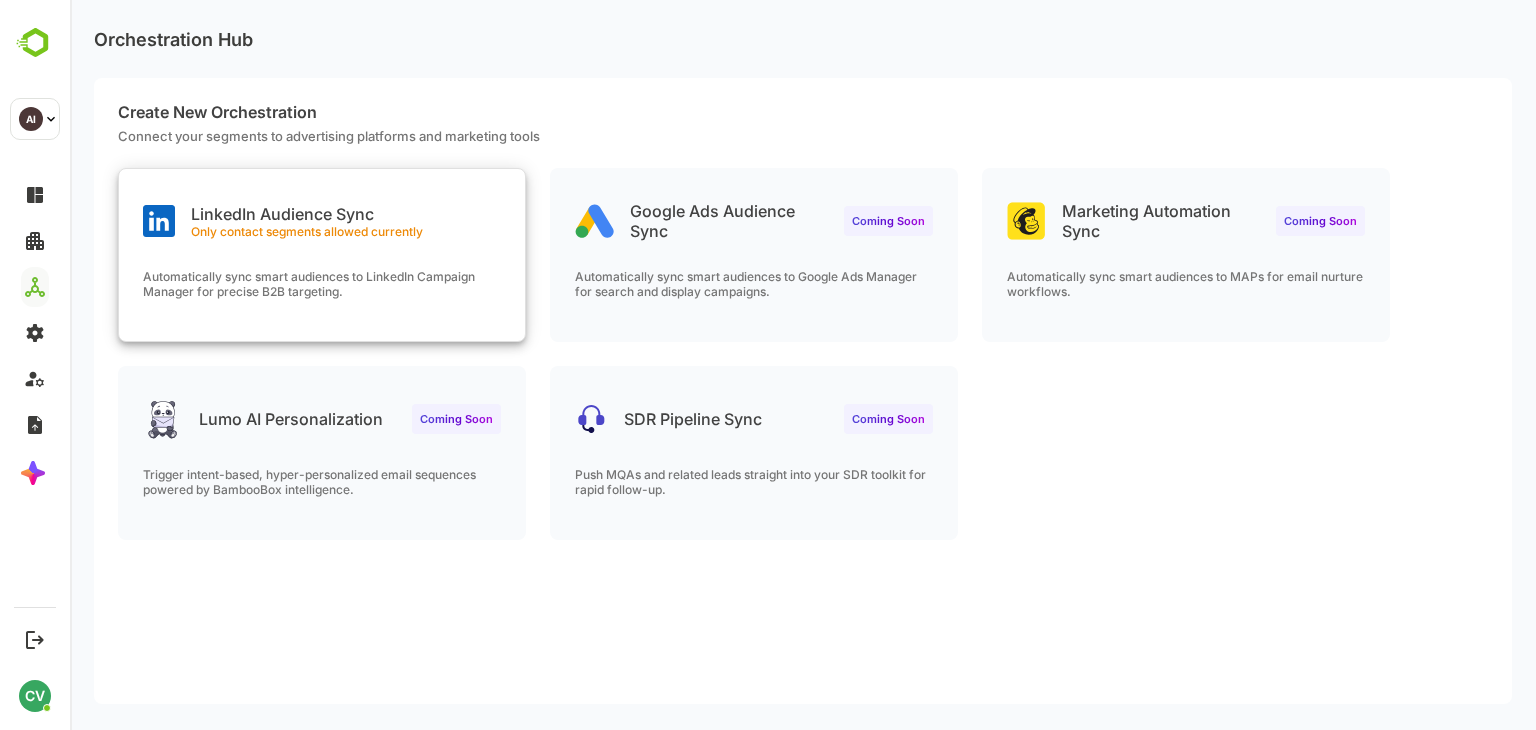 click on "LinkedIn Audience Sync Only contact segments allowed currently" at bounding box center (322, 205) 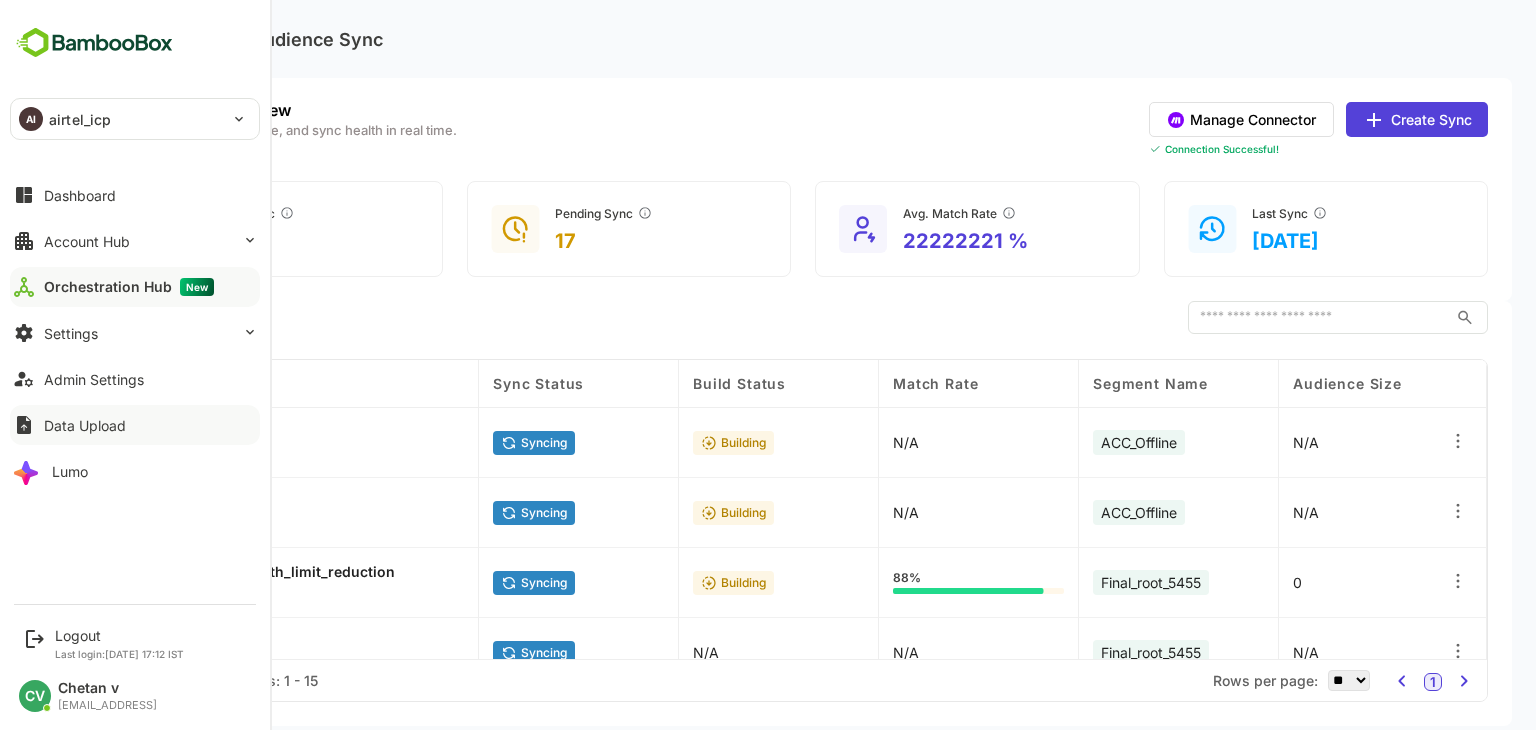 click on "Data Upload" at bounding box center [85, 425] 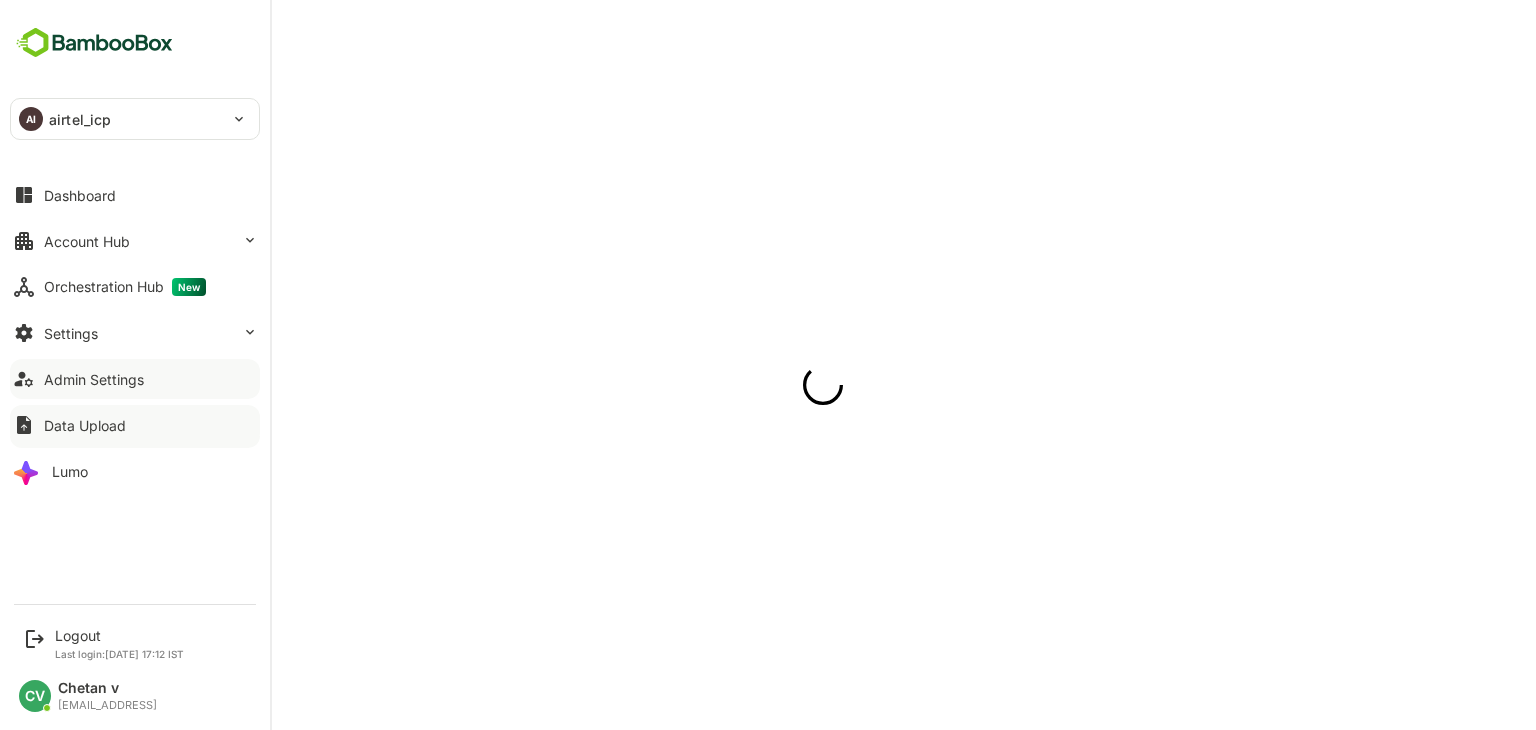 click on "Admin Settings" at bounding box center [135, 379] 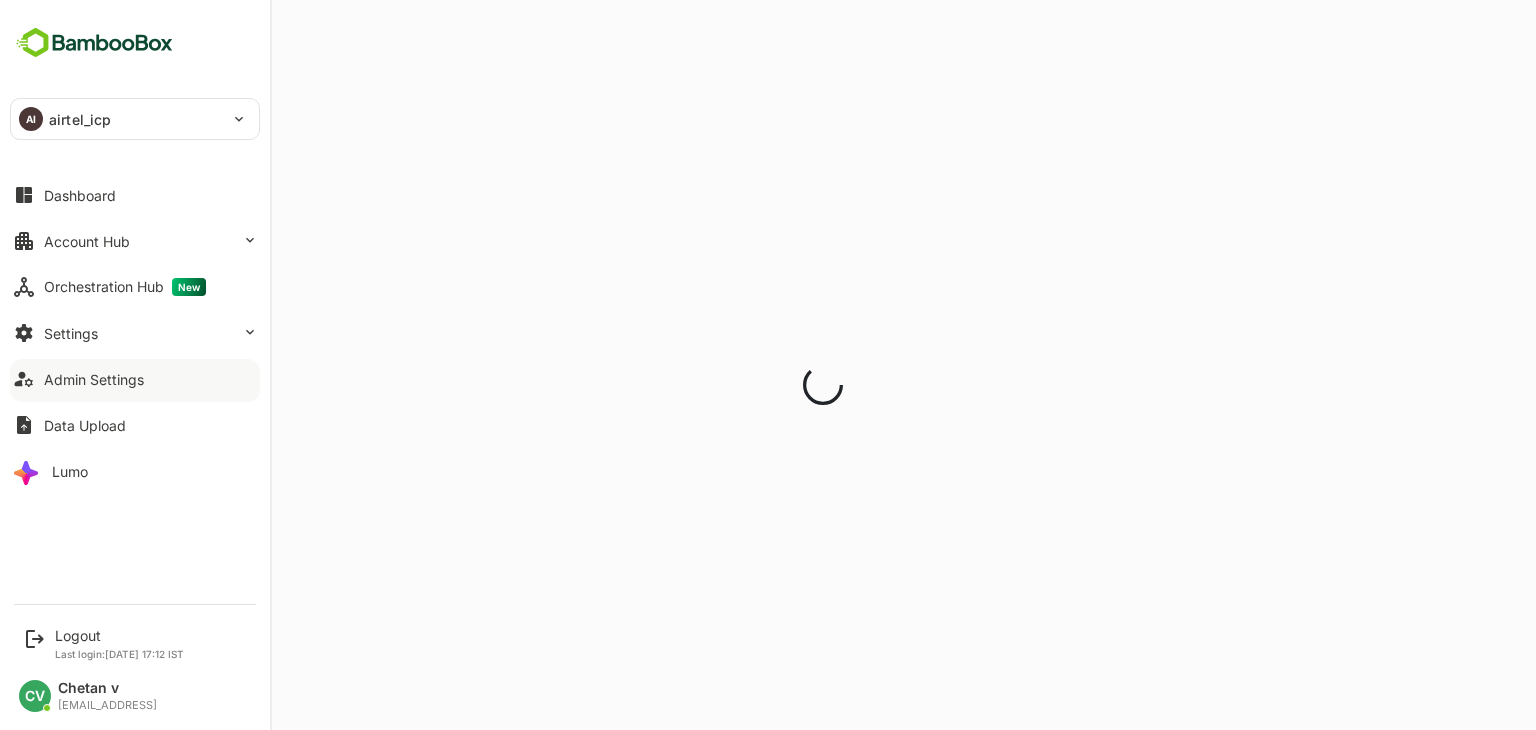 scroll, scrollTop: 0, scrollLeft: 0, axis: both 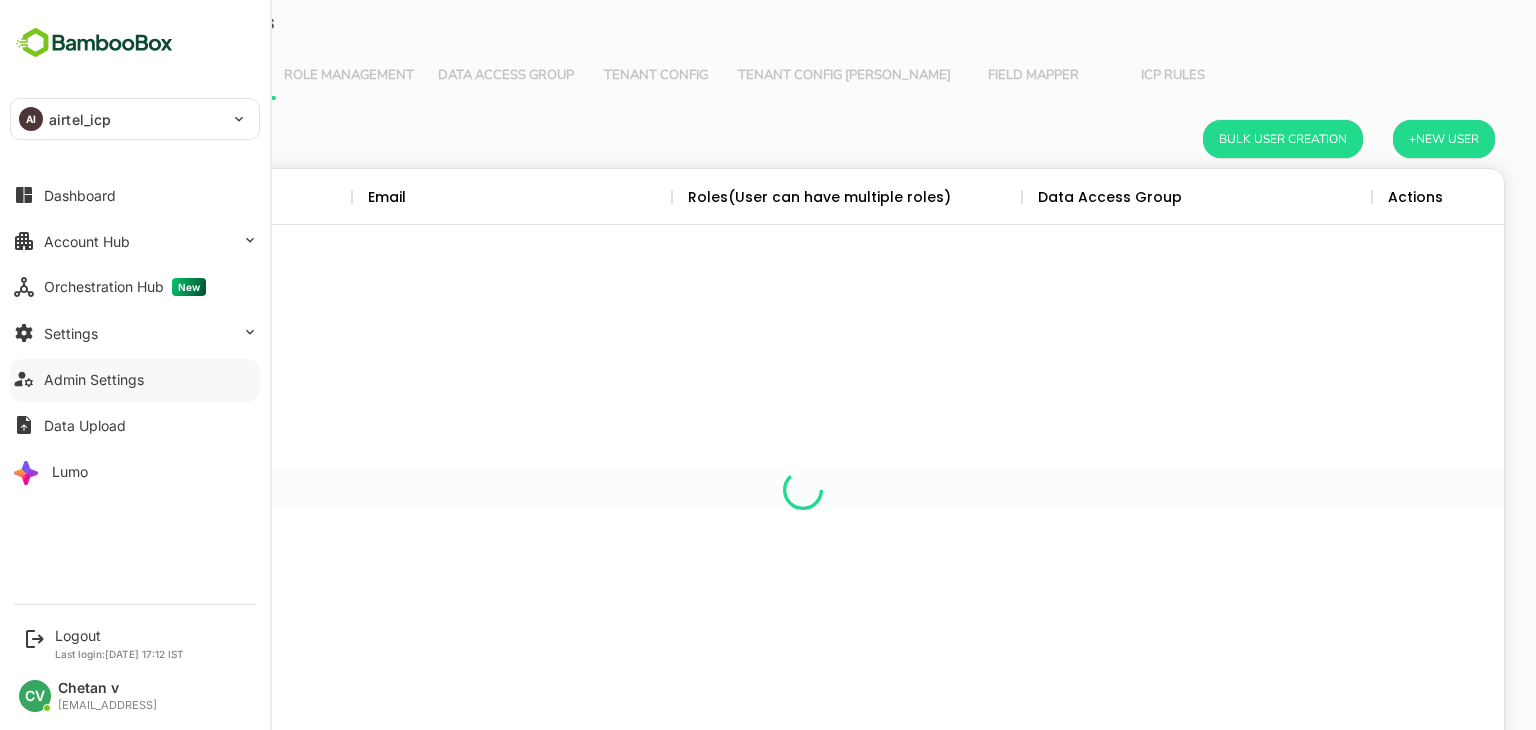 type 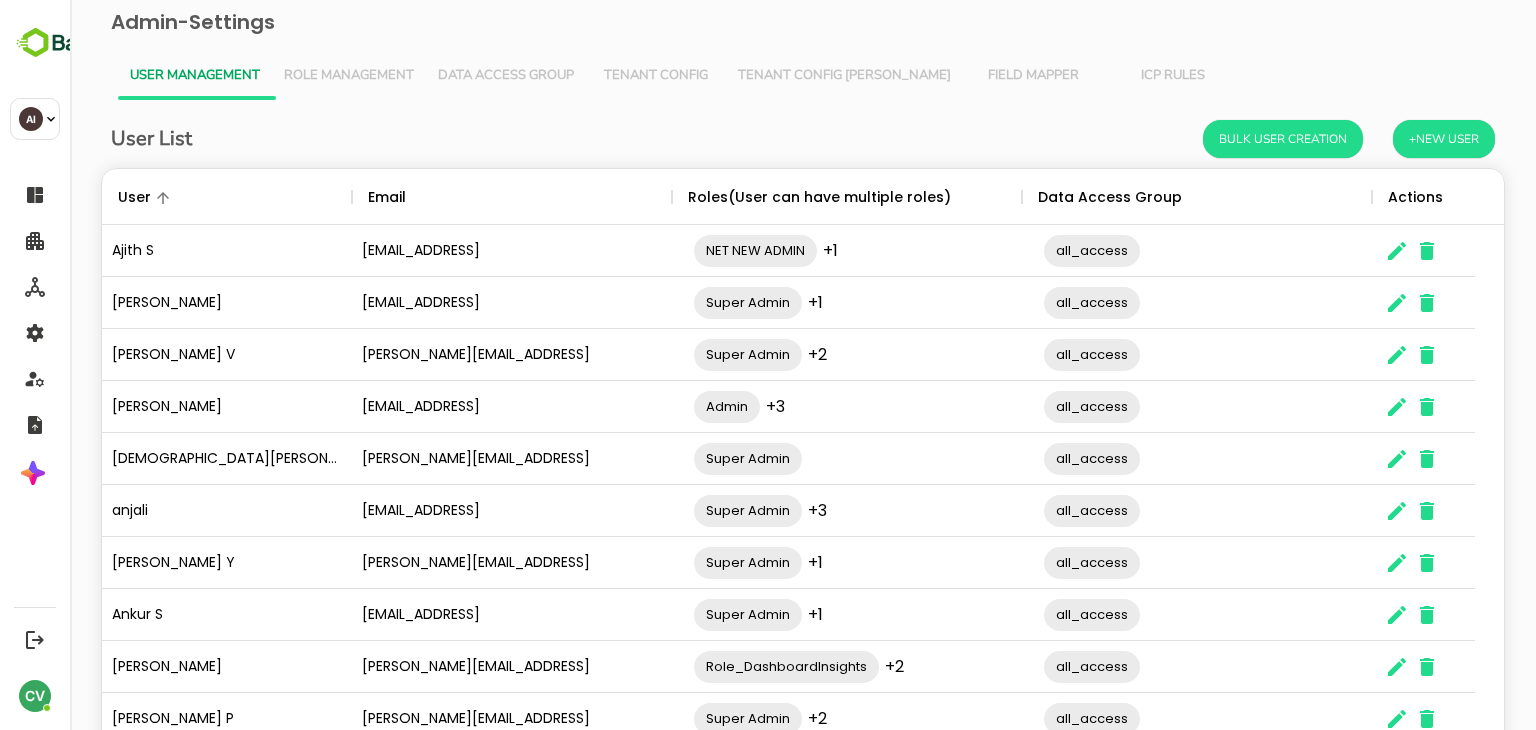 scroll, scrollTop: 16, scrollLeft: 16, axis: both 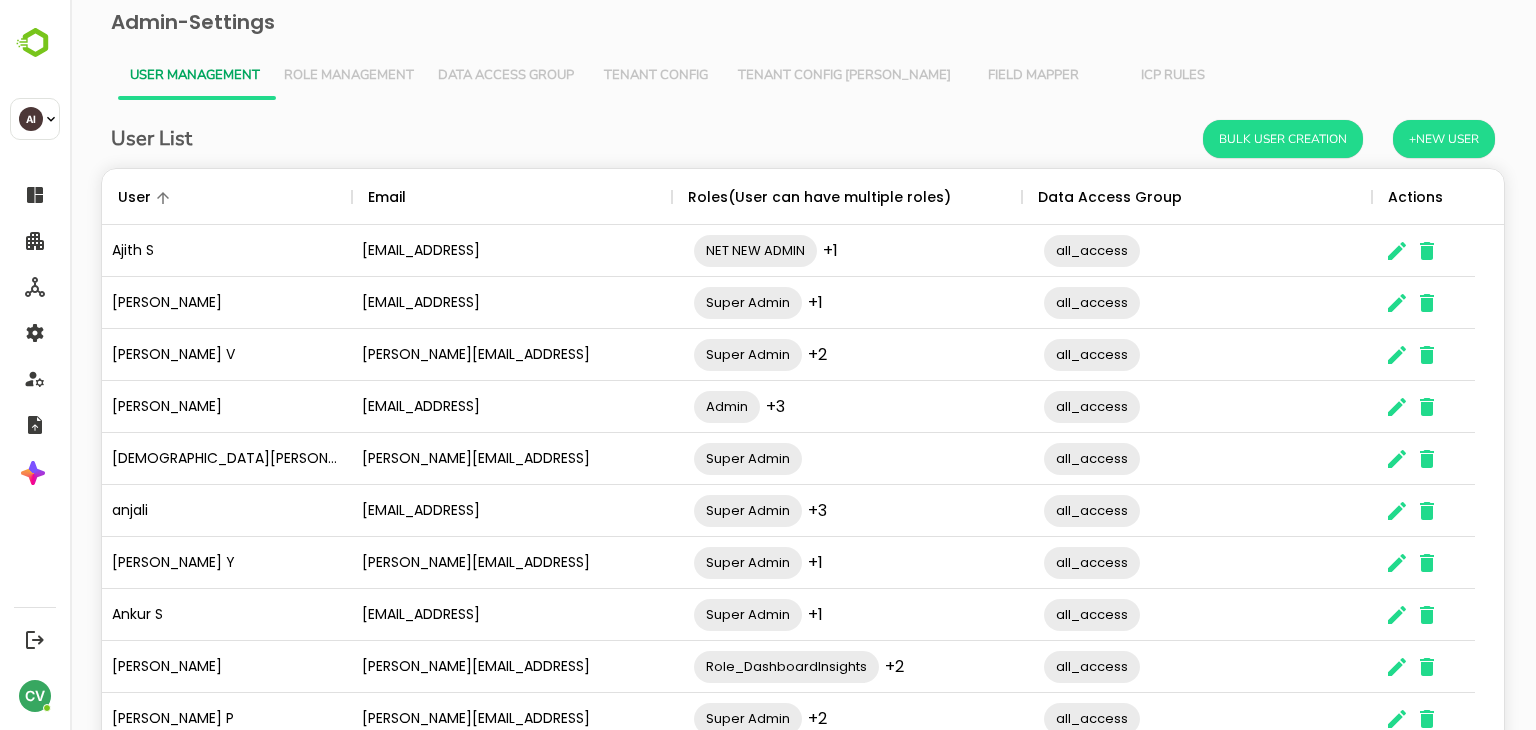 click on "Role Management" at bounding box center [349, 76] 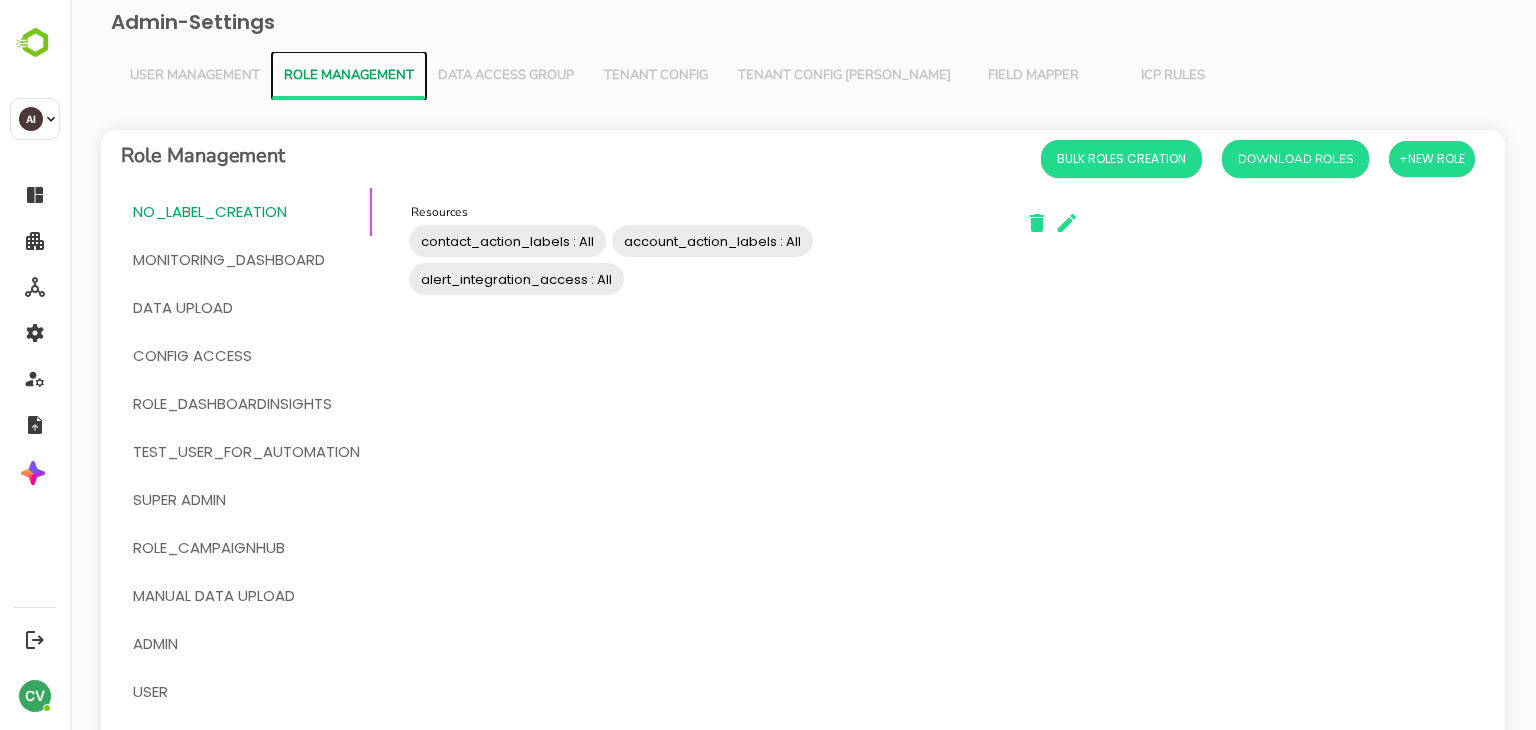 scroll, scrollTop: 440, scrollLeft: 0, axis: vertical 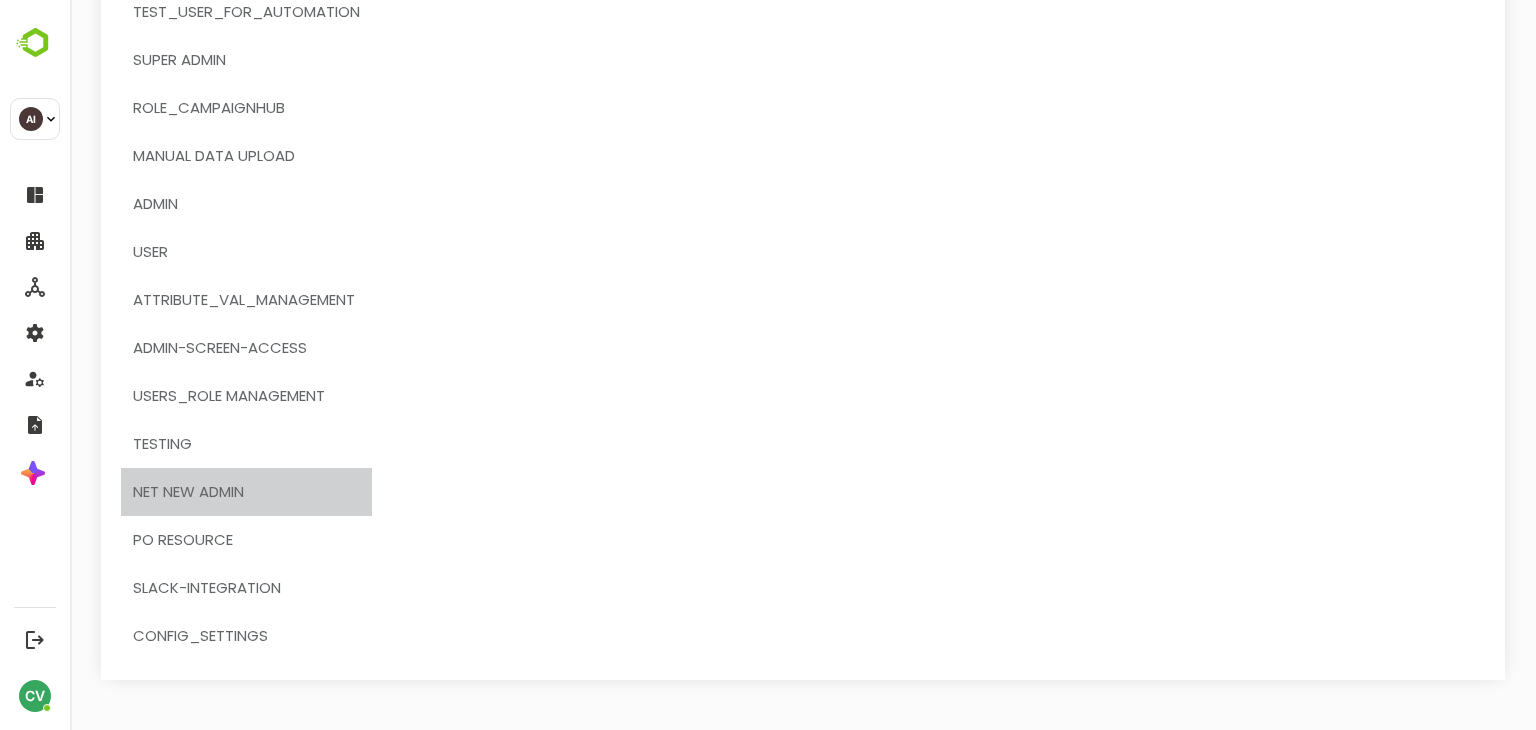 click on "NET NEW ADMIN" at bounding box center [188, 492] 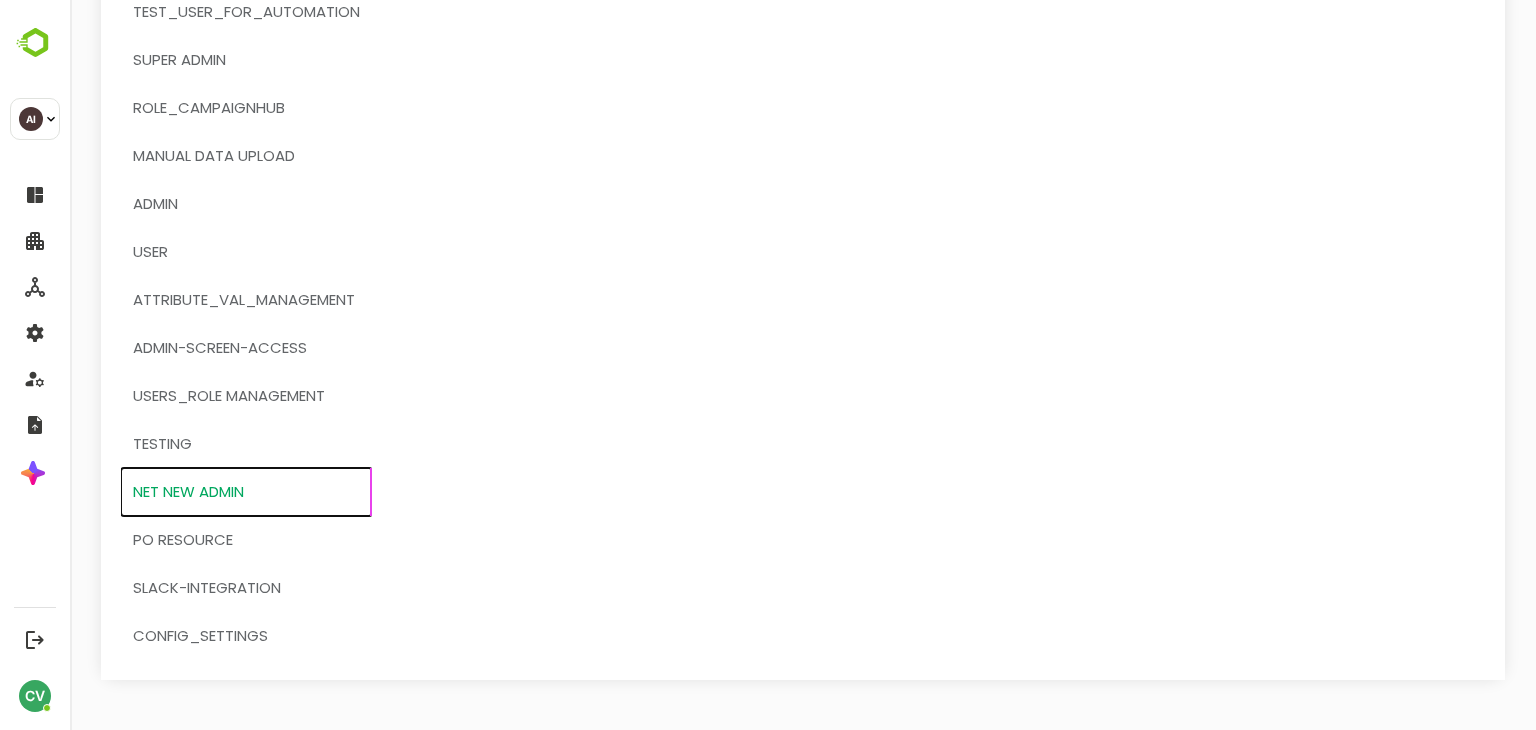 scroll, scrollTop: 0, scrollLeft: 0, axis: both 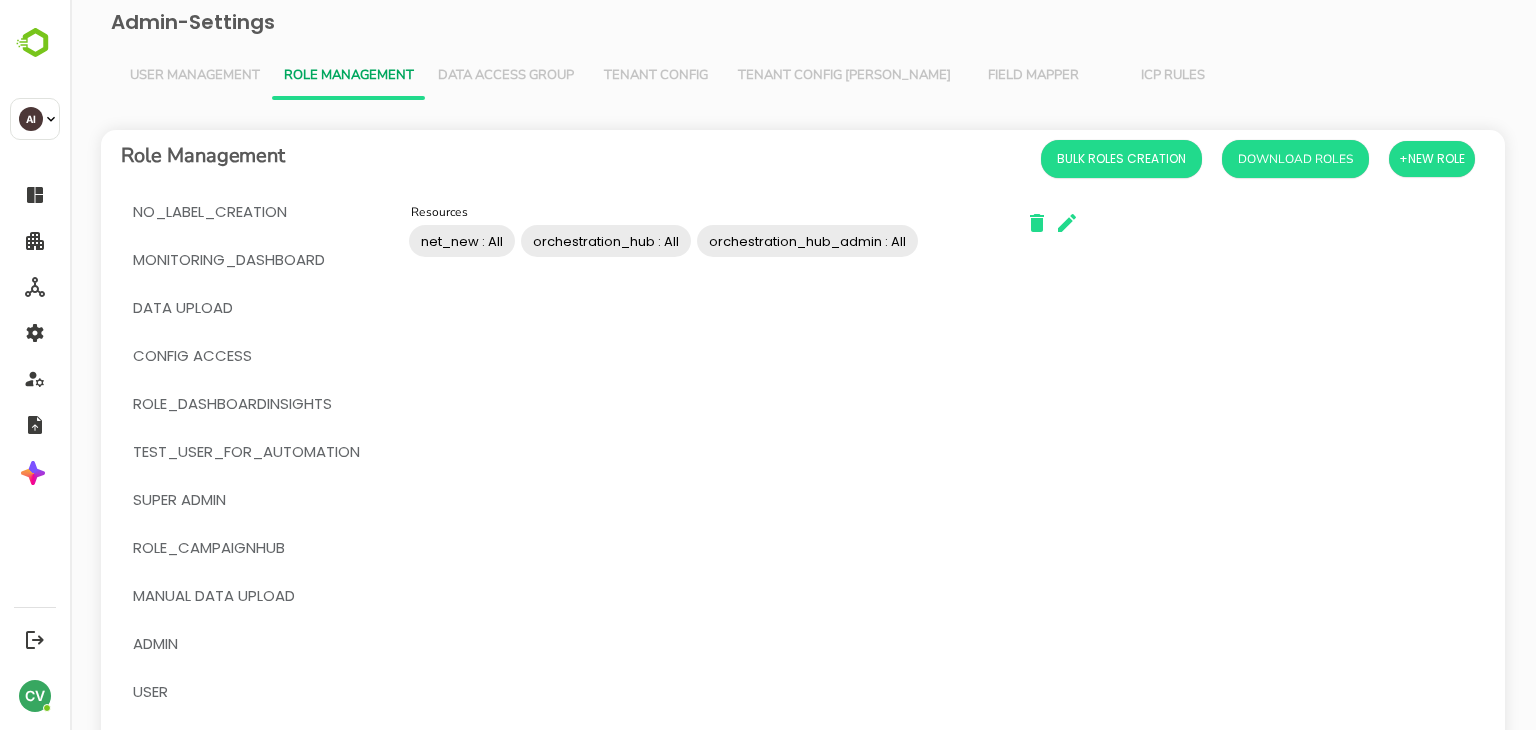type 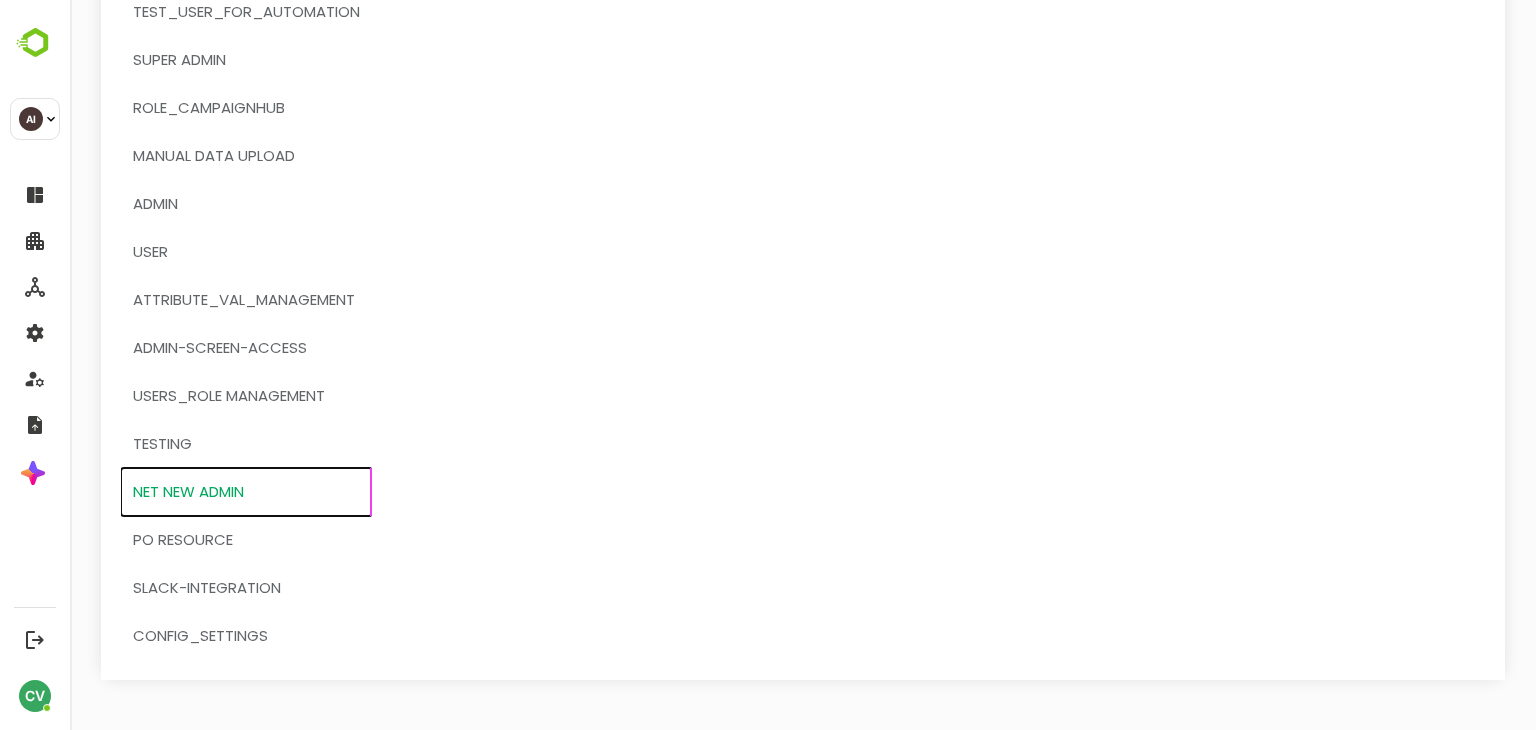 scroll, scrollTop: 0, scrollLeft: 0, axis: both 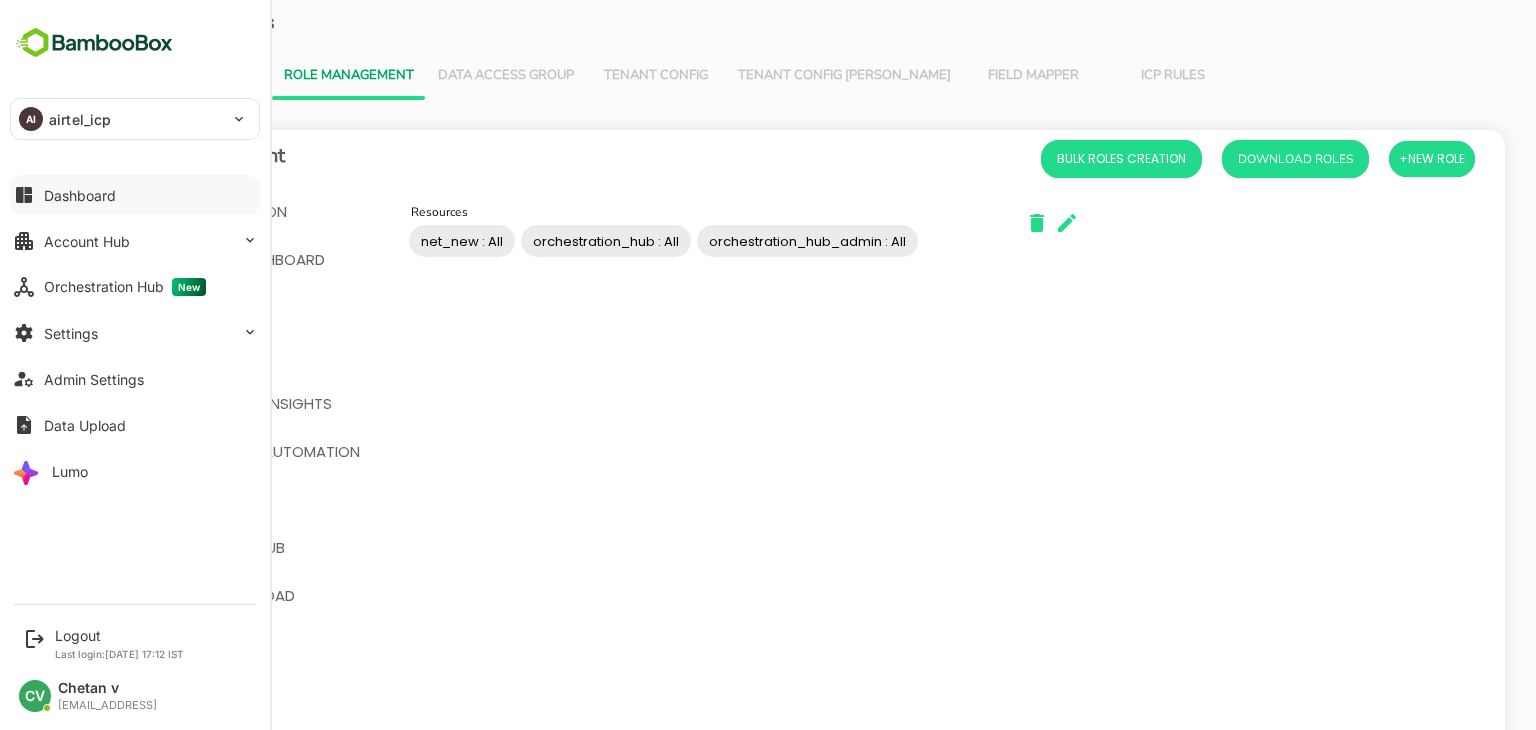 click on "Dashboard" at bounding box center (80, 195) 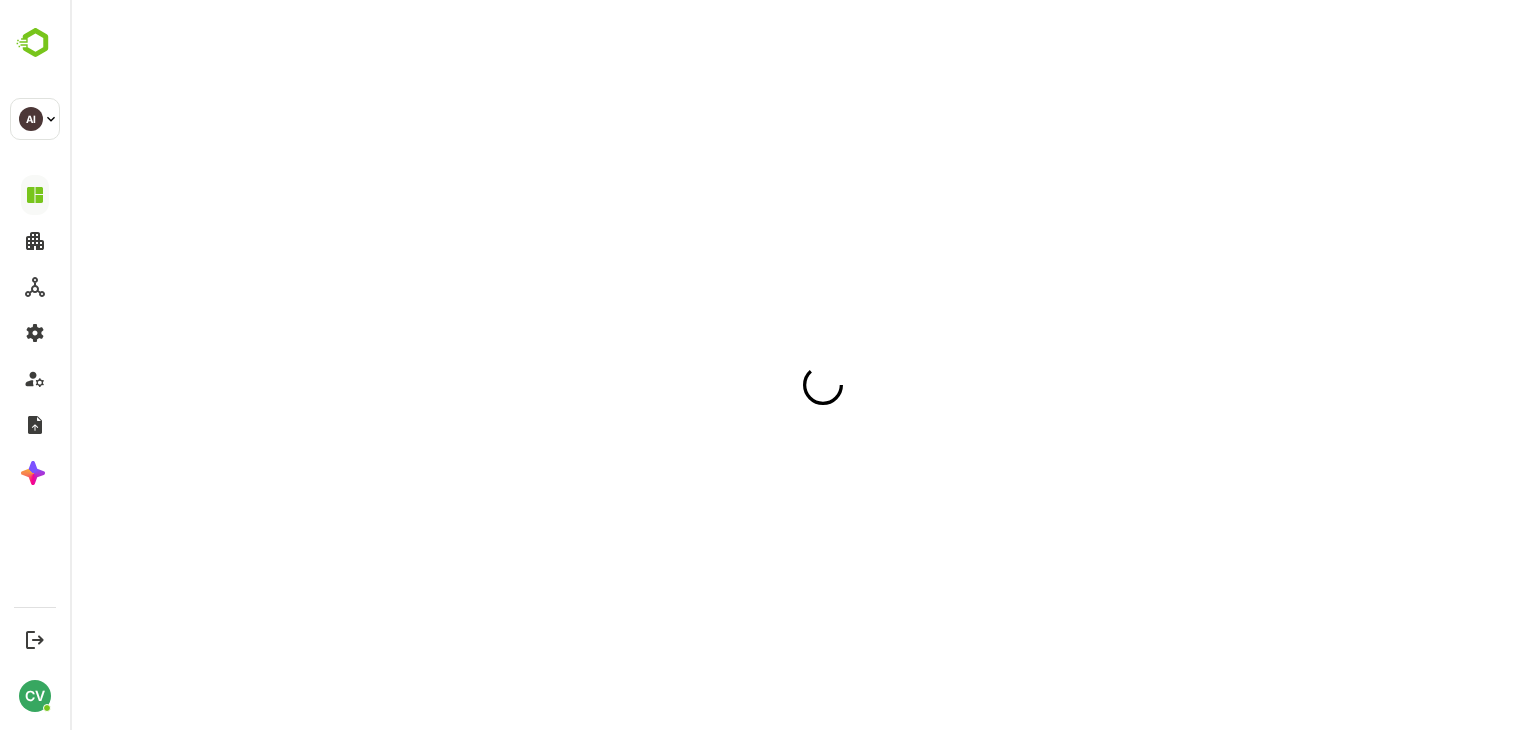 scroll, scrollTop: 0, scrollLeft: 0, axis: both 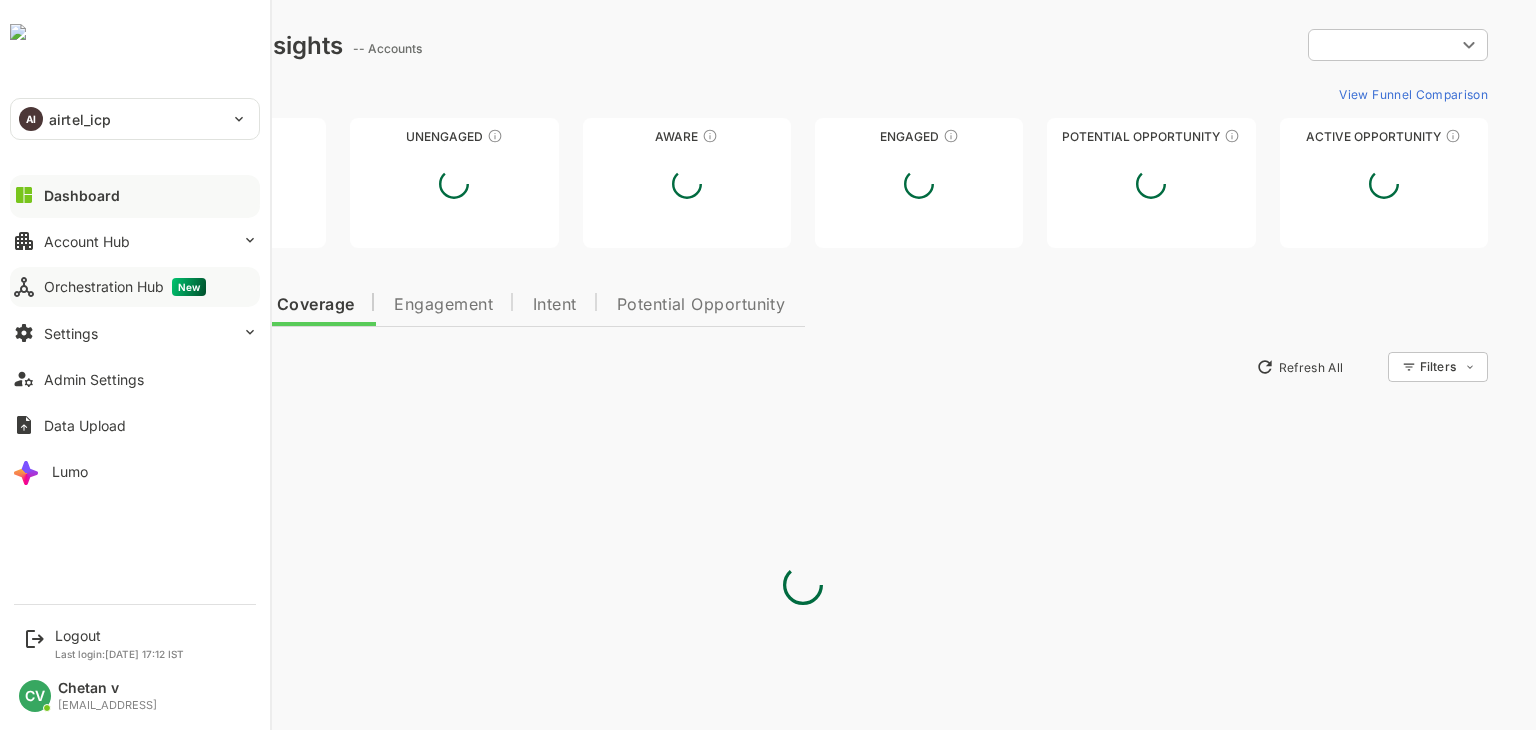 click on "Orchestration Hub New" at bounding box center [125, 287] 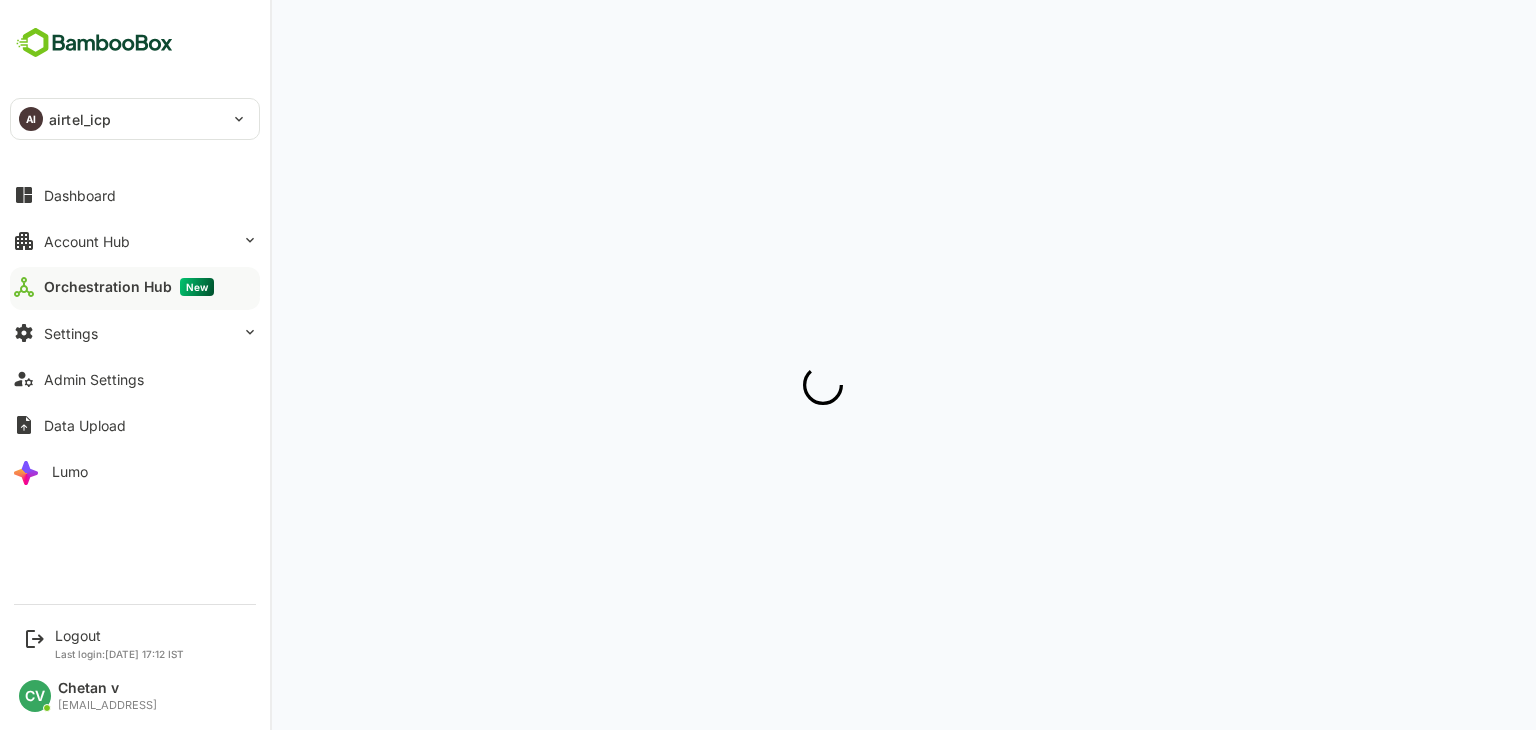 scroll, scrollTop: 0, scrollLeft: 0, axis: both 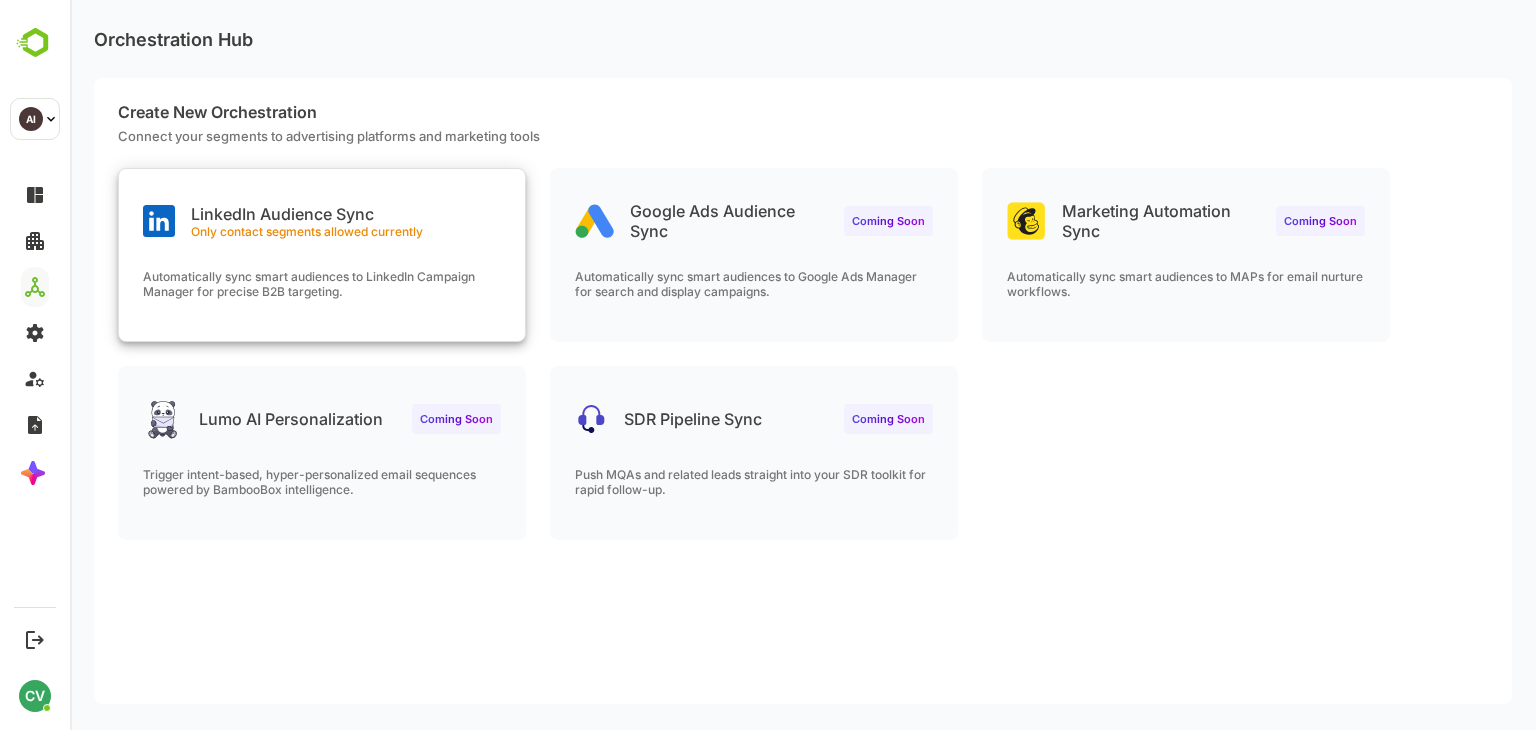 click on "Automatically sync smart audiences to LinkedIn Campaign Manager for precise B2B targeting." at bounding box center [322, 284] 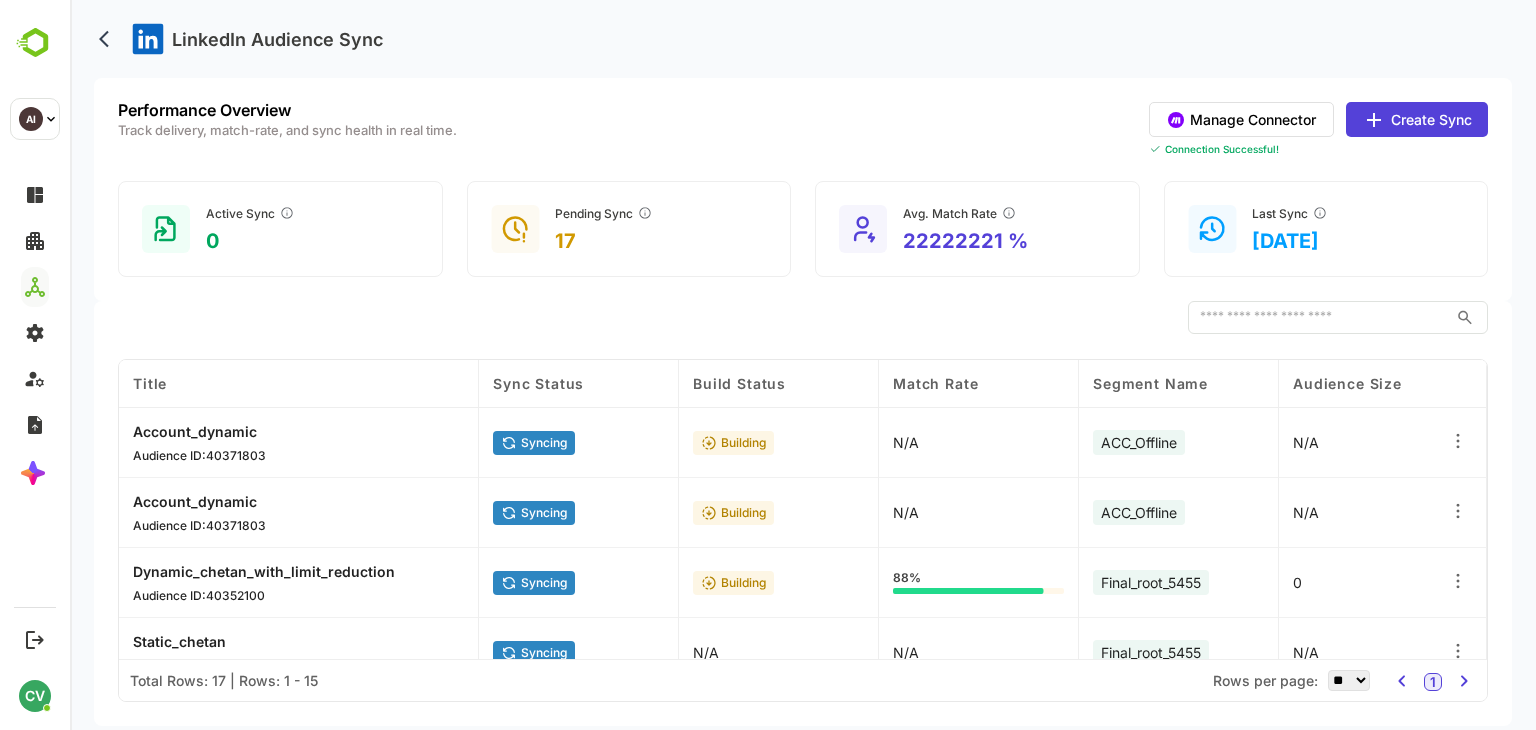 click on "Manage Connector" at bounding box center [1241, 119] 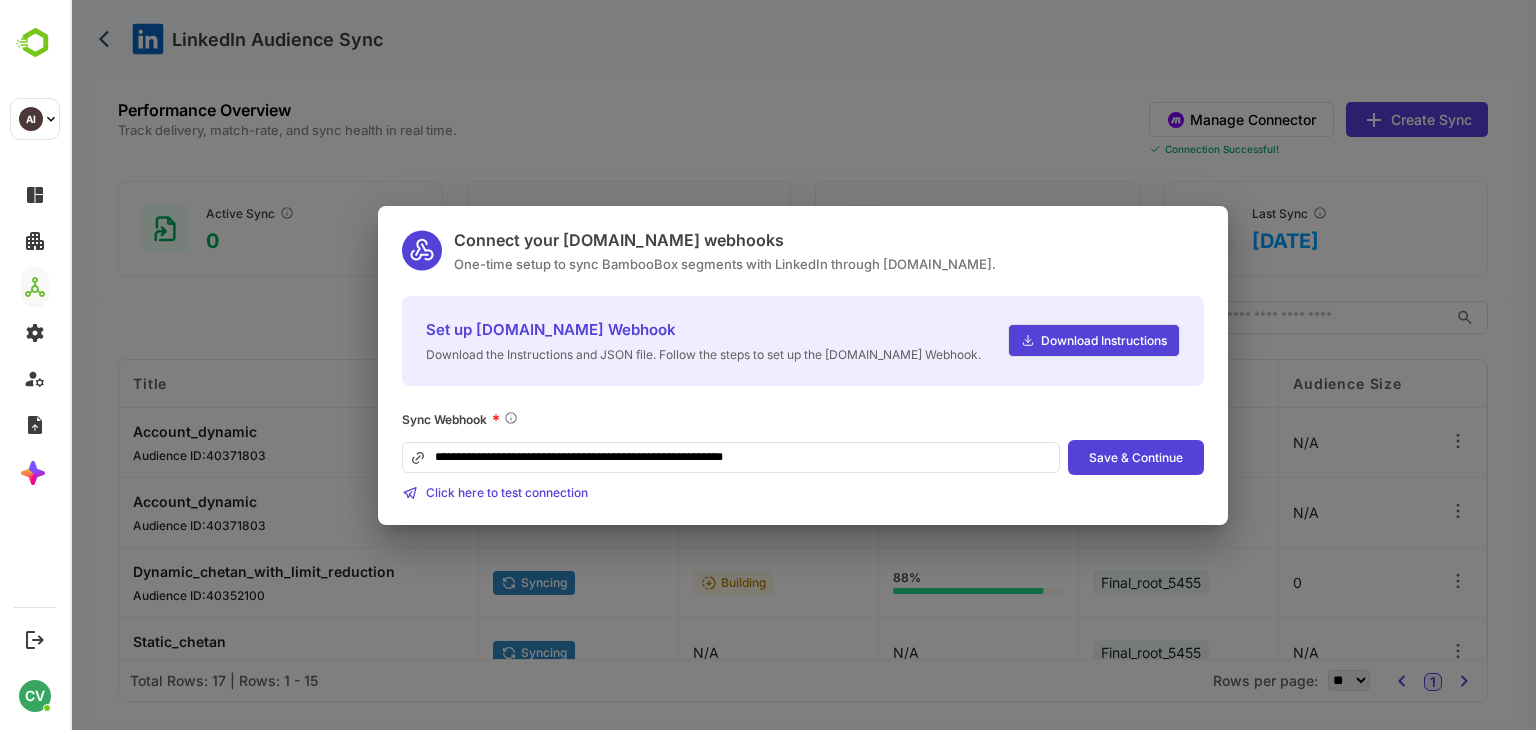 click on "Download Instructions" at bounding box center (1101, 340) 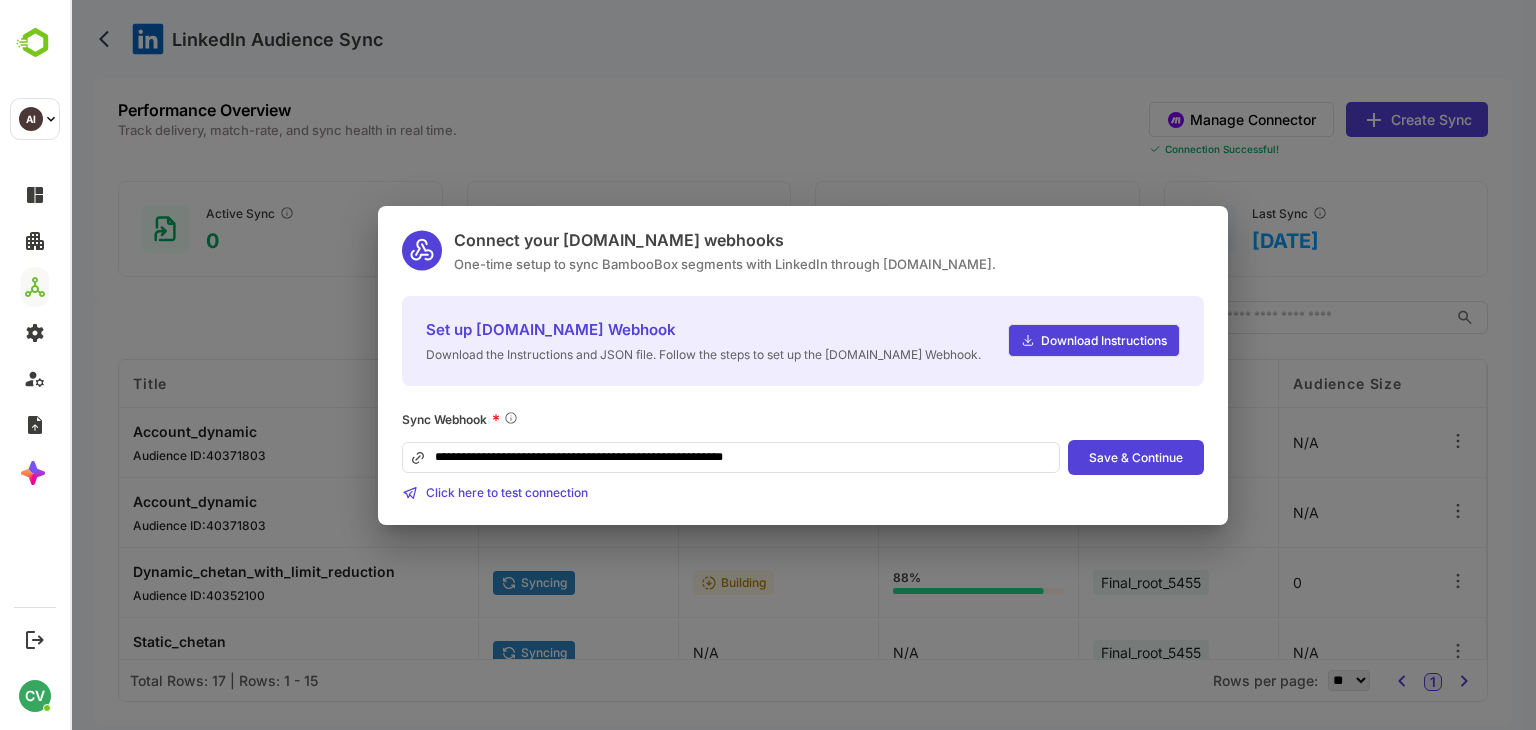 click on "**********" at bounding box center (803, 365) 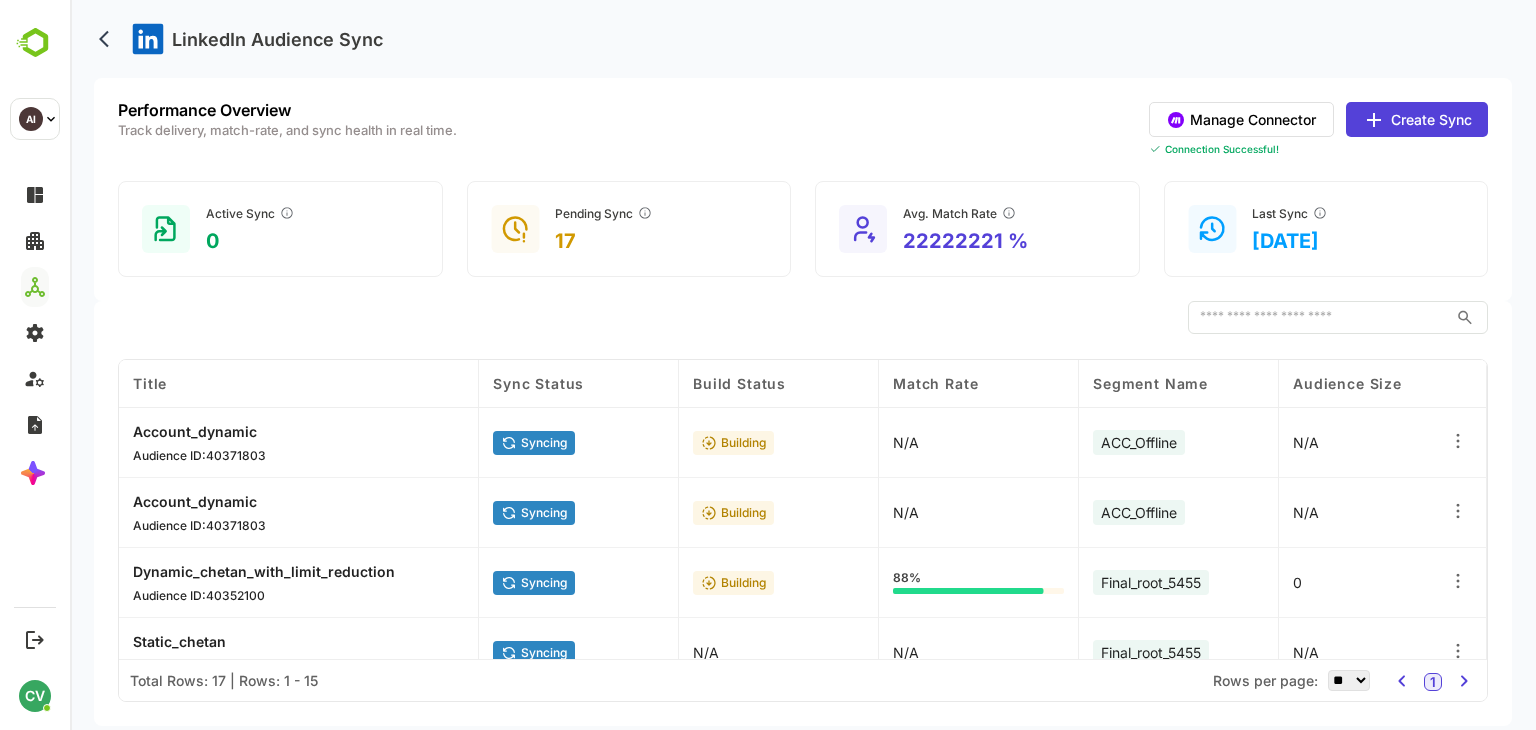 click on "Performance Overview Track delivery, match-rate, and sync health in real time. Manage Connector  Create Sync Connection Successful! Active Sync 0 Pending Sync 17 Avg. Match Rate 22222221 % Last Sync 2025-07-10" at bounding box center (803, 189) 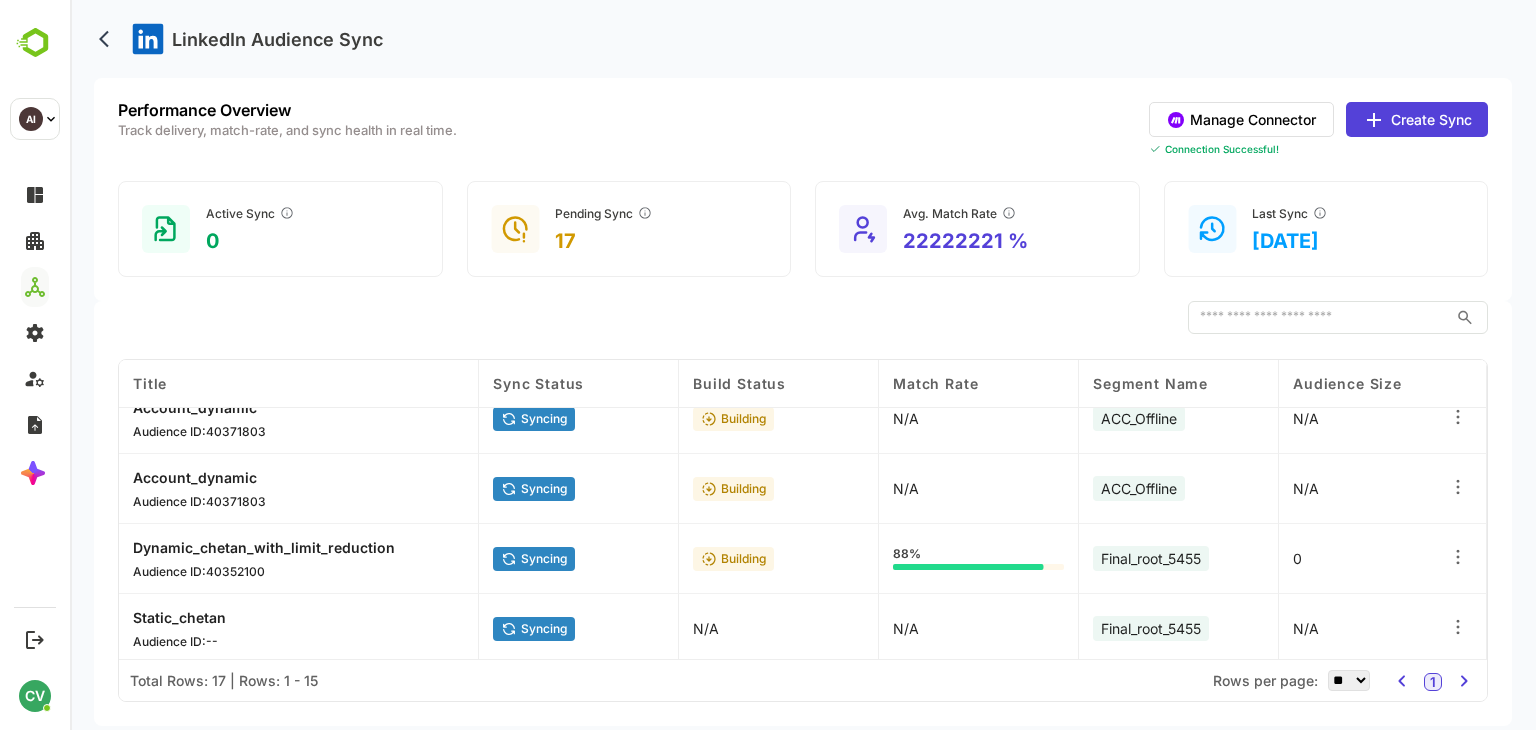 scroll, scrollTop: 0, scrollLeft: 0, axis: both 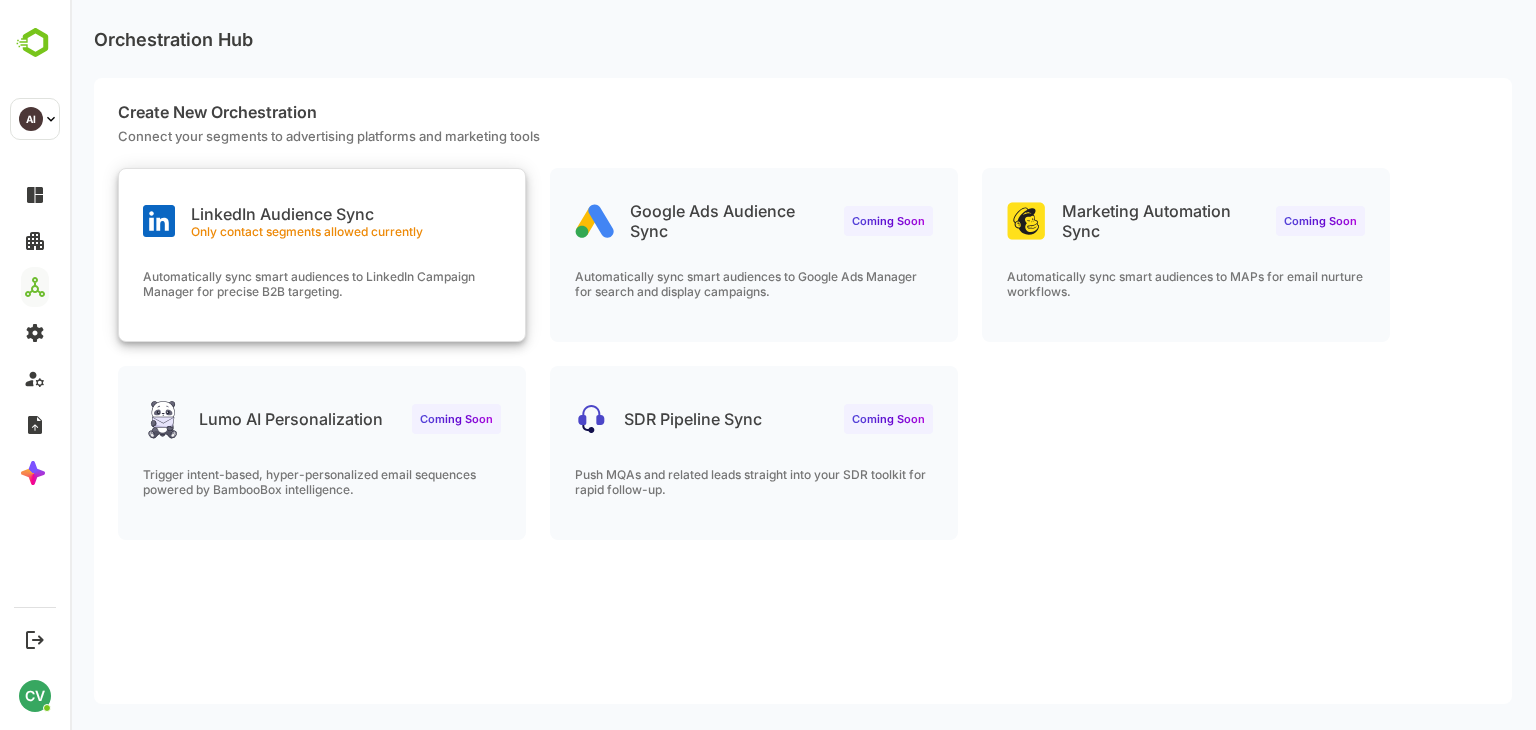 click on "Automatically sync smart audiences to LinkedIn Campaign Manager for precise B2B targeting." at bounding box center (322, 305) 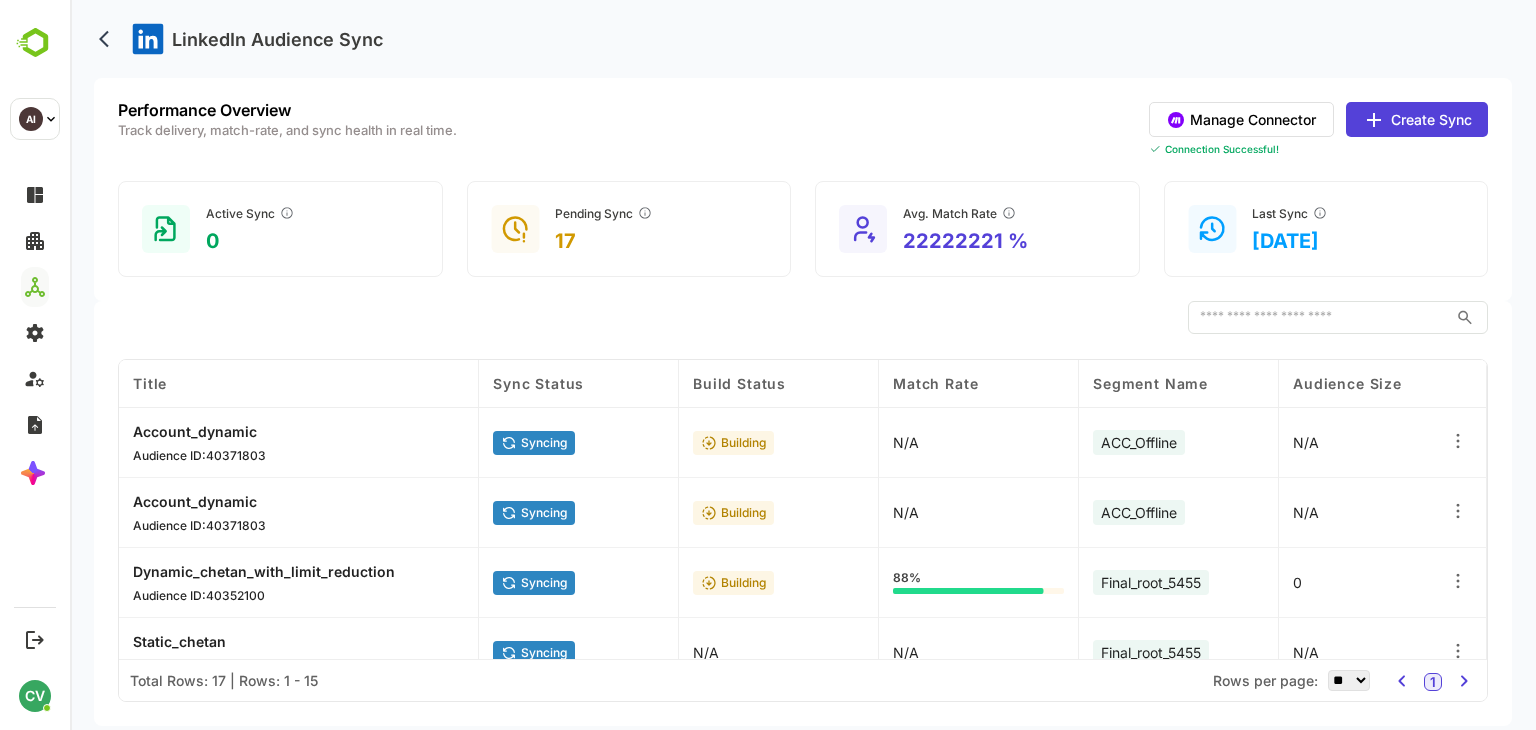 scroll, scrollTop: 800, scrollLeft: 0, axis: vertical 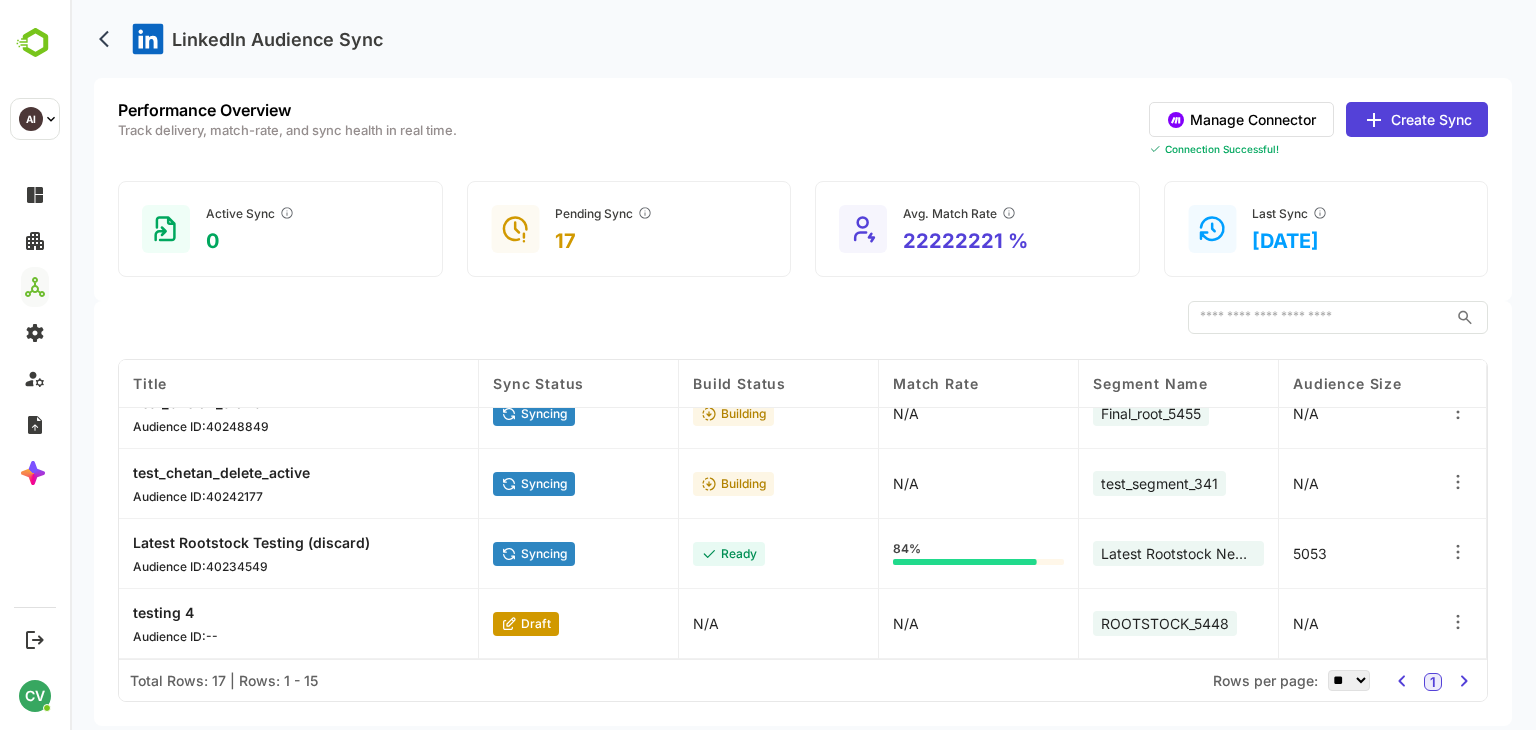click 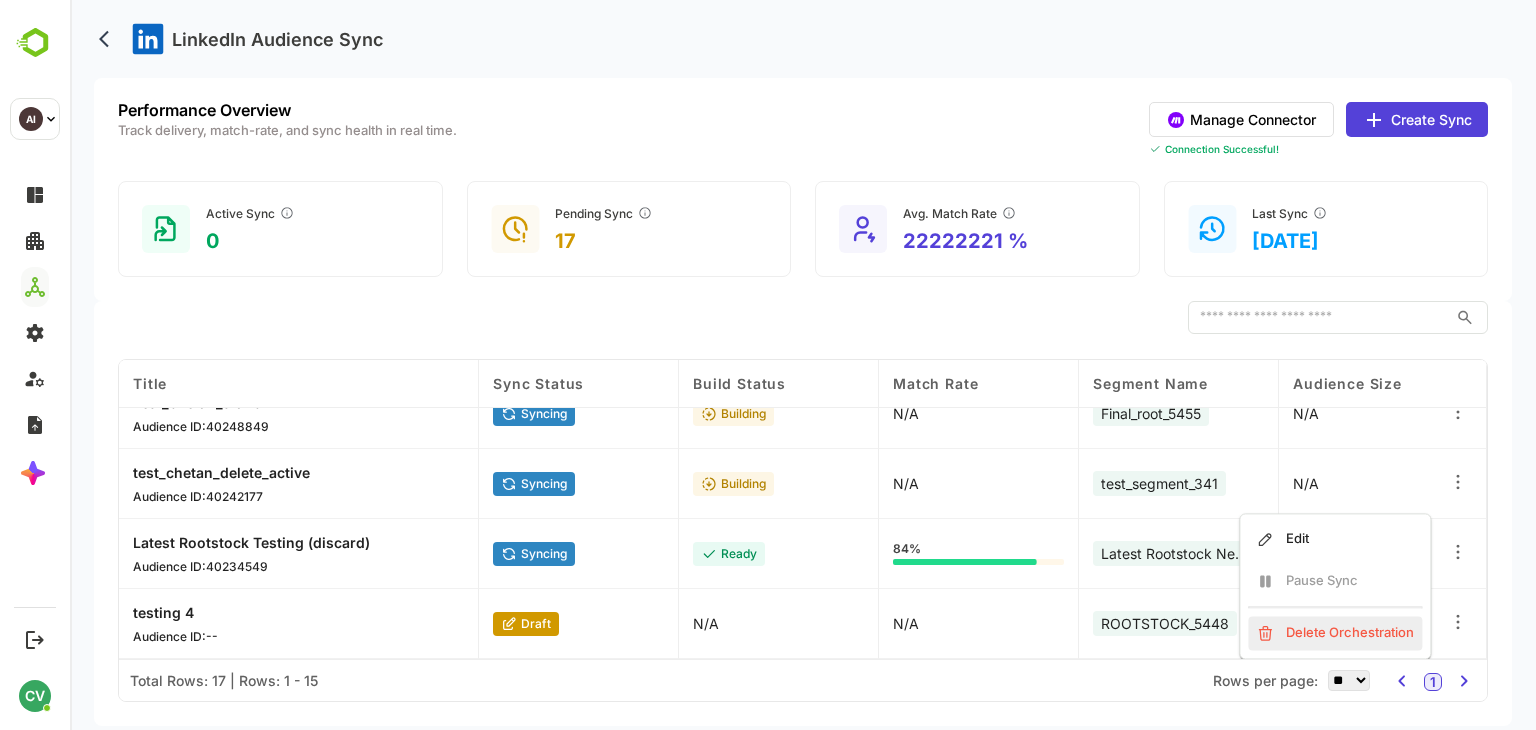 click on "Delete Orchestration" at bounding box center [1335, 633] 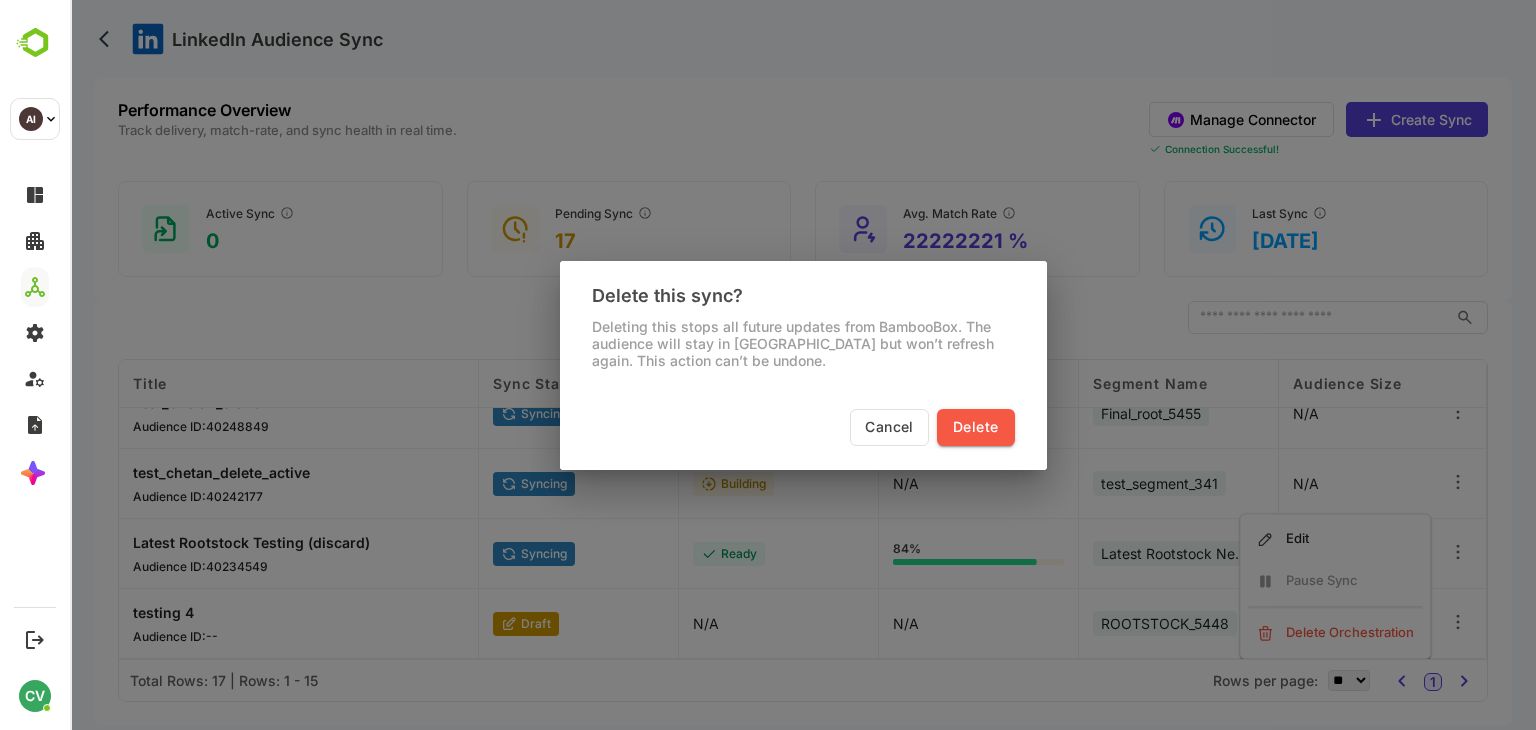 click on "Delete" at bounding box center [975, 427] 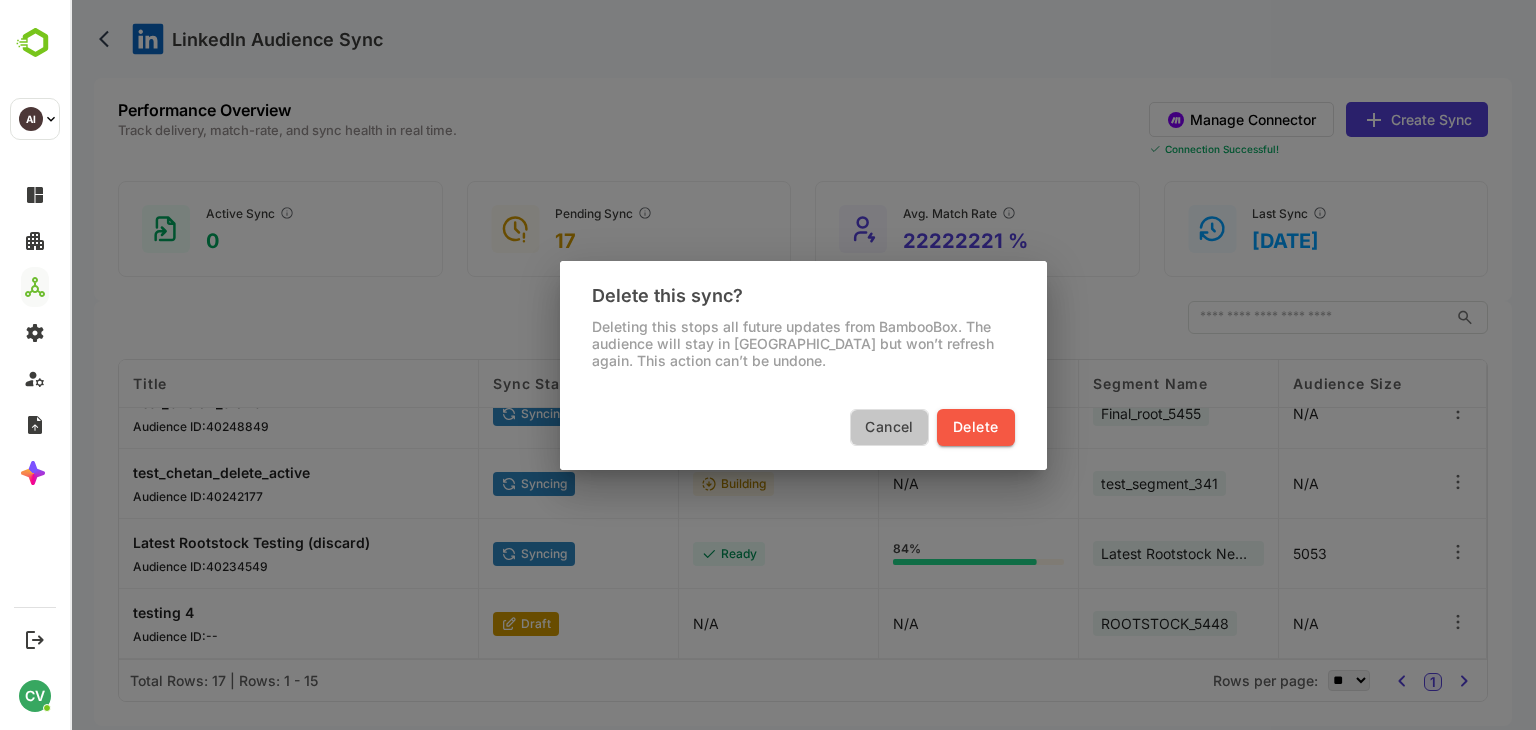 click on "Cancel" at bounding box center [889, 427] 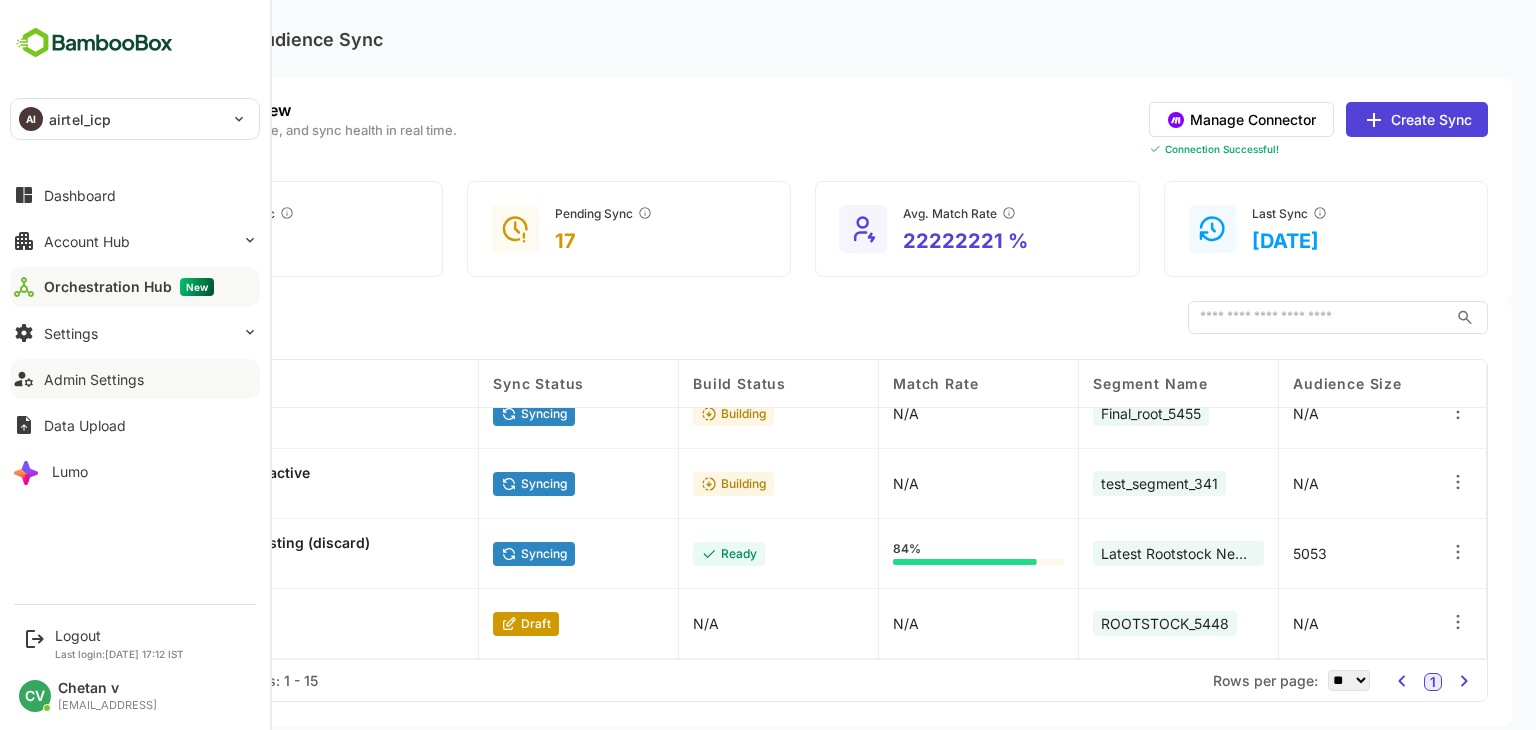 click on "Admin Settings" at bounding box center [94, 379] 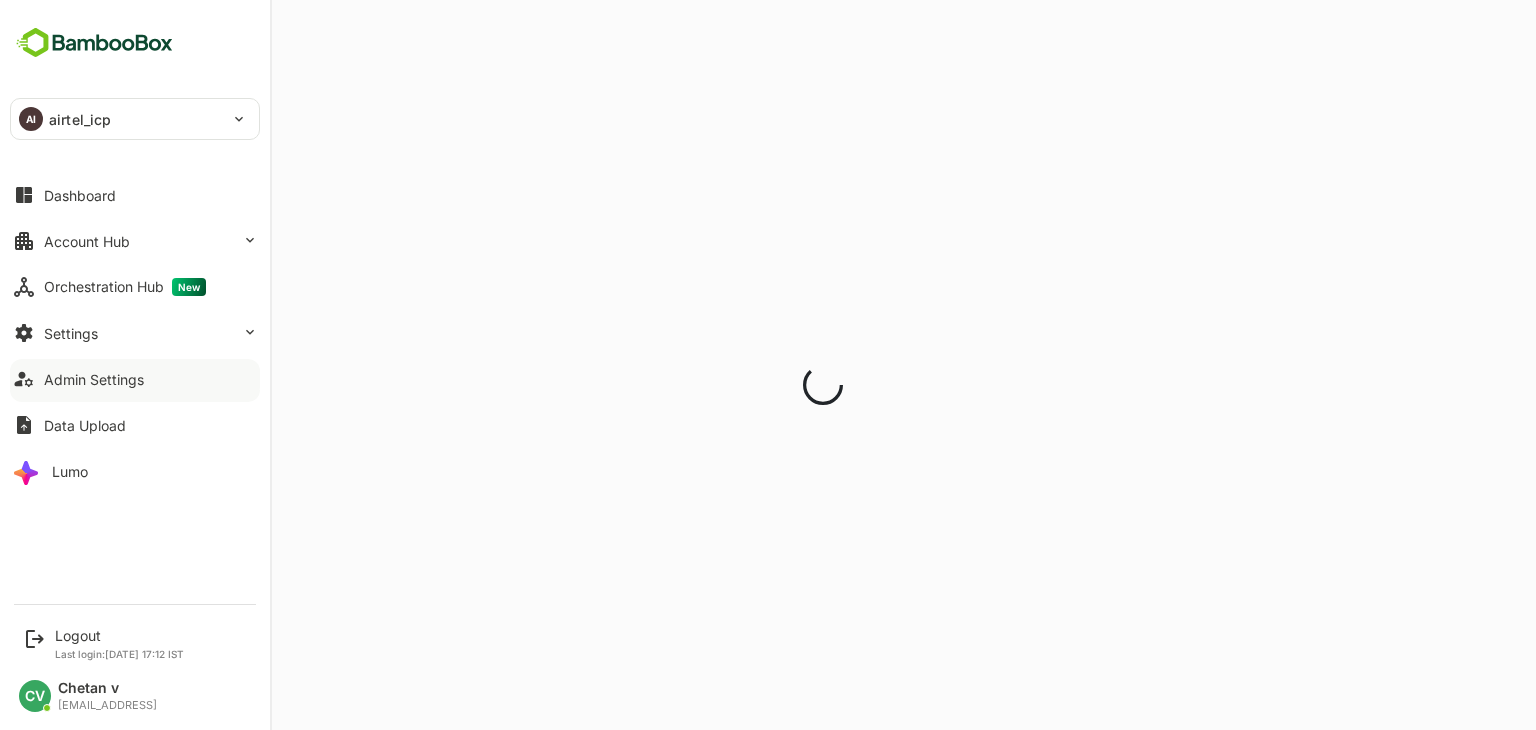 scroll, scrollTop: 0, scrollLeft: 0, axis: both 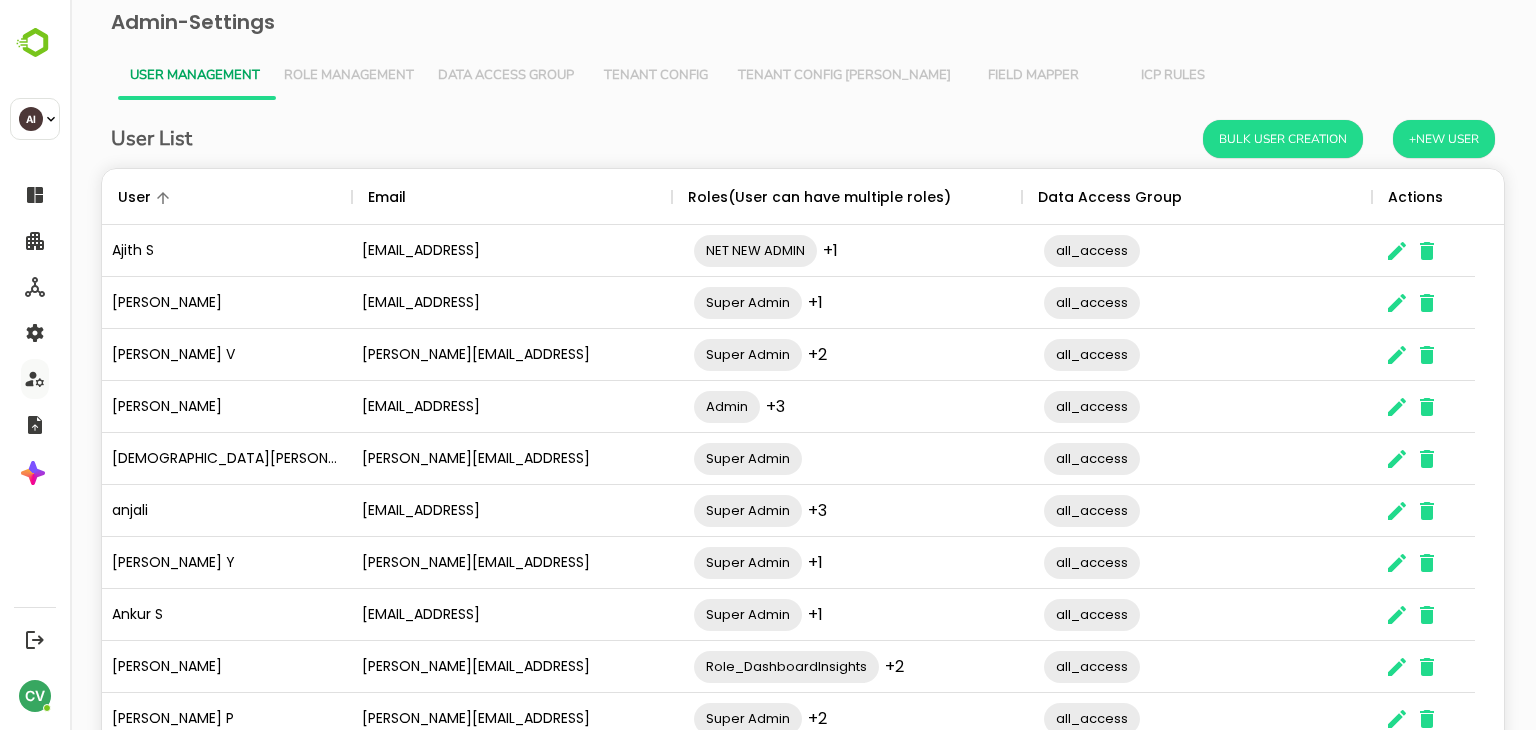 click on "Tenant Config Json" at bounding box center [844, 76] 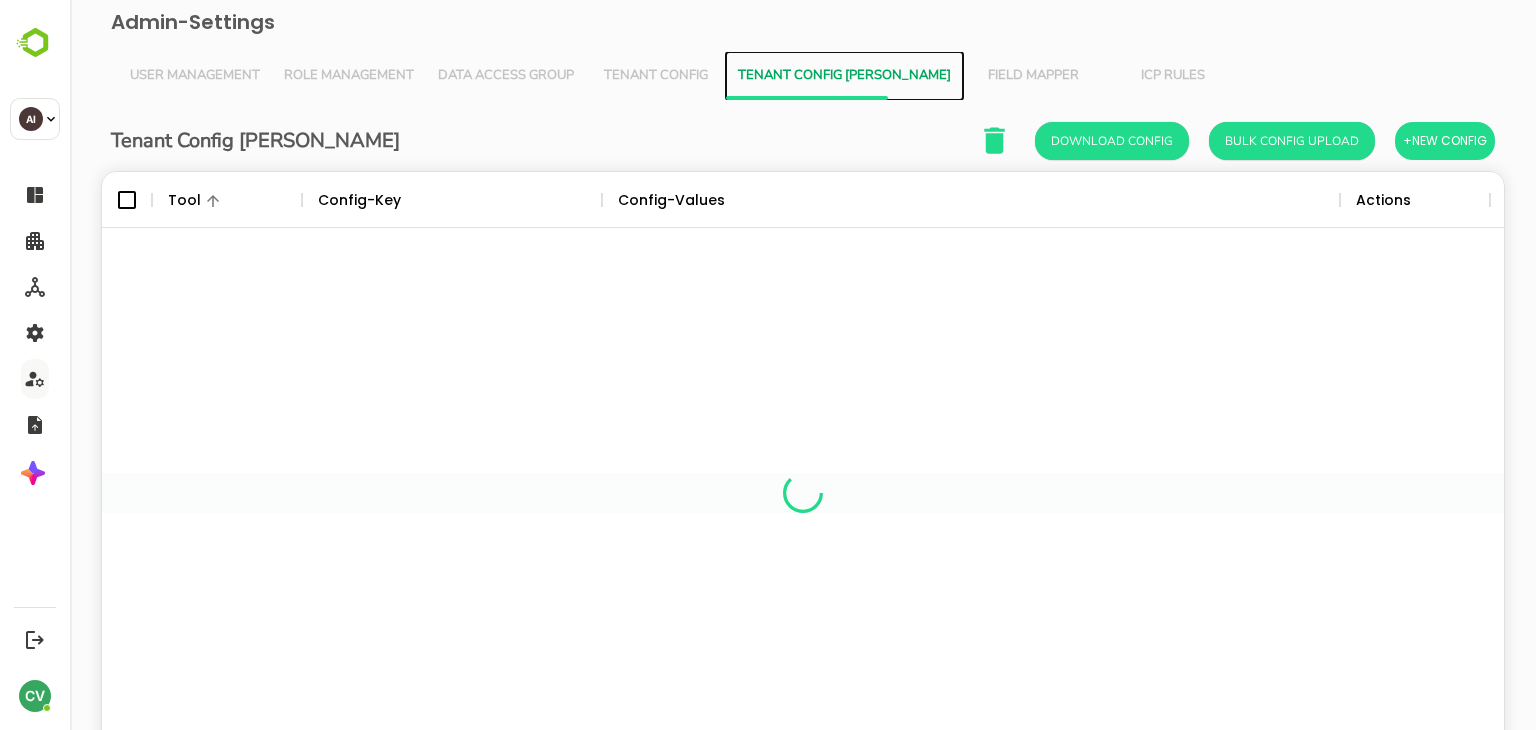 scroll, scrollTop: 16, scrollLeft: 16, axis: both 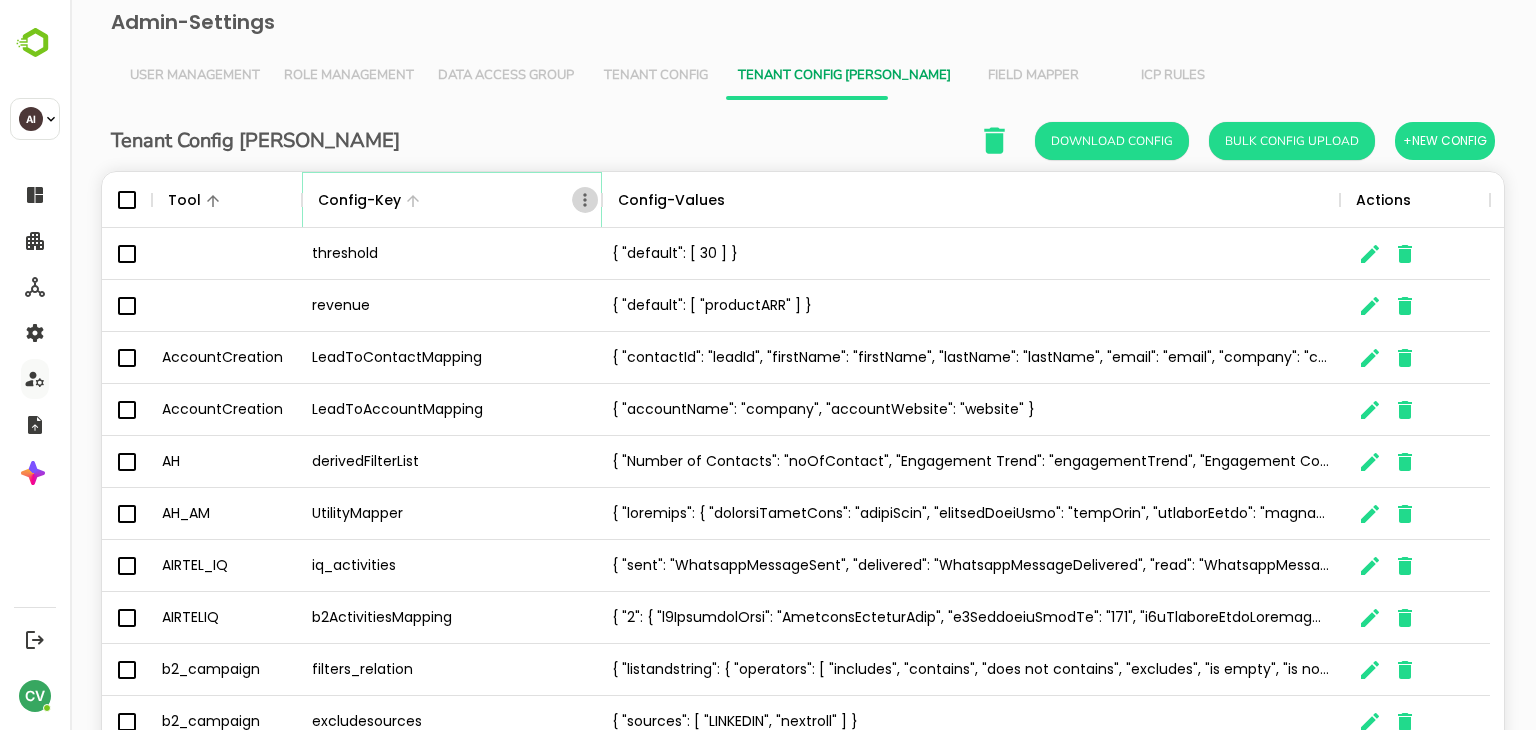 click 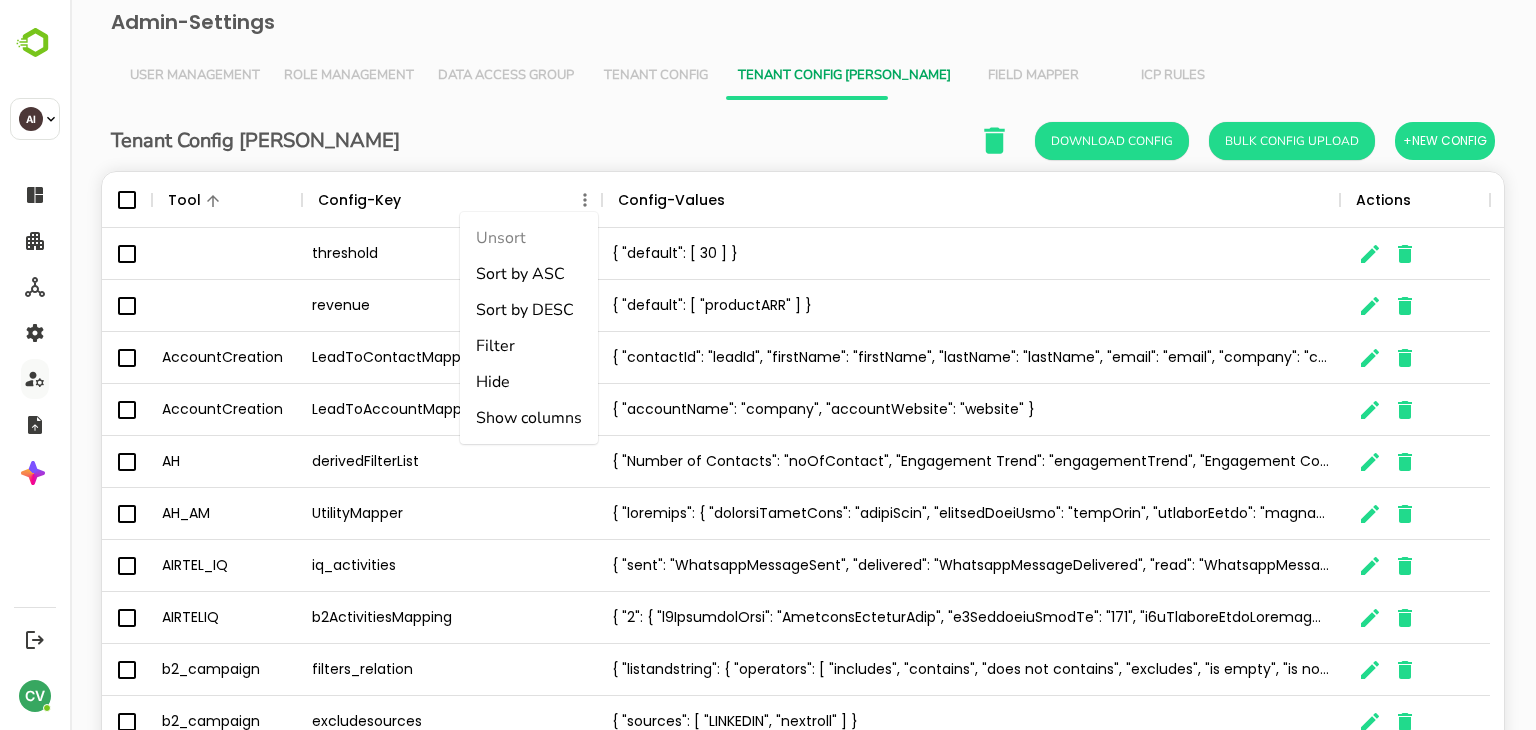 click on "Filter" at bounding box center (529, 346) 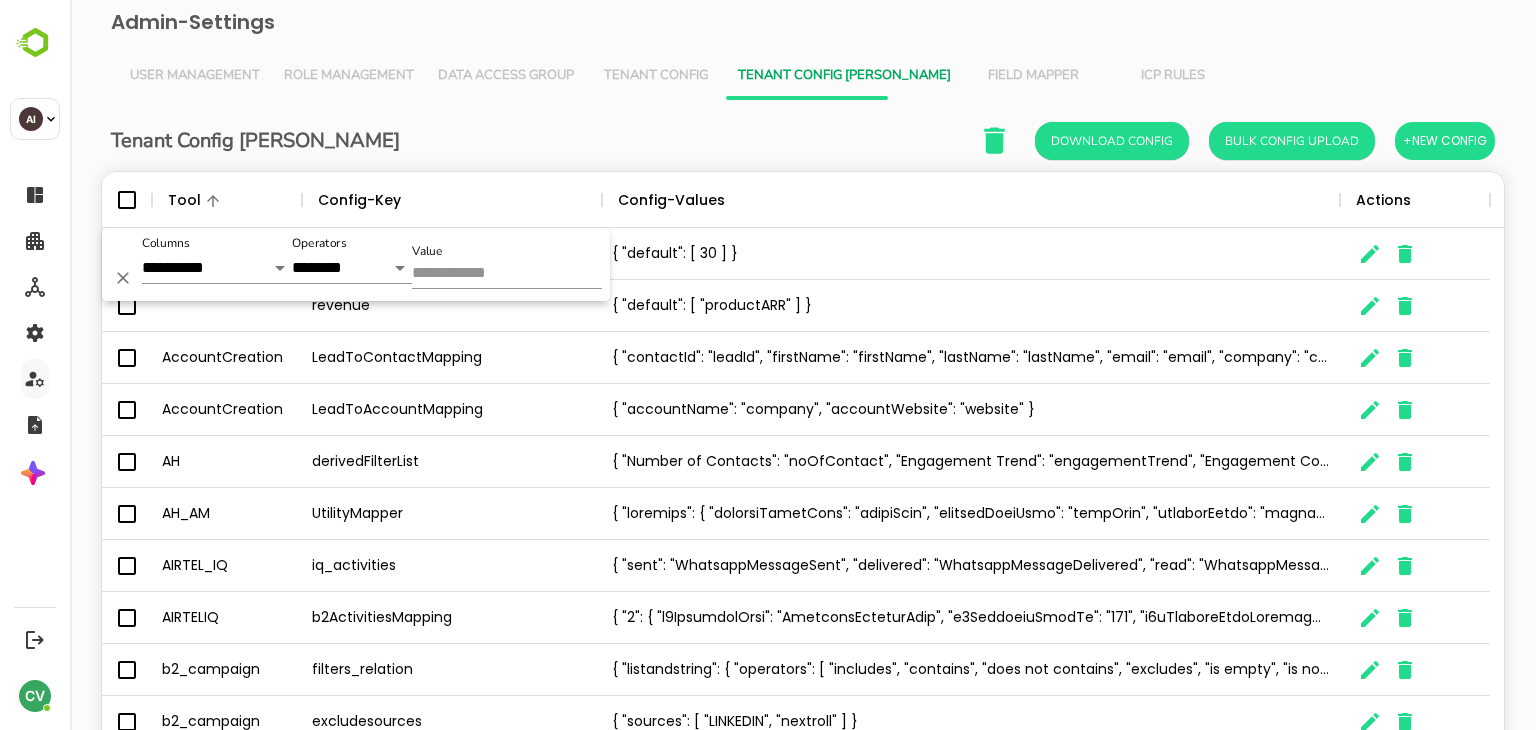 click on "Value" at bounding box center [507, 274] 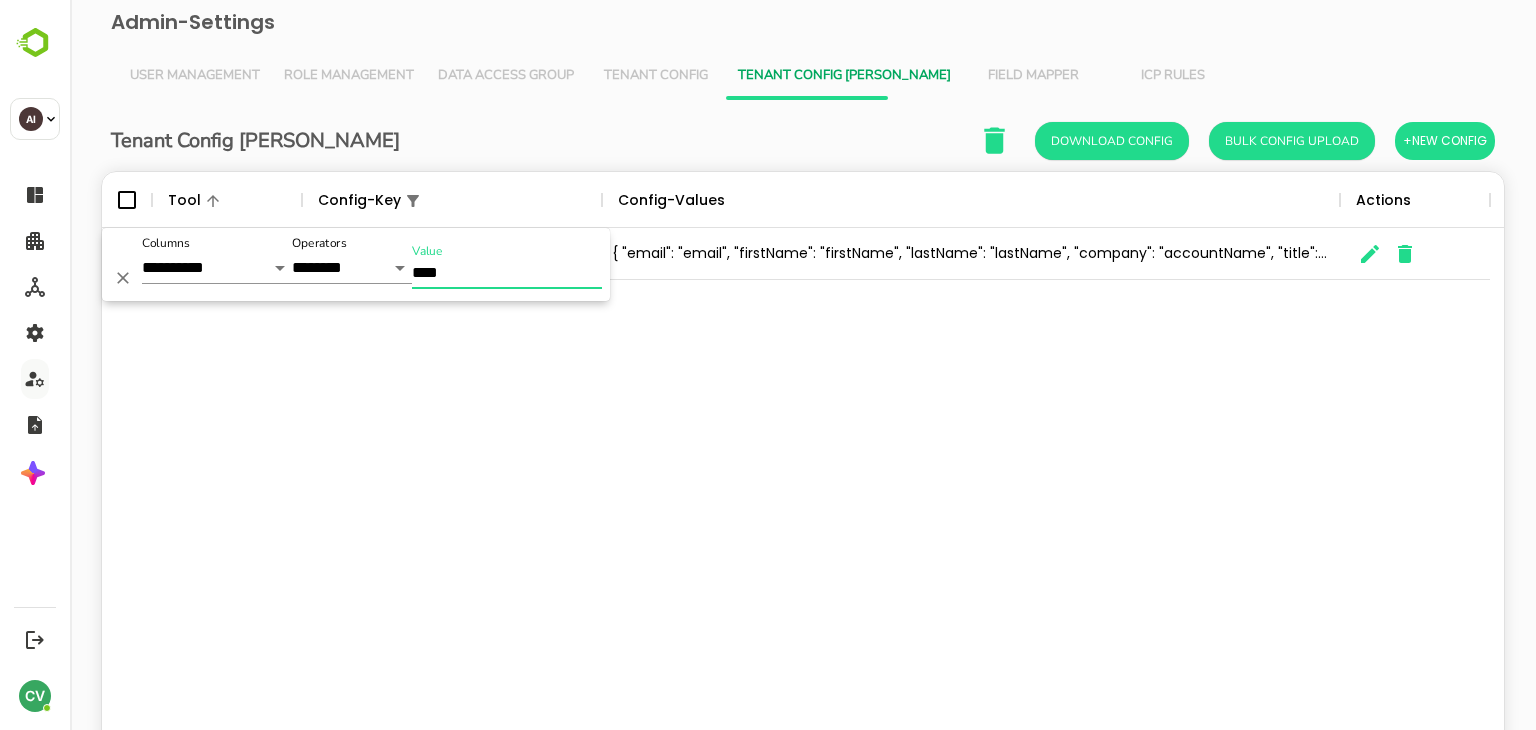 type on "****" 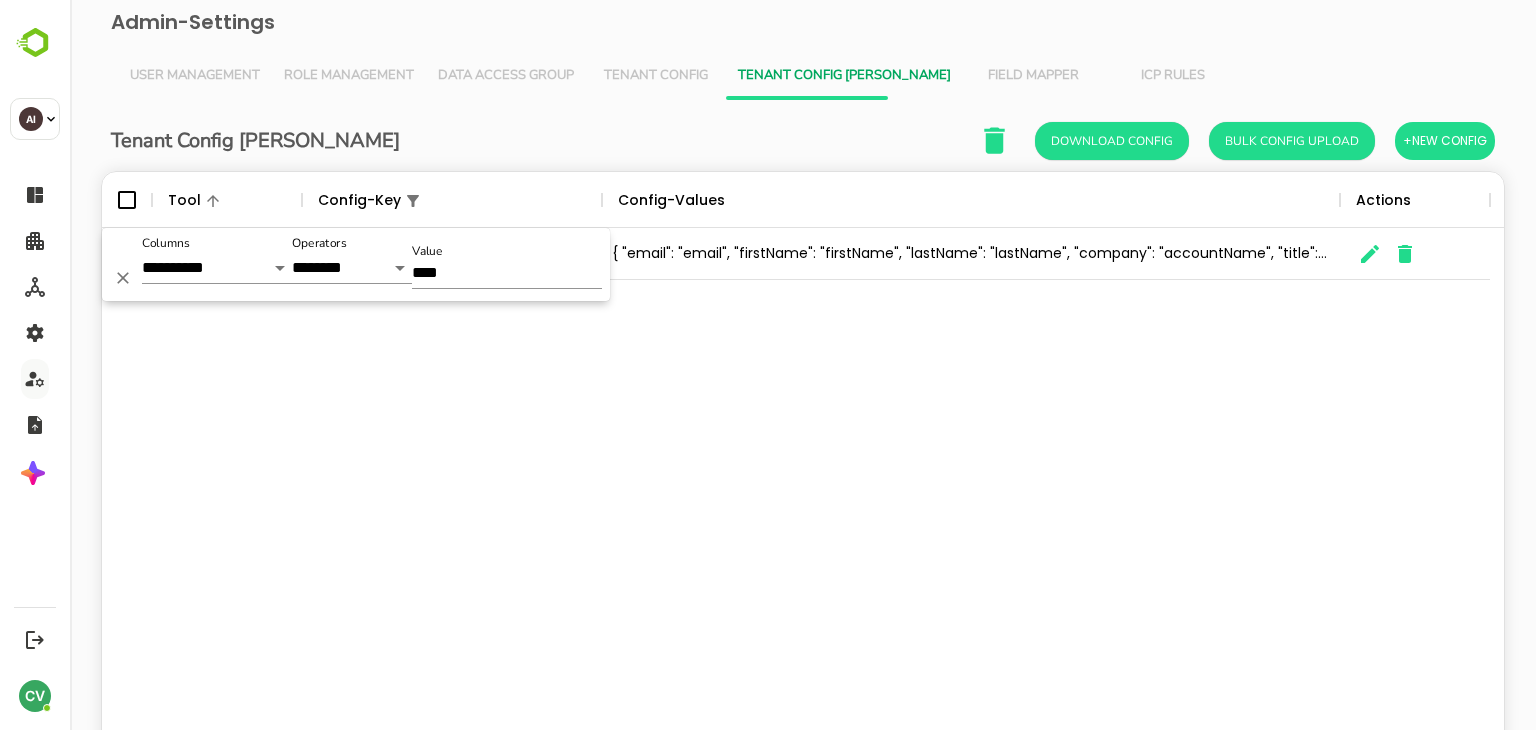 click on "LinkedIn OrchestrationContactMapping {
"email": "email",
"firstName": "firstName",
"lastName": "lastName",
"company": "accountName",
"title": "title"
}" at bounding box center [803, 493] 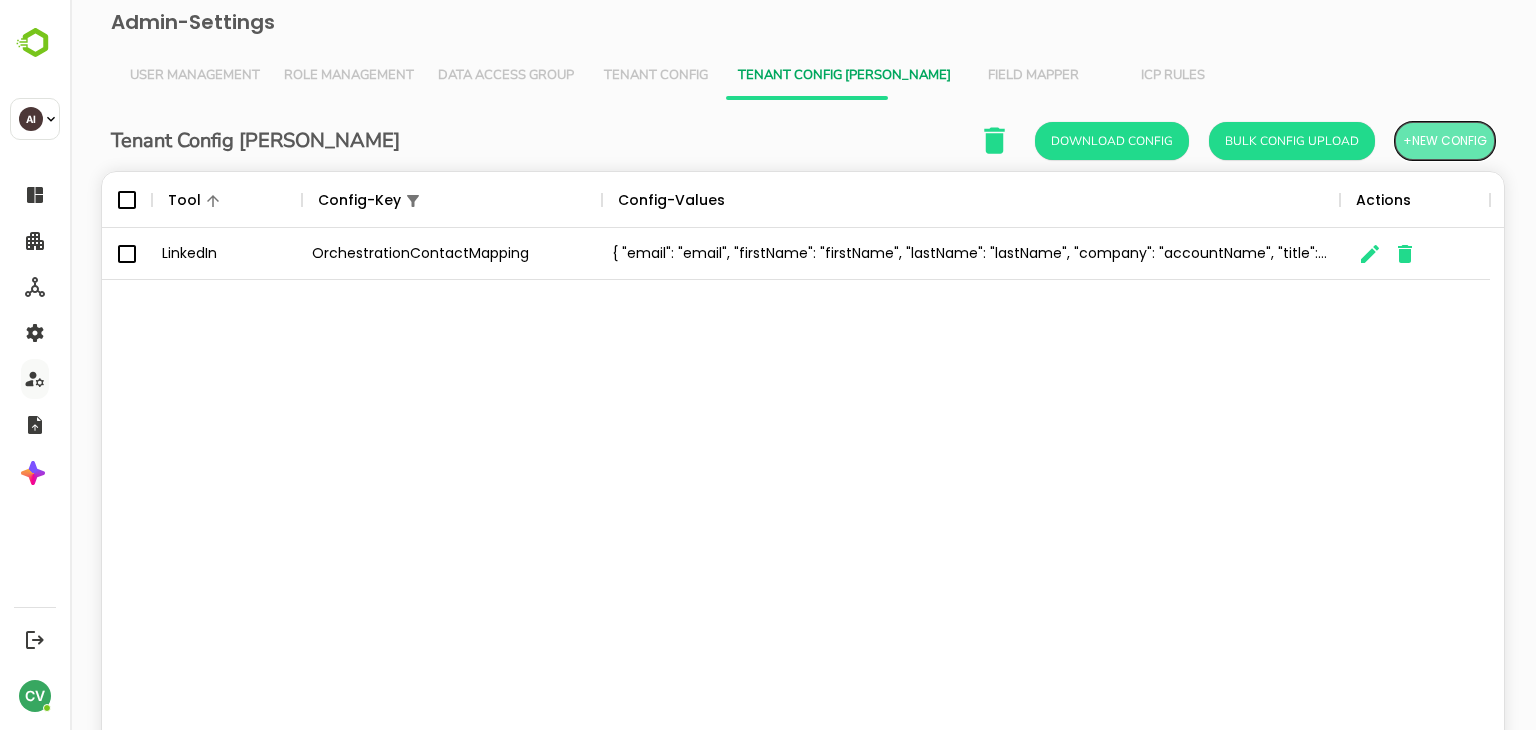 click on "+New Config" at bounding box center (1445, 141) 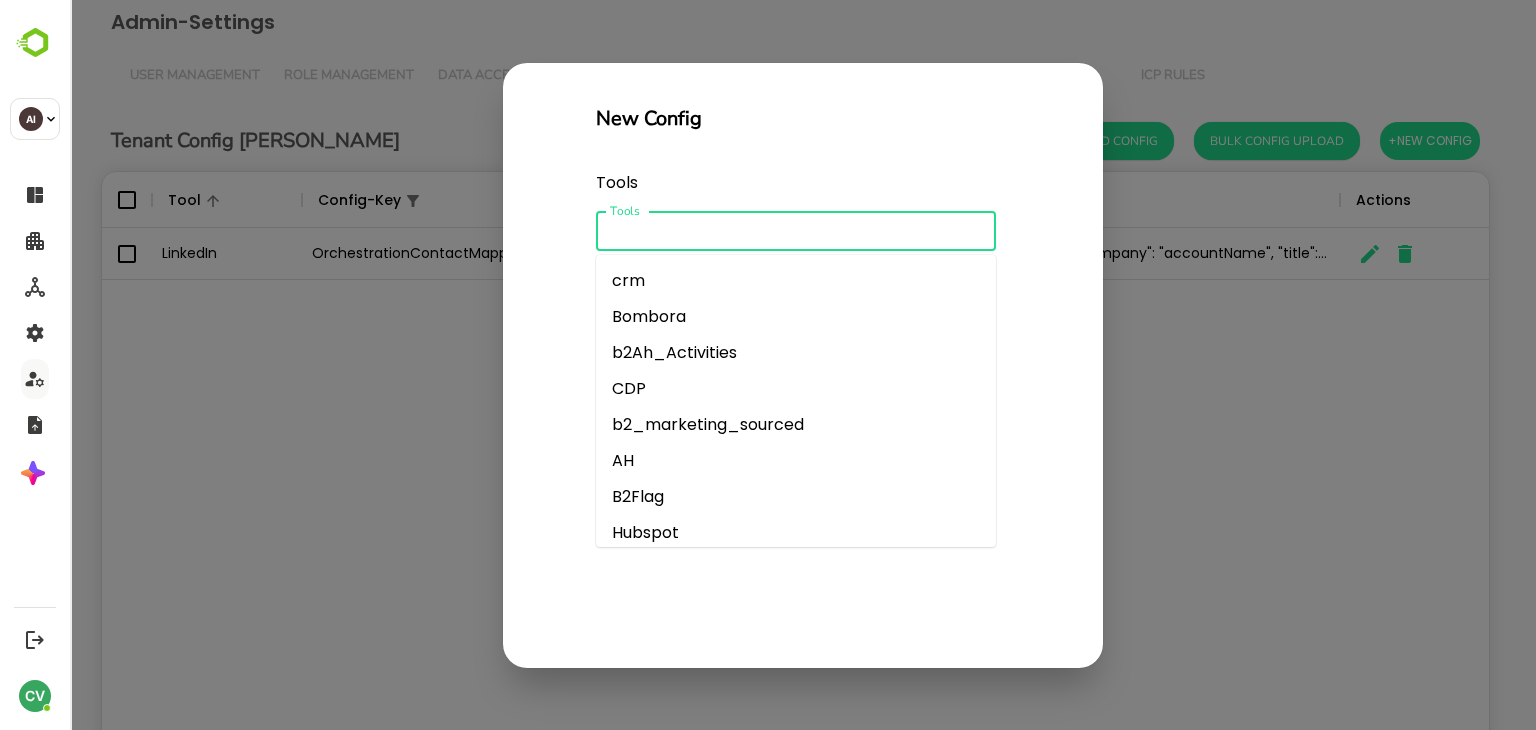 click on "Tools" at bounding box center [779, 231] 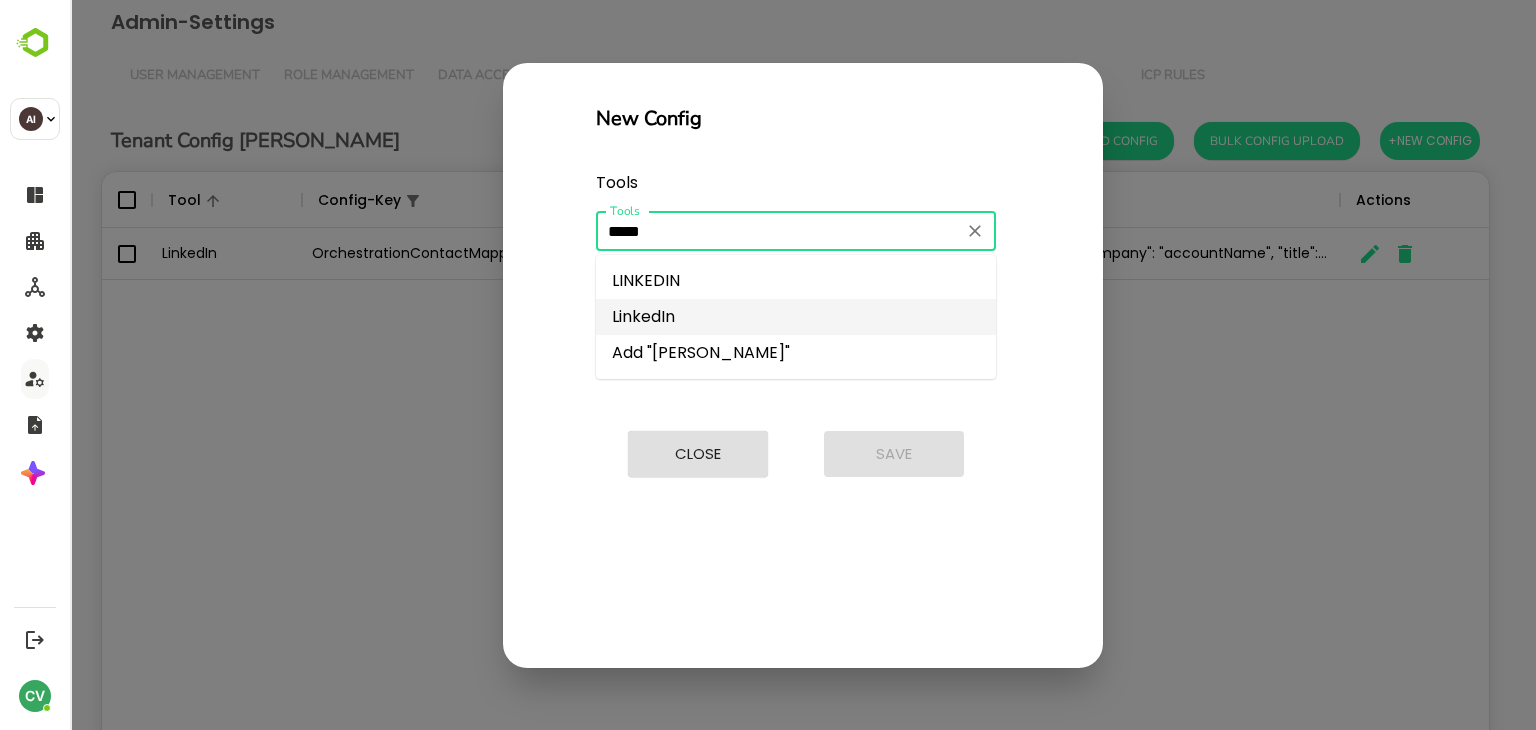 click on "LinkedIn" at bounding box center [796, 317] 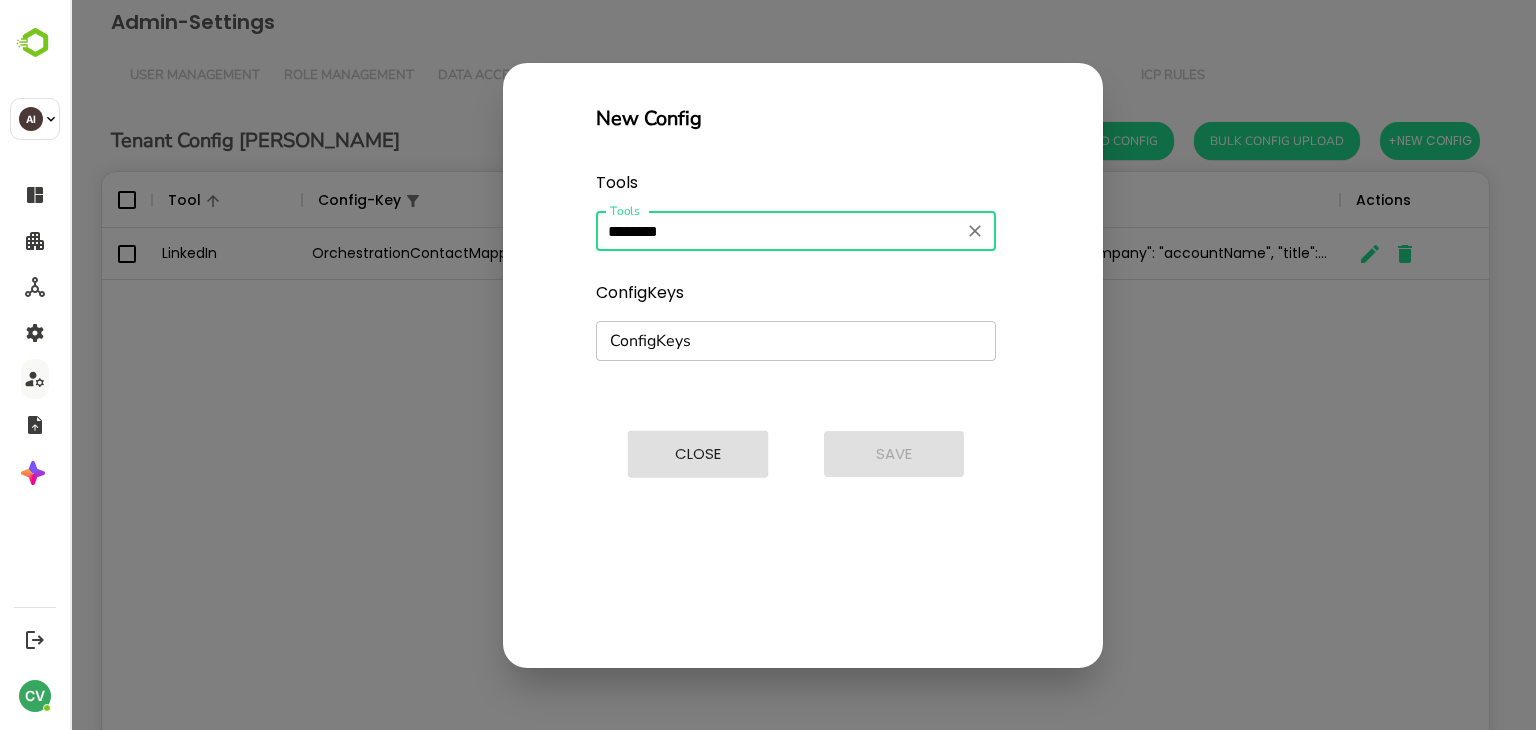 type on "********" 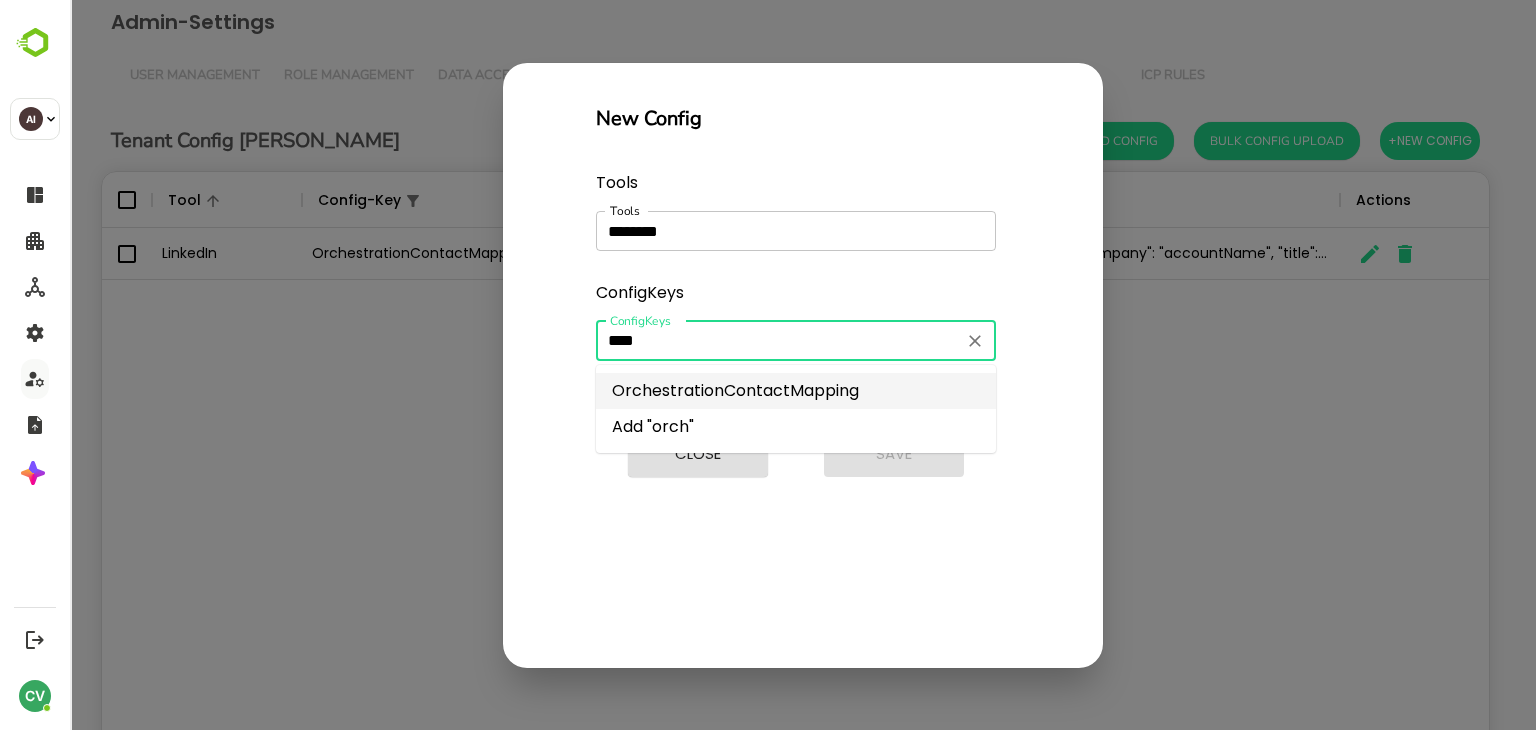 click on "OrchestrationContactMapping" at bounding box center [796, 391] 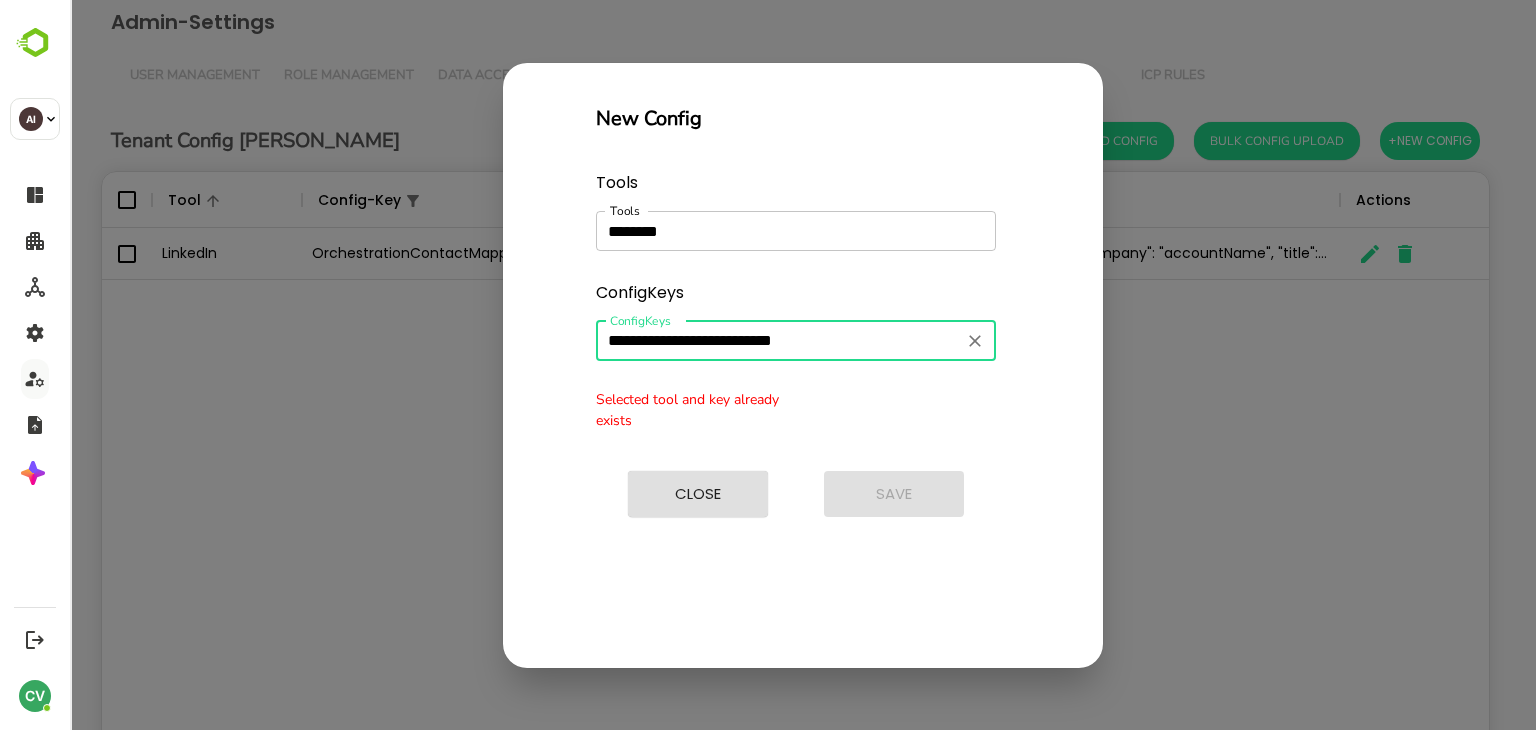 click on "**********" at bounding box center [779, 341] 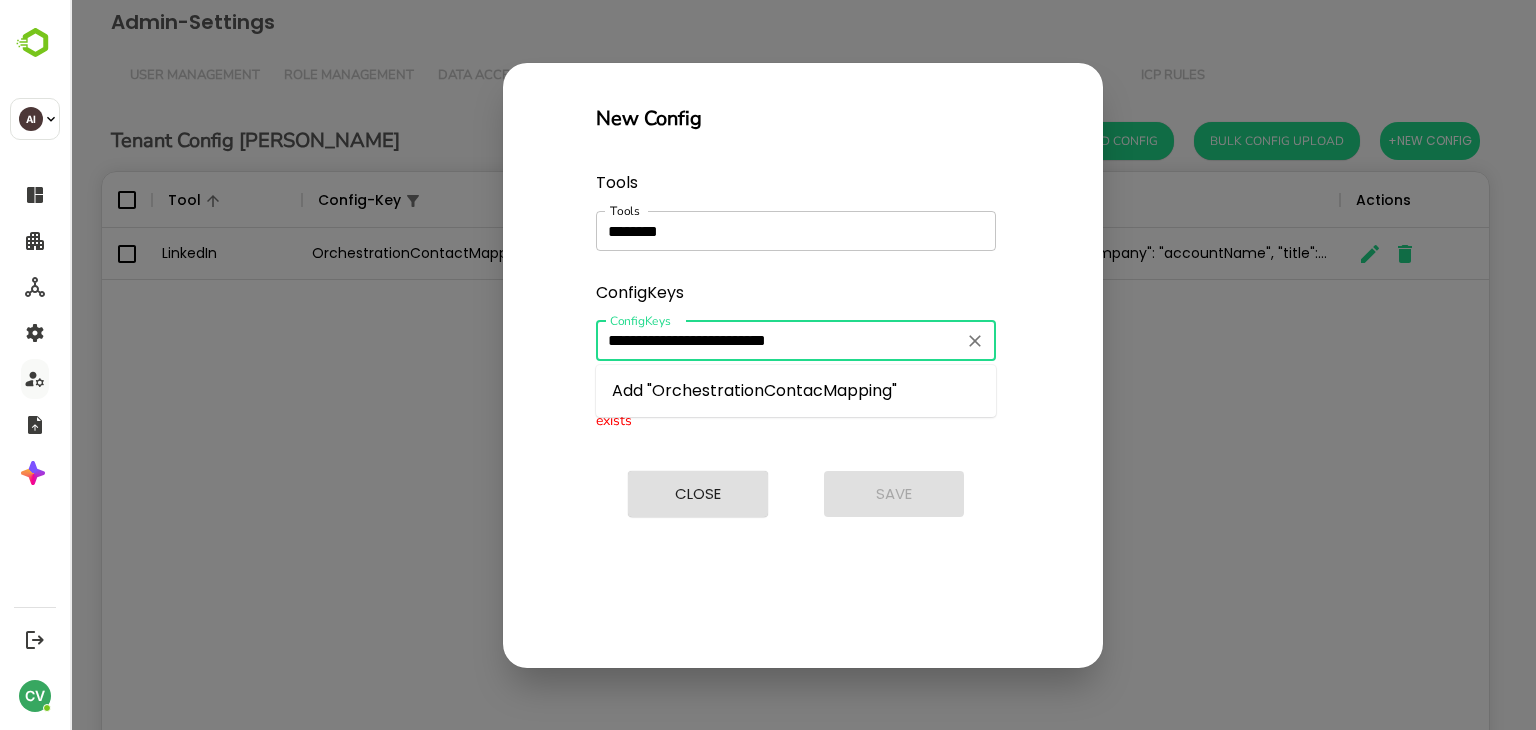 scroll, scrollTop: 0, scrollLeft: 0, axis: both 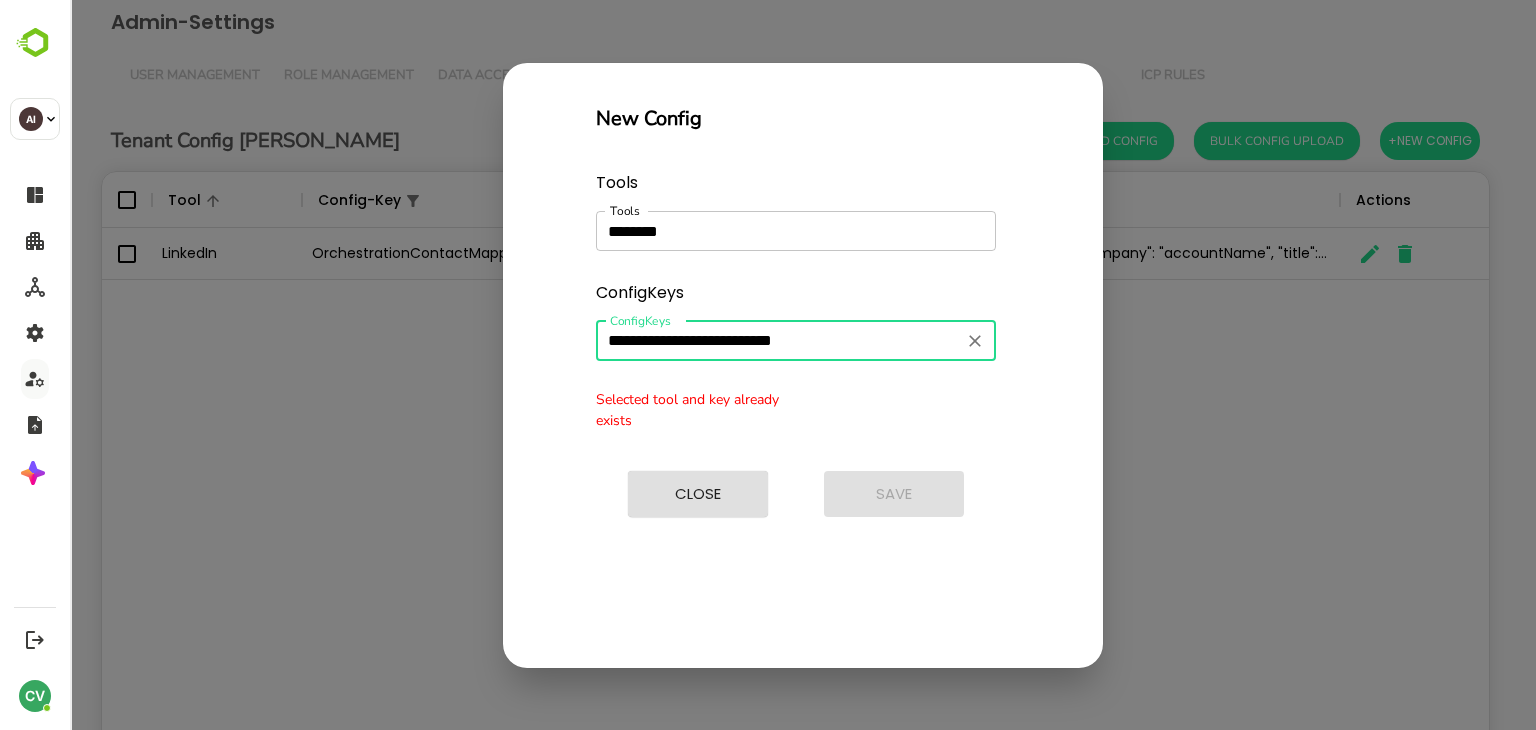 click on "Selected tool and key already exists" at bounding box center (696, 410) 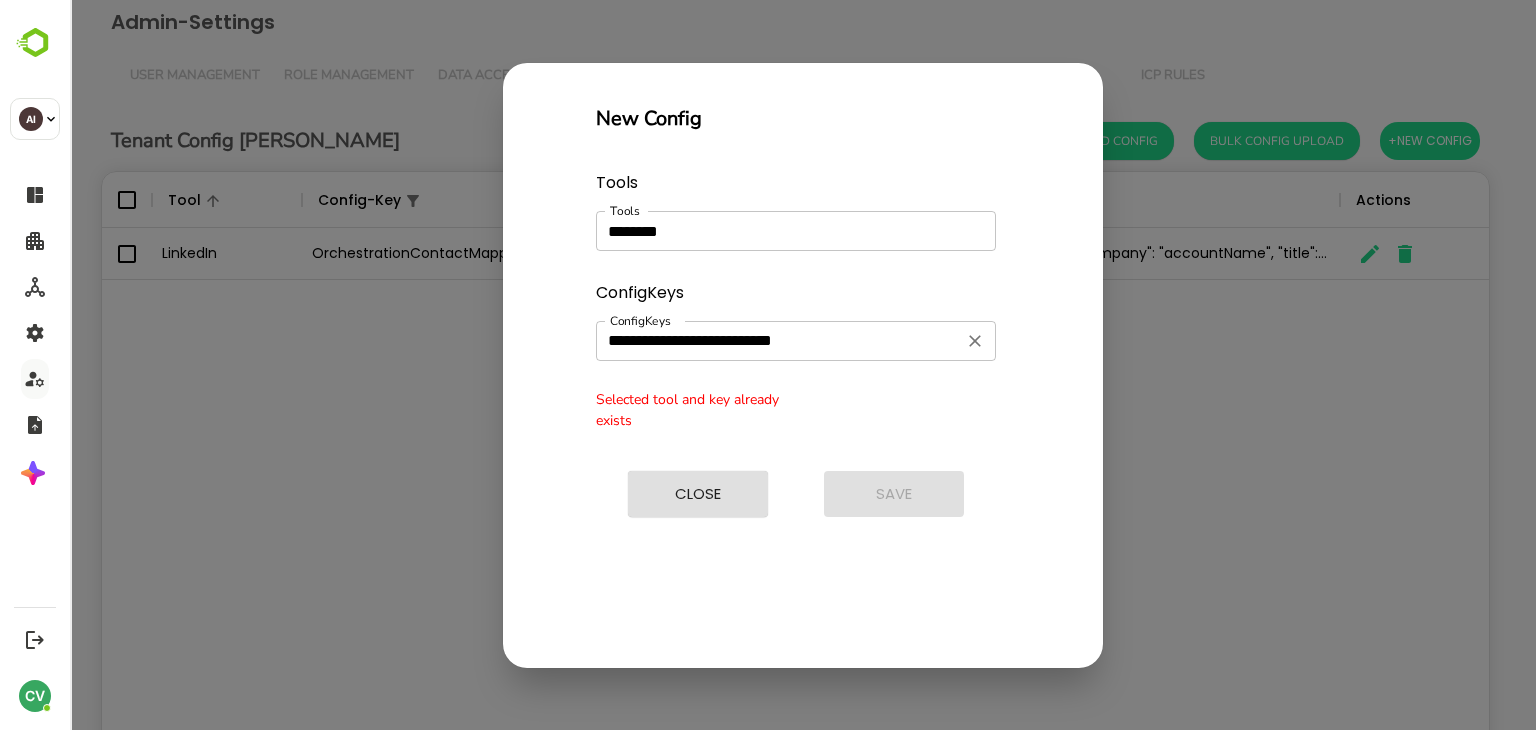 click on "**********" at bounding box center [779, 231] 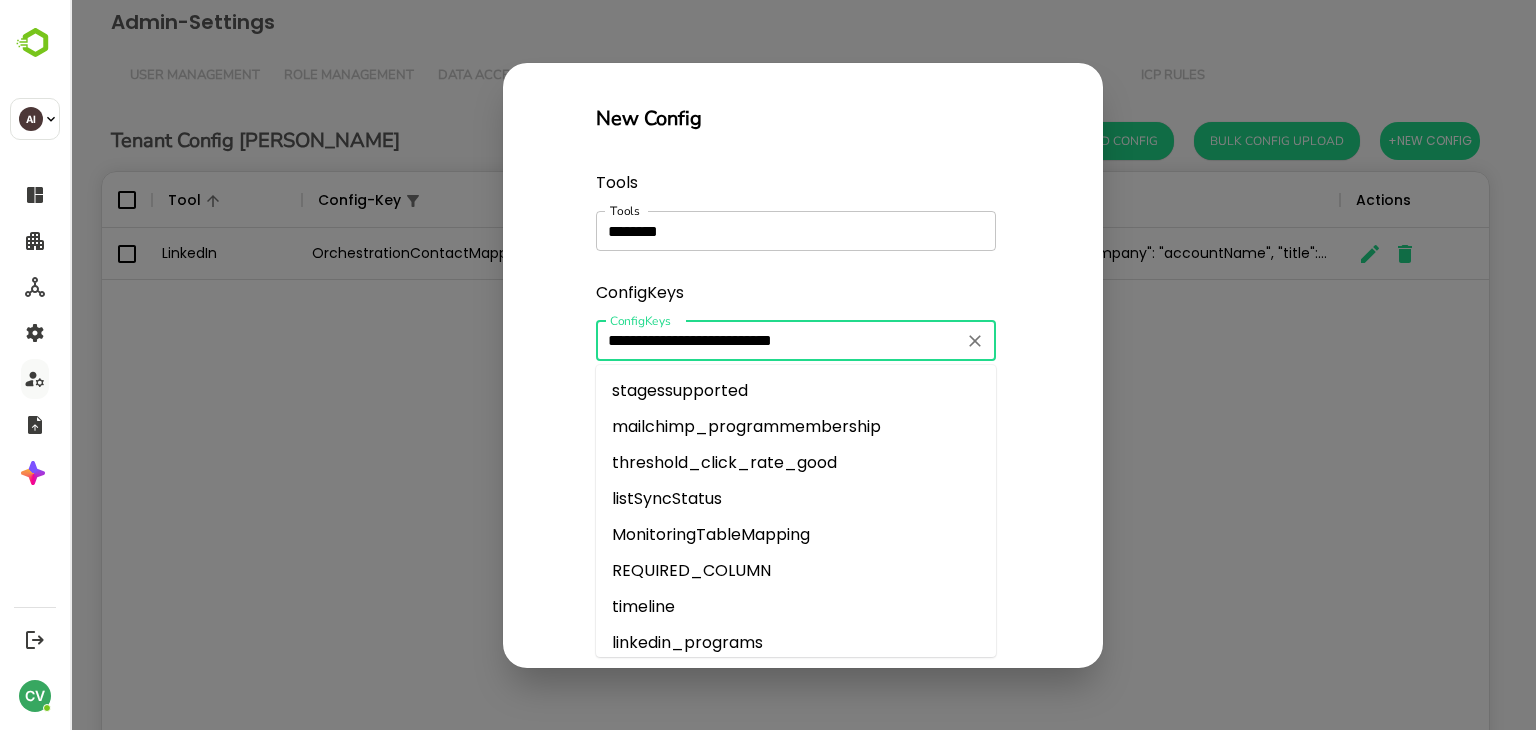 scroll, scrollTop: 3407, scrollLeft: 0, axis: vertical 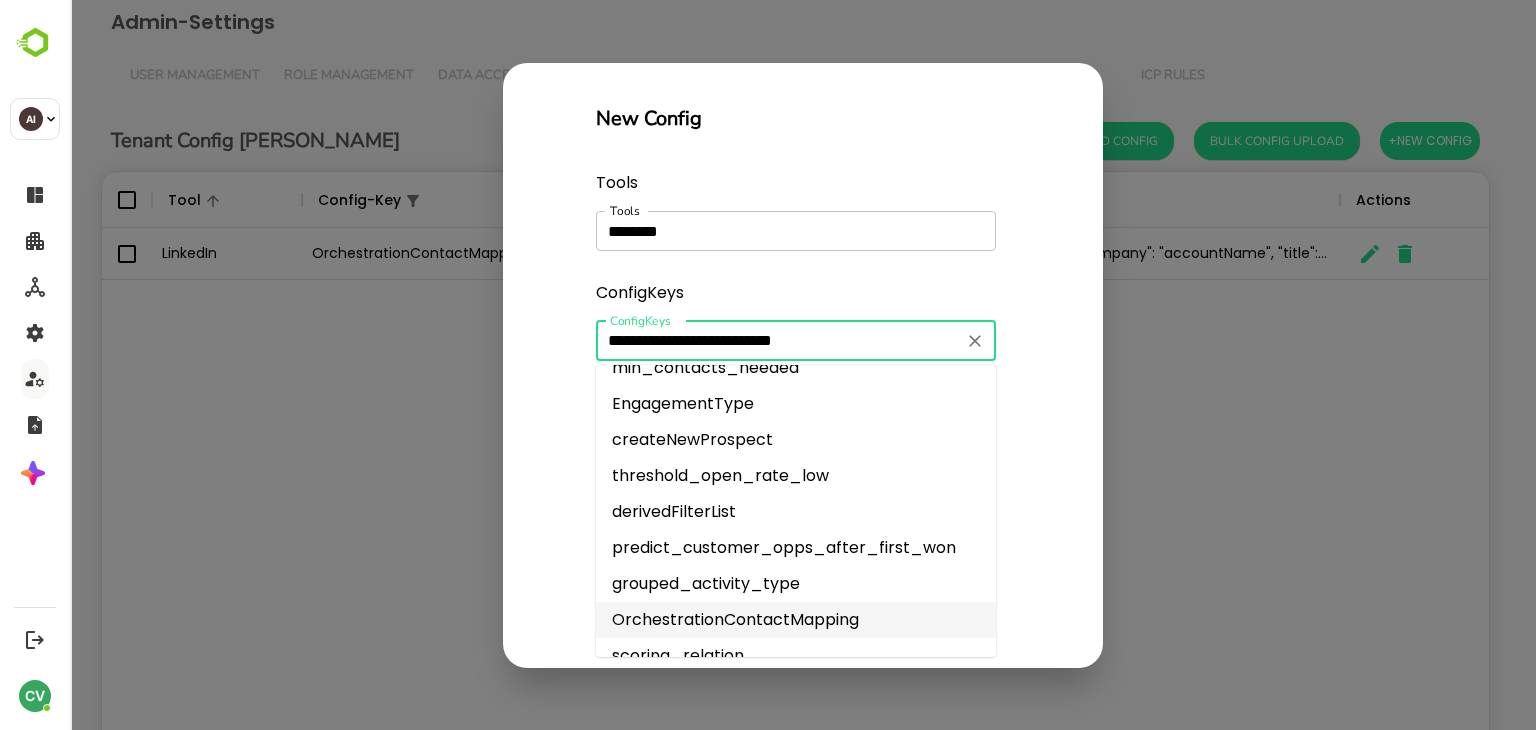 click on "**********" at bounding box center [779, 341] 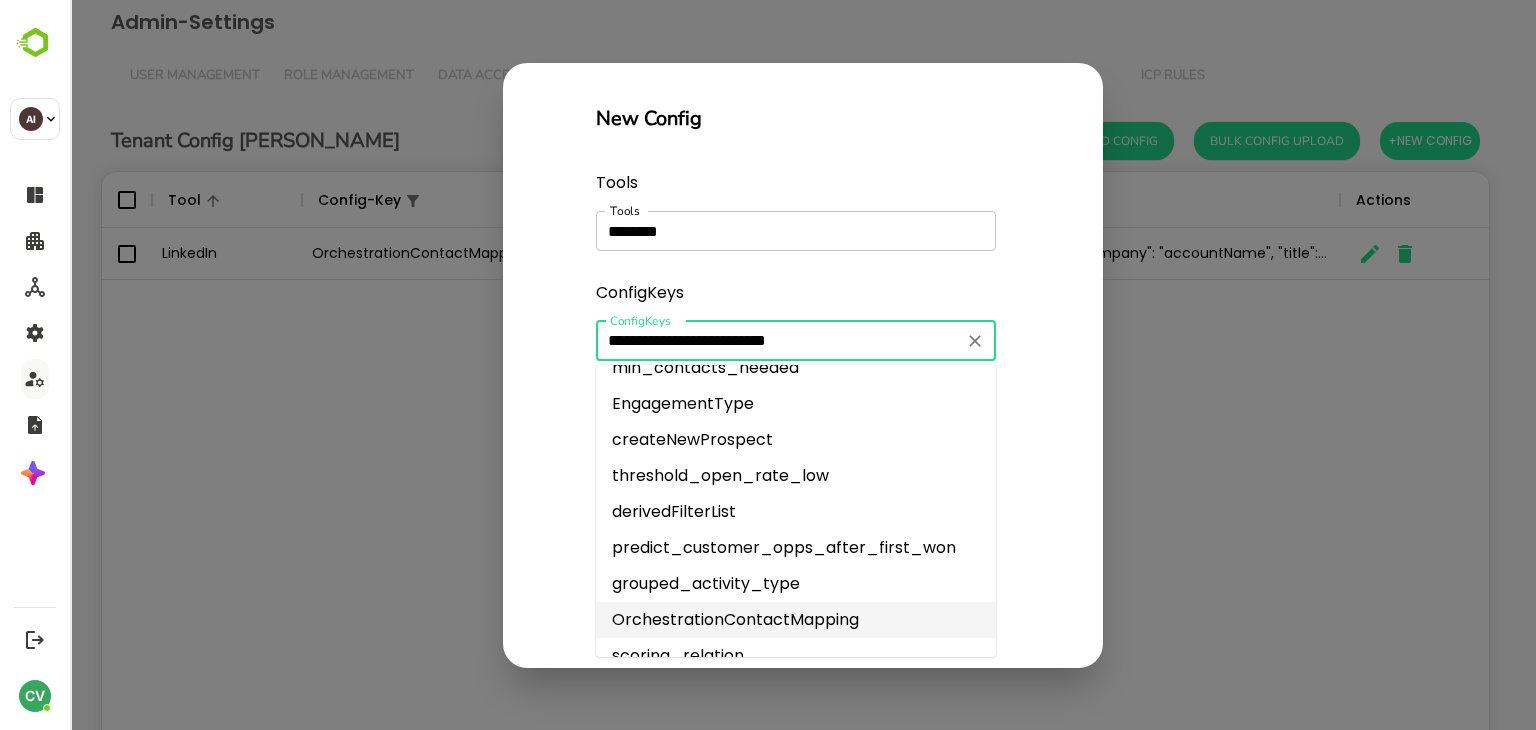 scroll, scrollTop: 0, scrollLeft: 0, axis: both 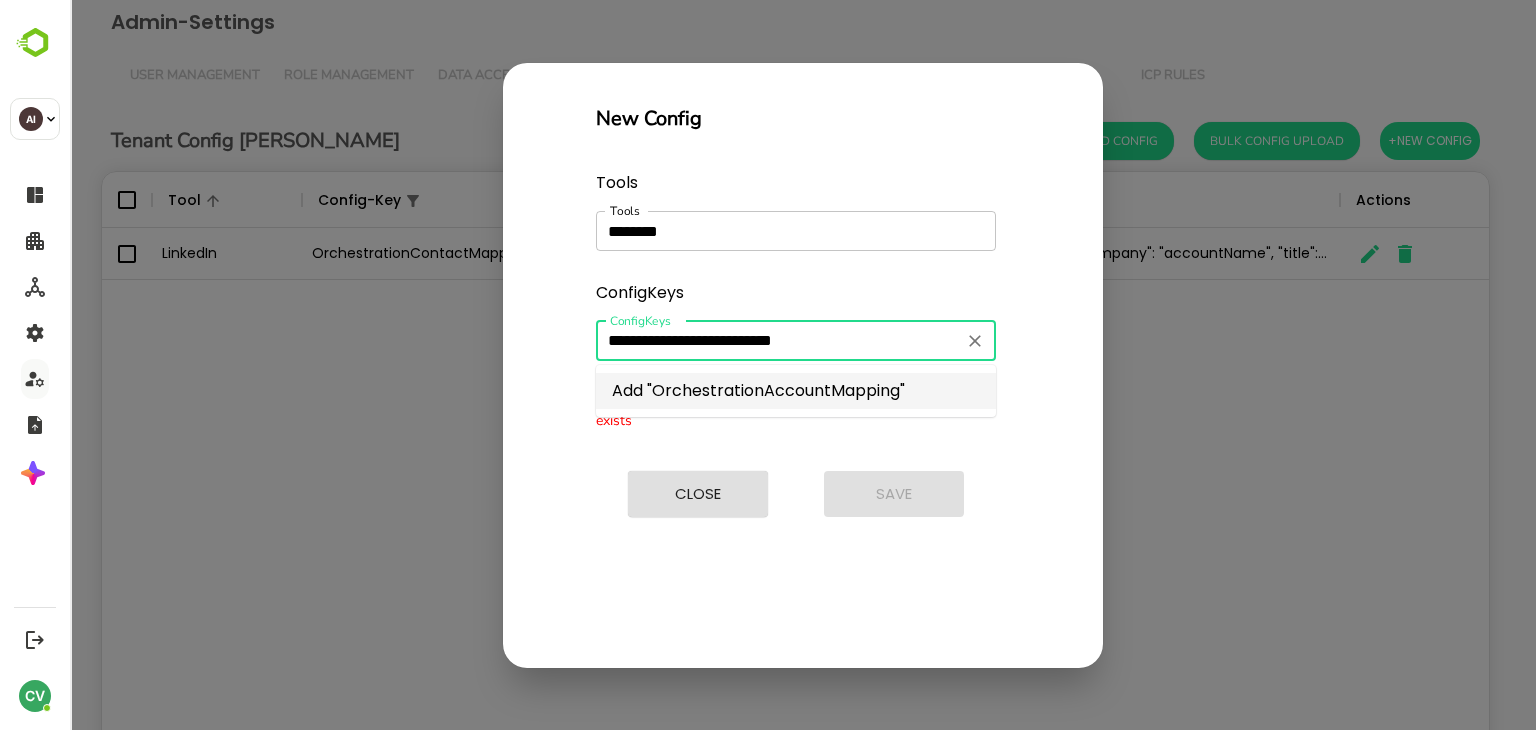 click on "Add "OrchestrationAccountMapping"" at bounding box center (796, 391) 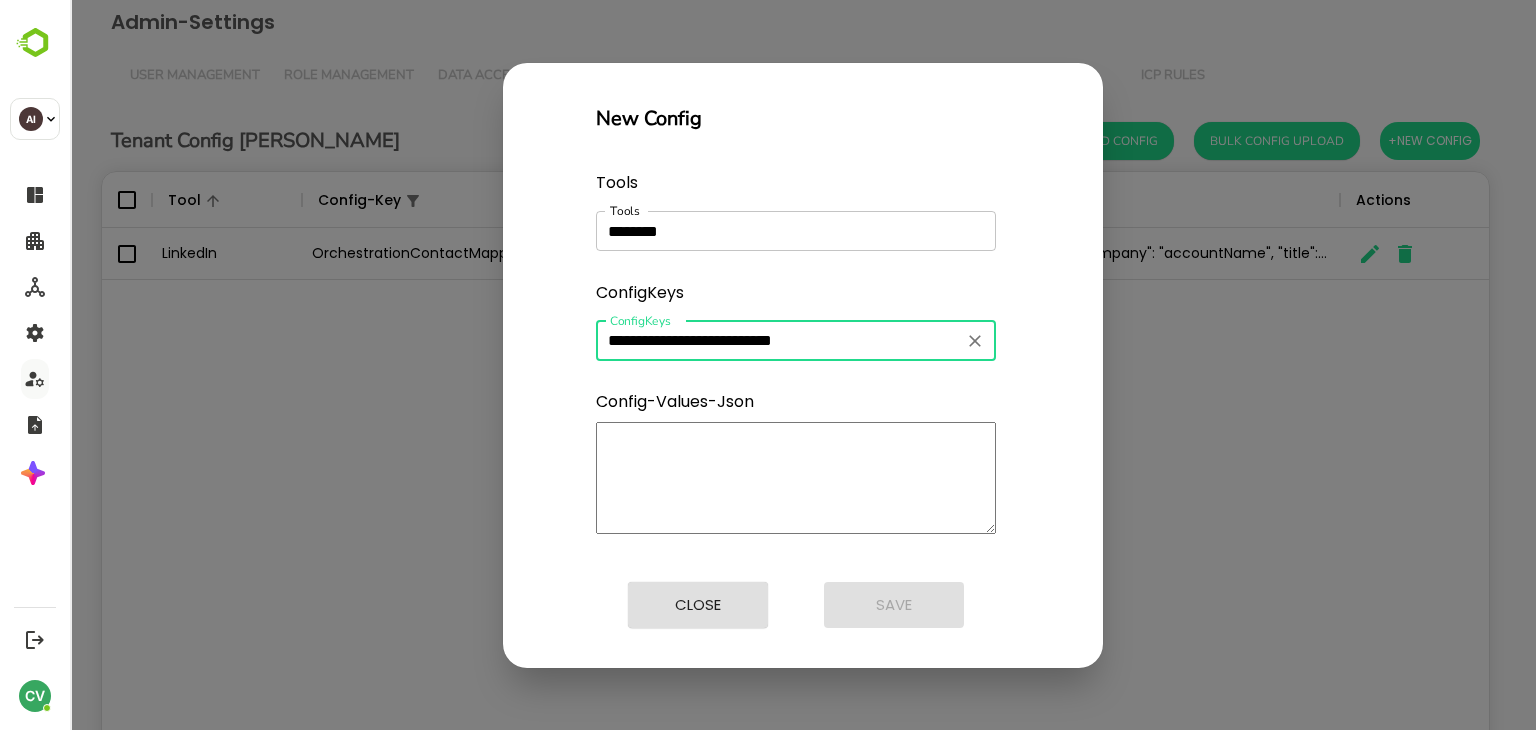 type on "**********" 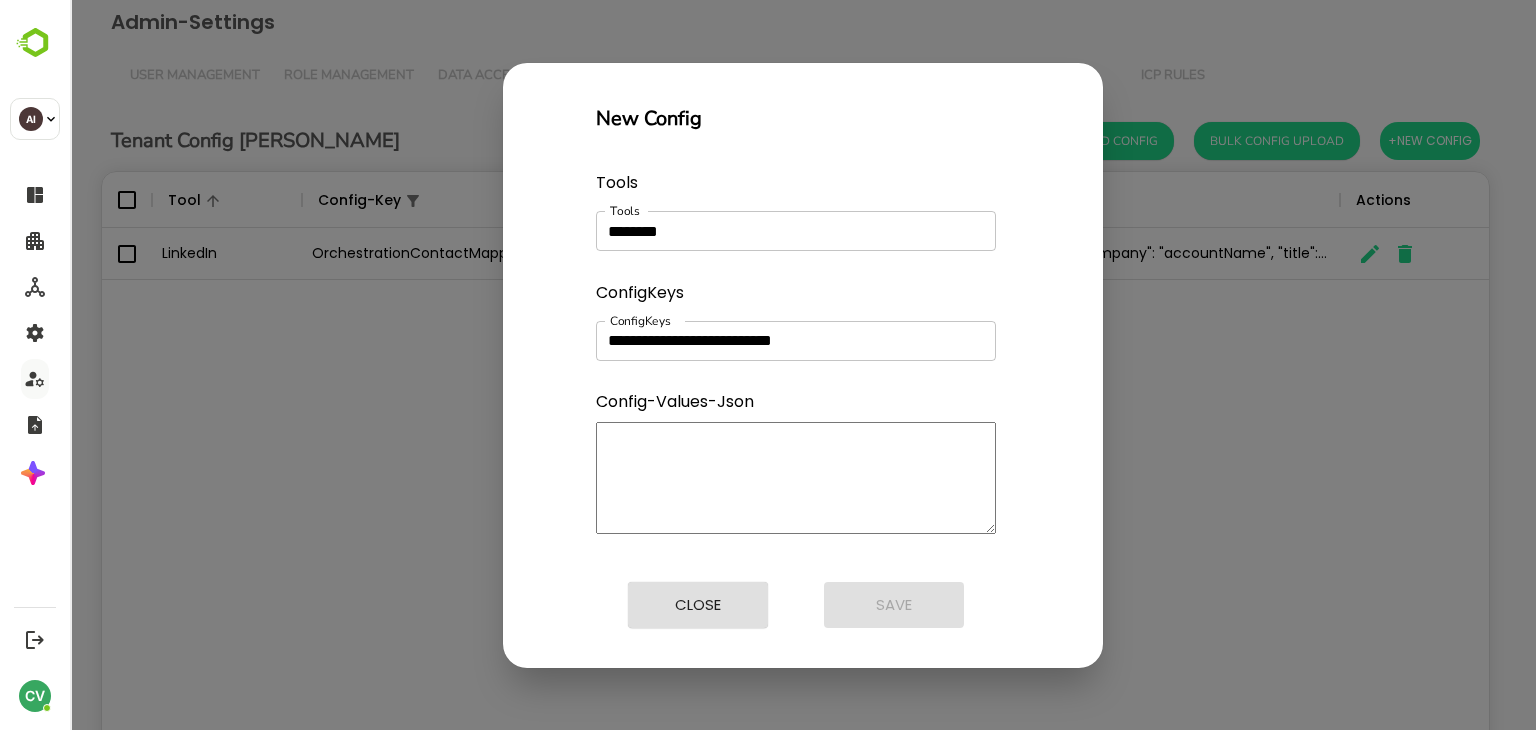 paste on "**********" 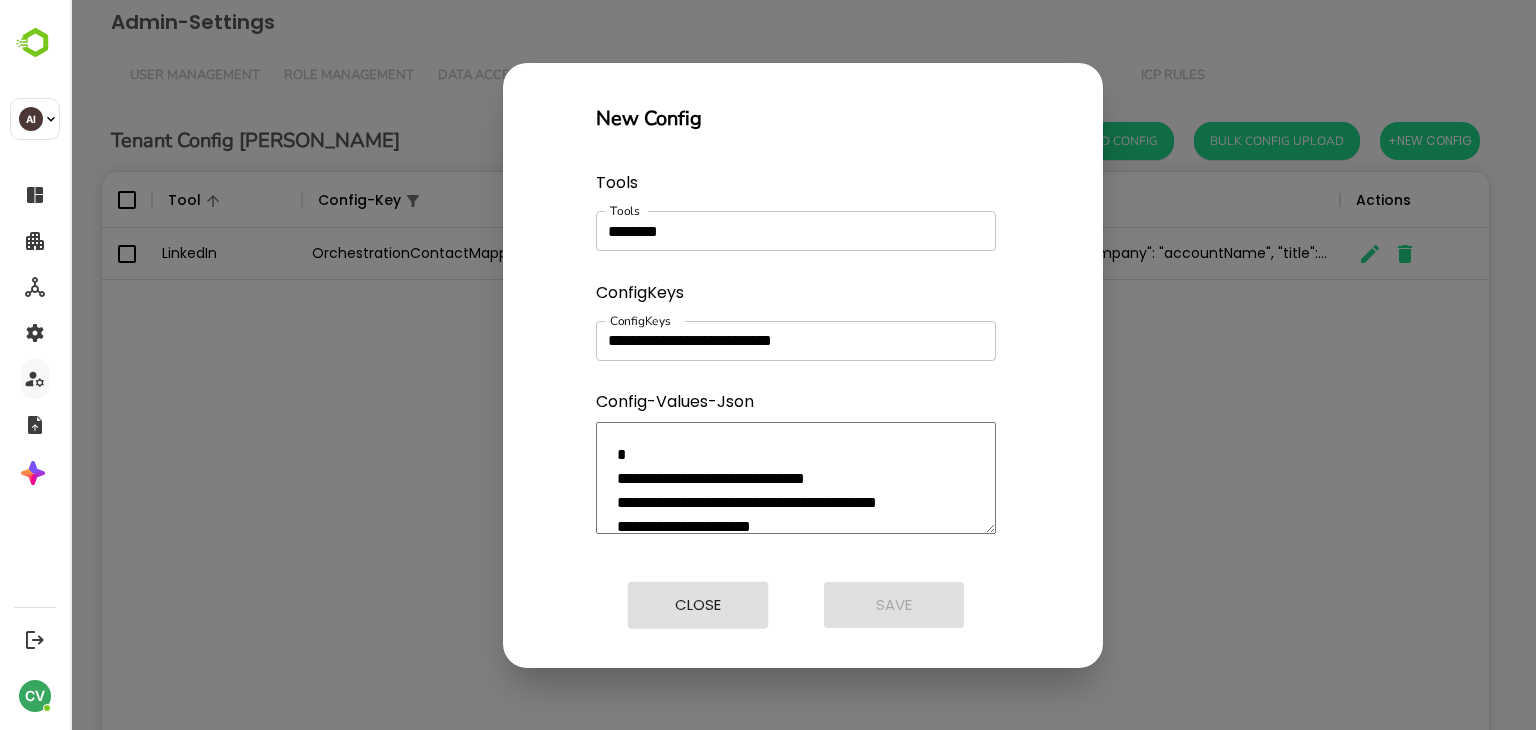 type on "*" 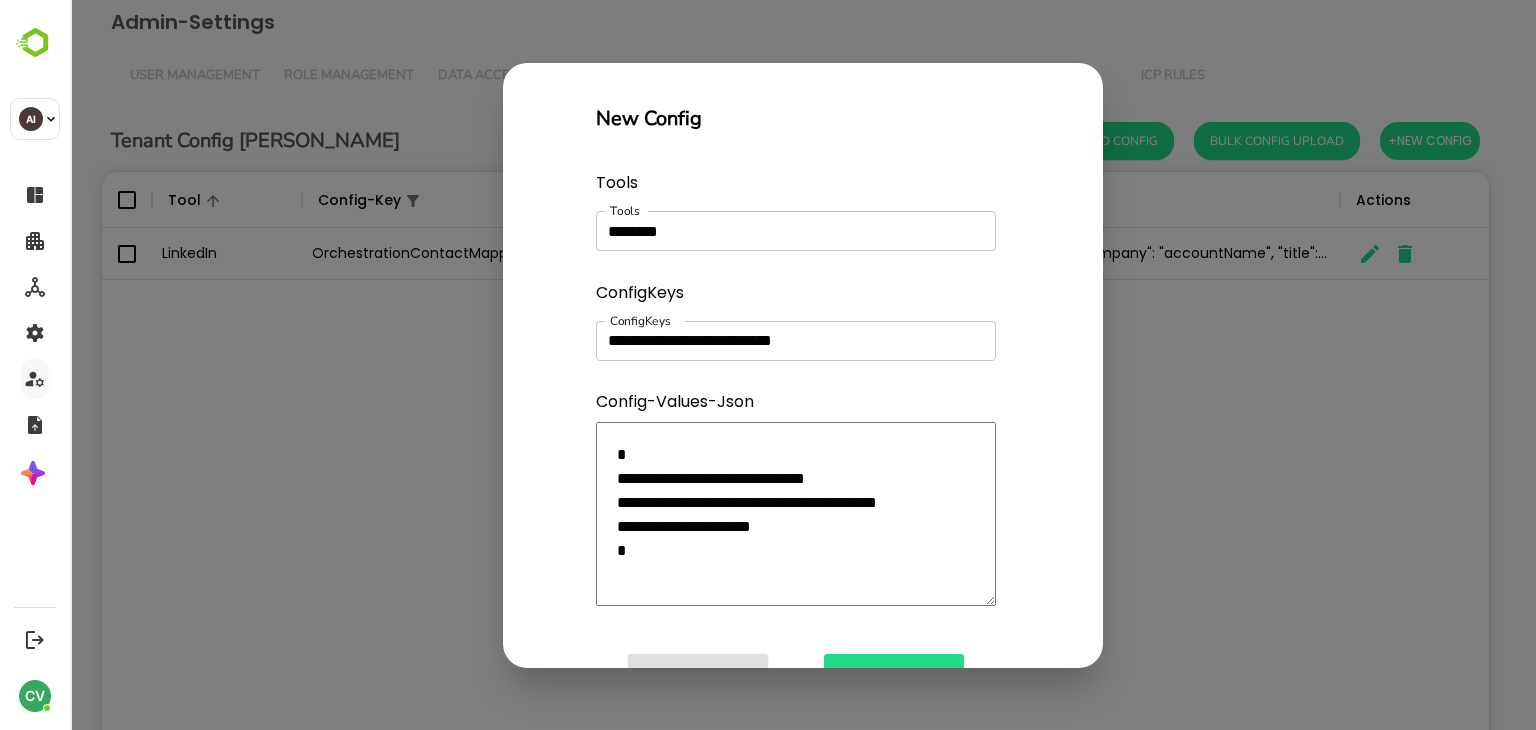 scroll, scrollTop: 60, scrollLeft: 0, axis: vertical 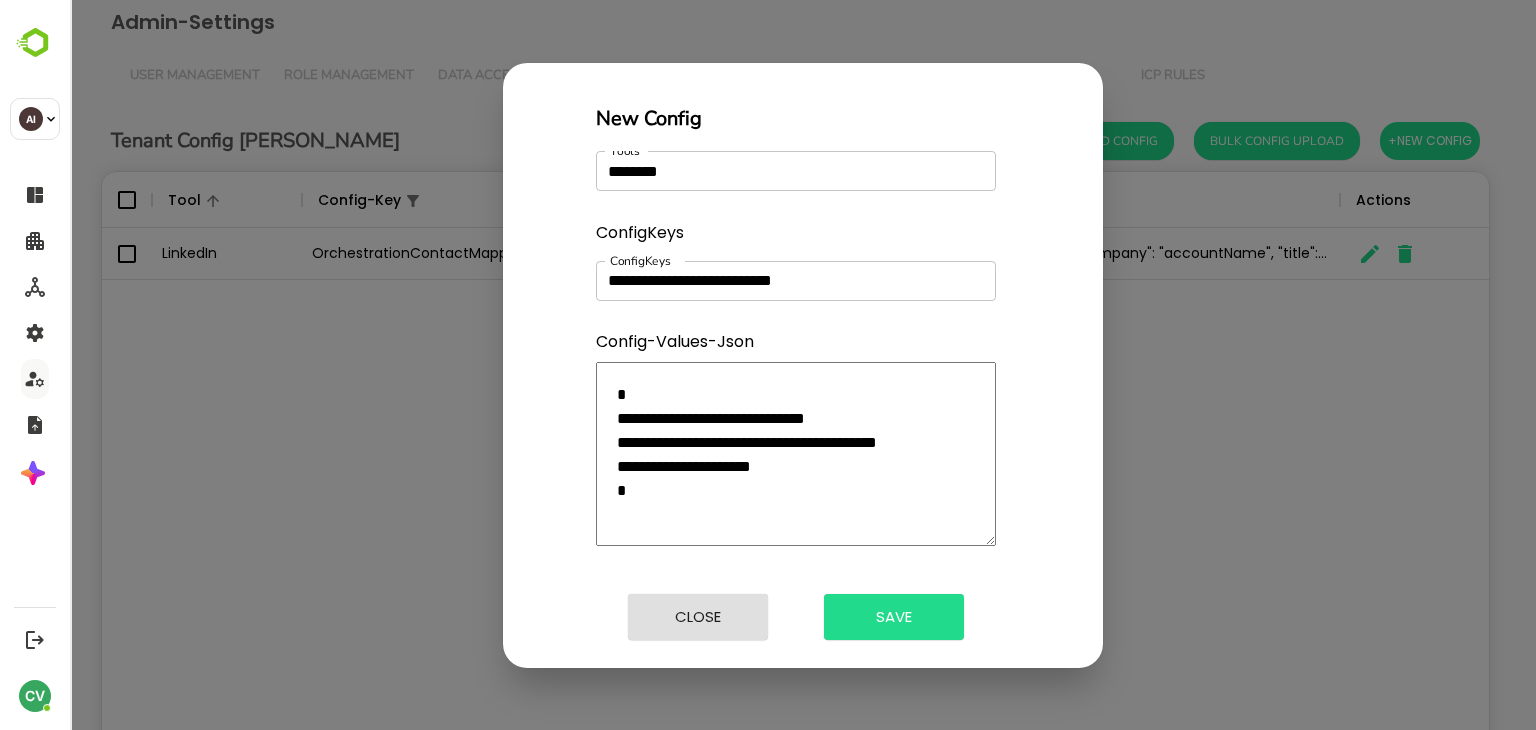type on "**********" 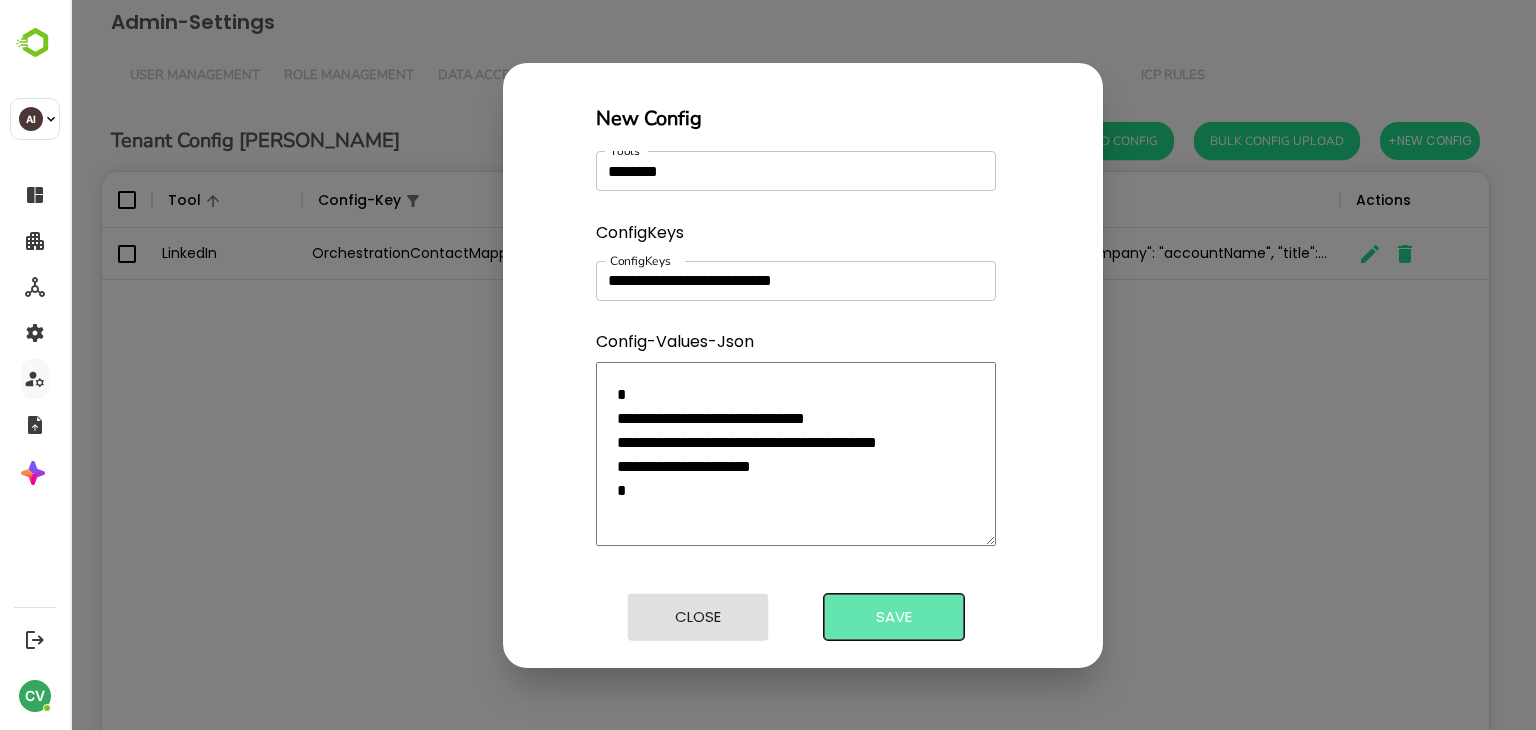 click on "Save" at bounding box center (894, 617) 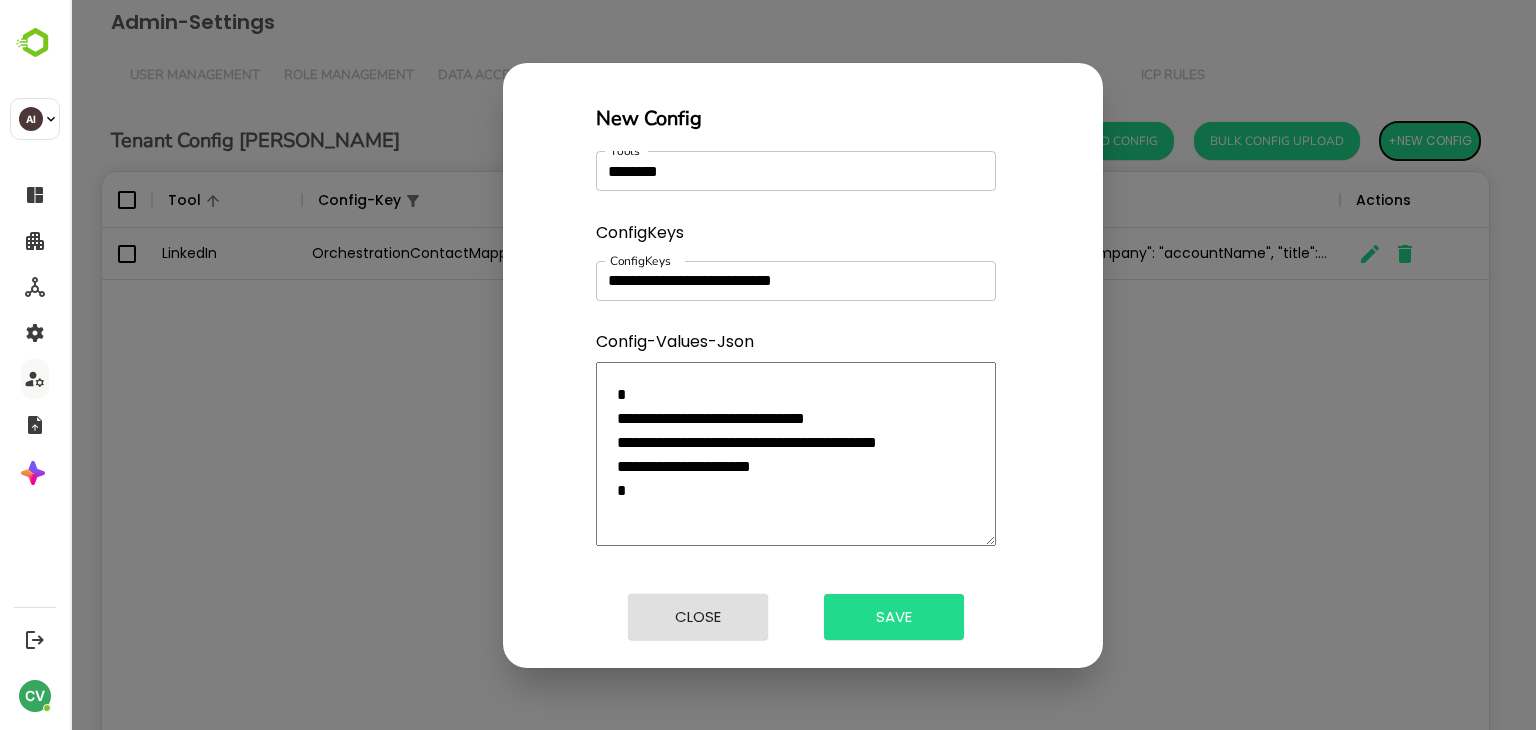 type 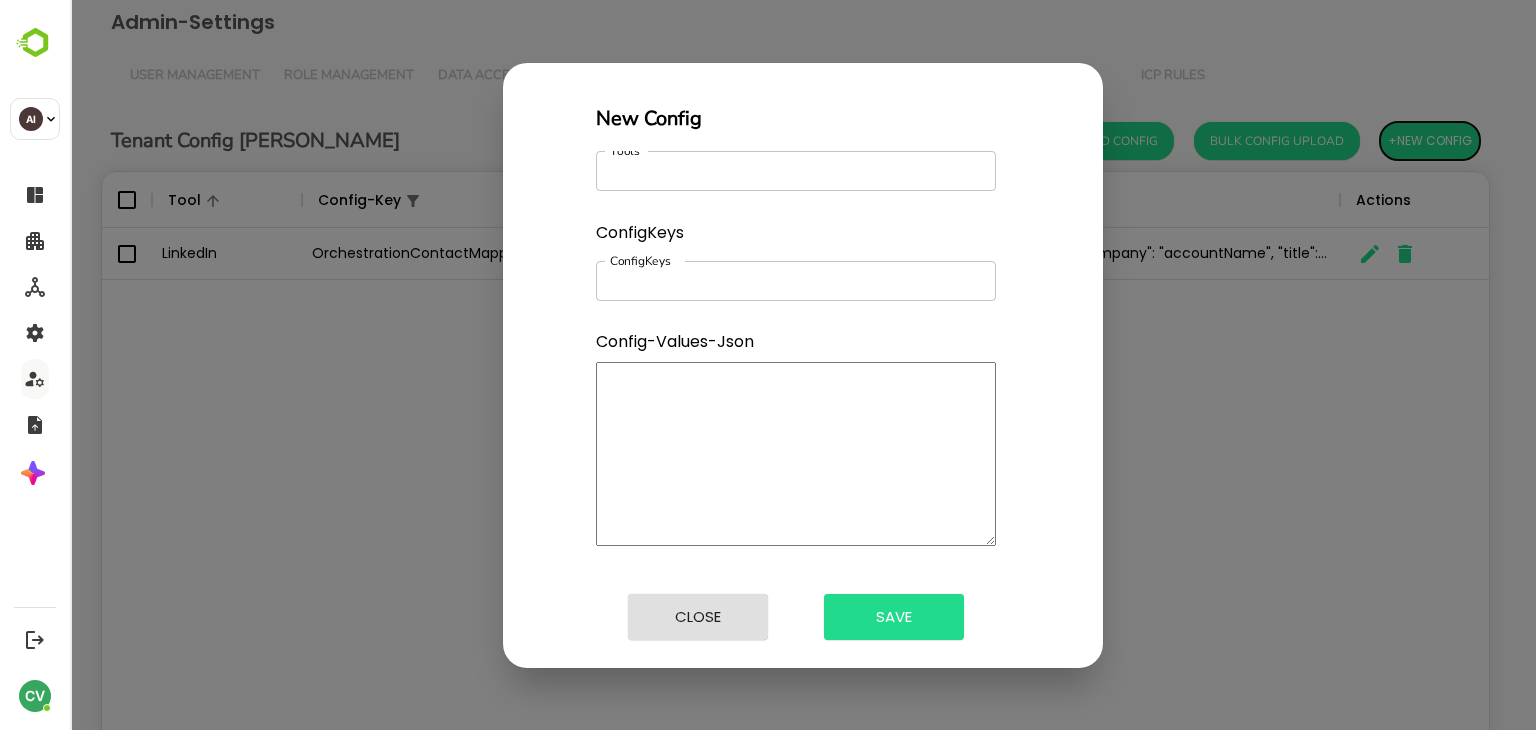 scroll, scrollTop: 0, scrollLeft: 0, axis: both 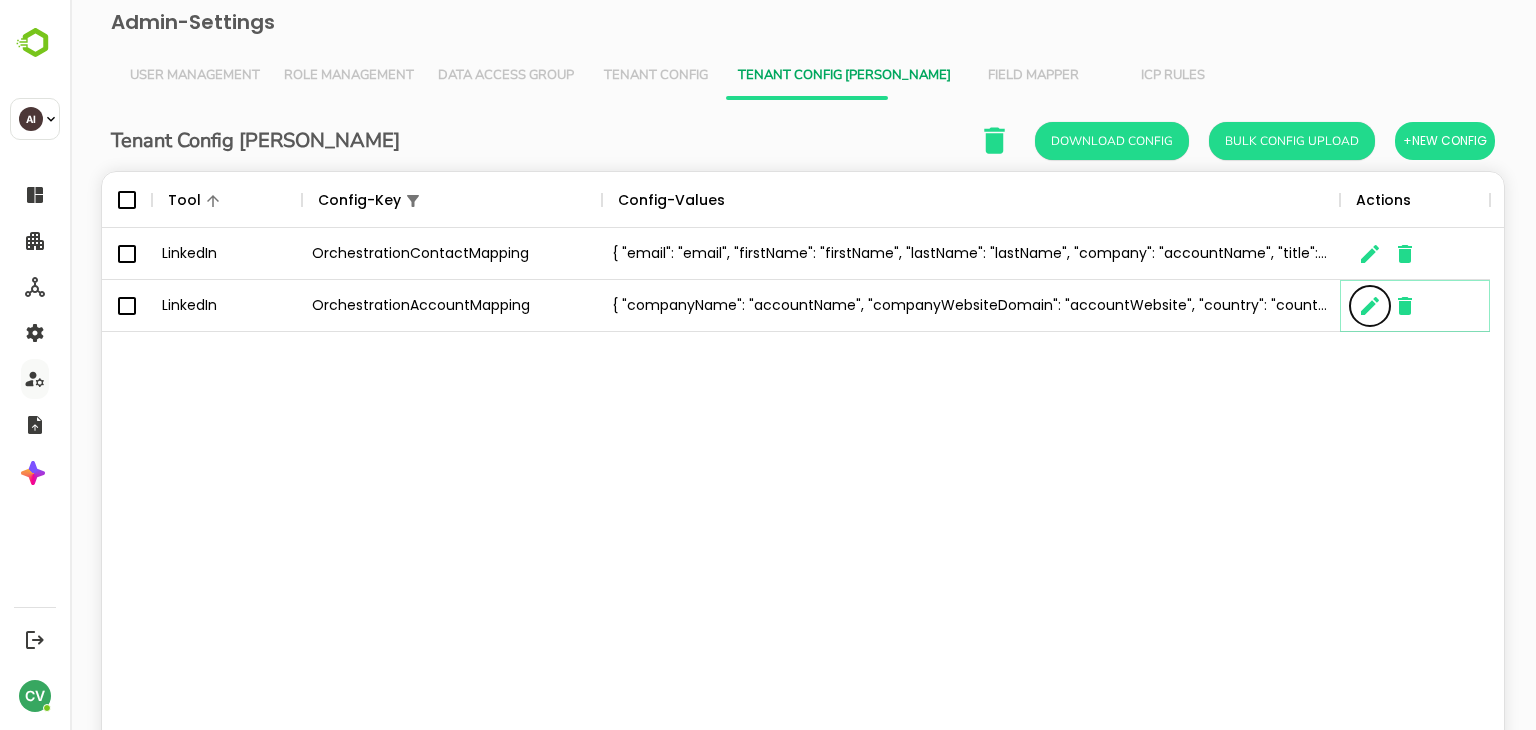 click 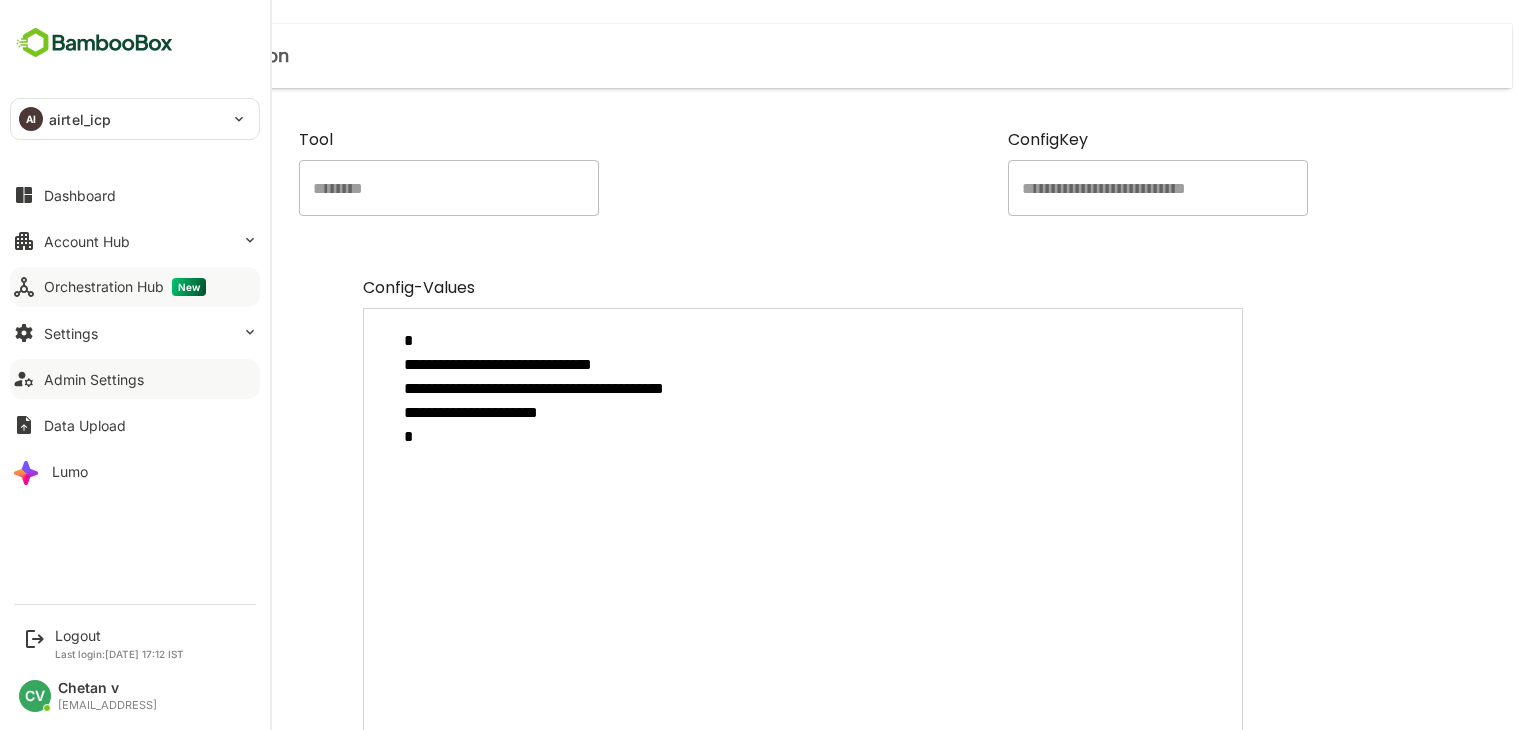 click on "Orchestration Hub New" at bounding box center [125, 287] 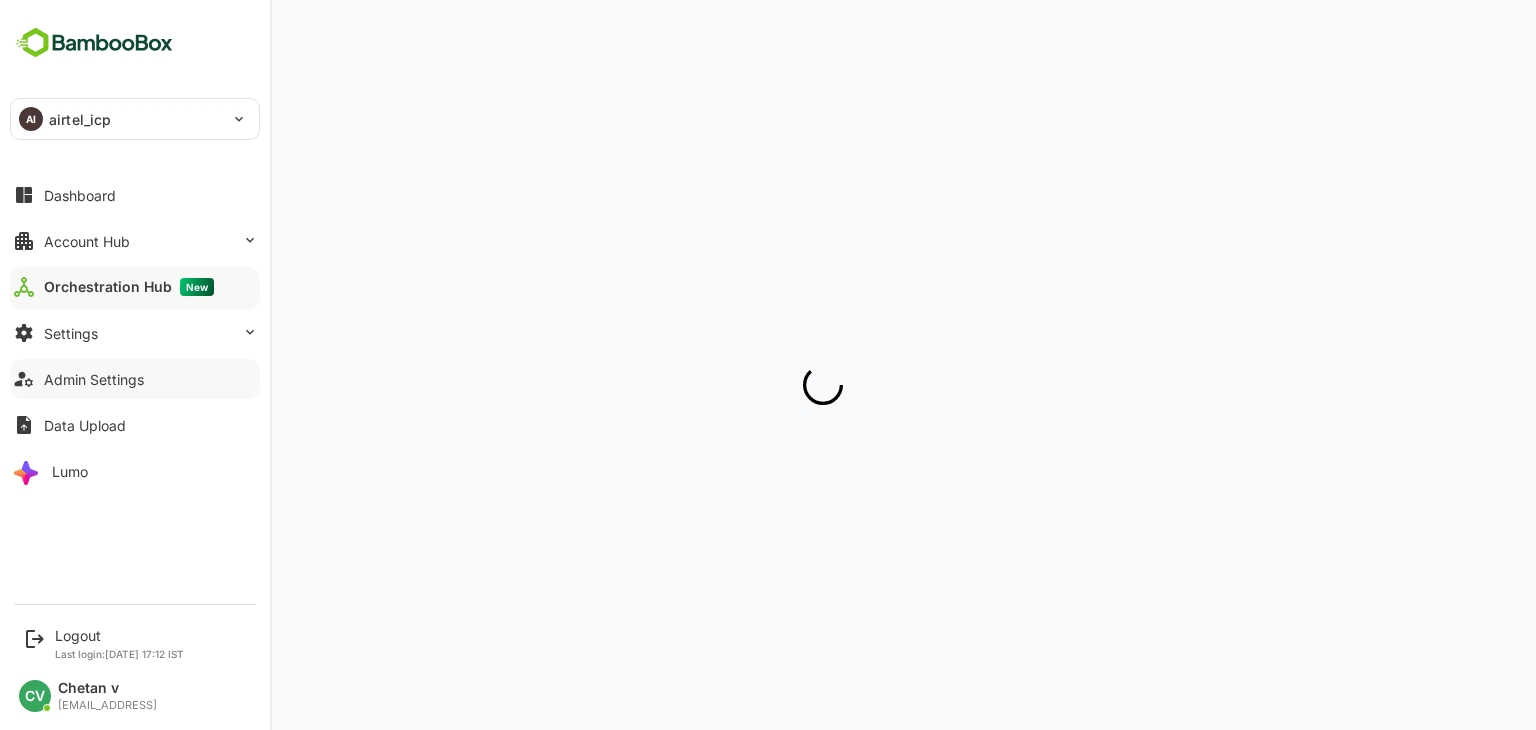 scroll, scrollTop: 0, scrollLeft: 0, axis: both 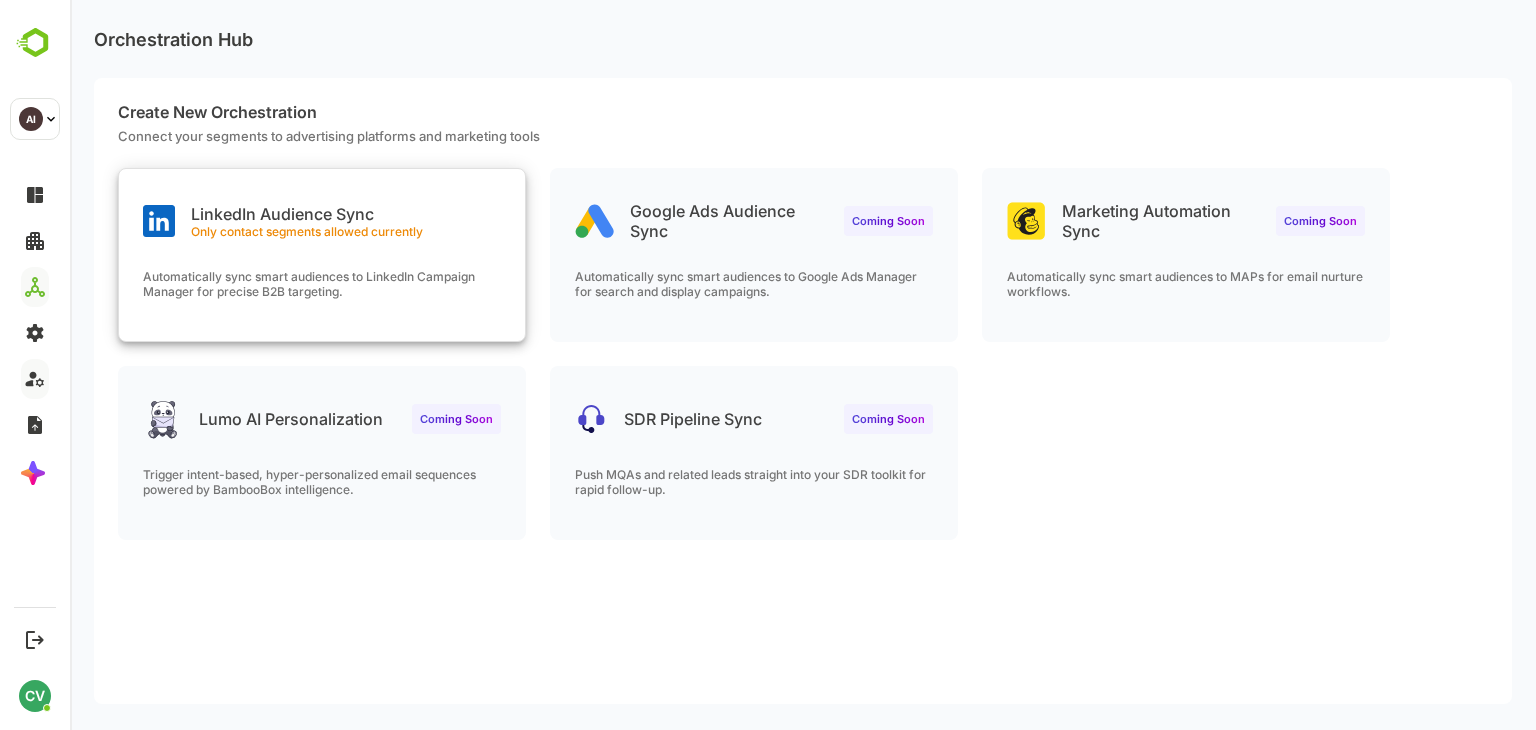 click on "LinkedIn Audience Sync Only contact segments allowed currently Automatically sync smart audiences to LinkedIn Campaign Manager for precise B2B targeting." at bounding box center [322, 255] 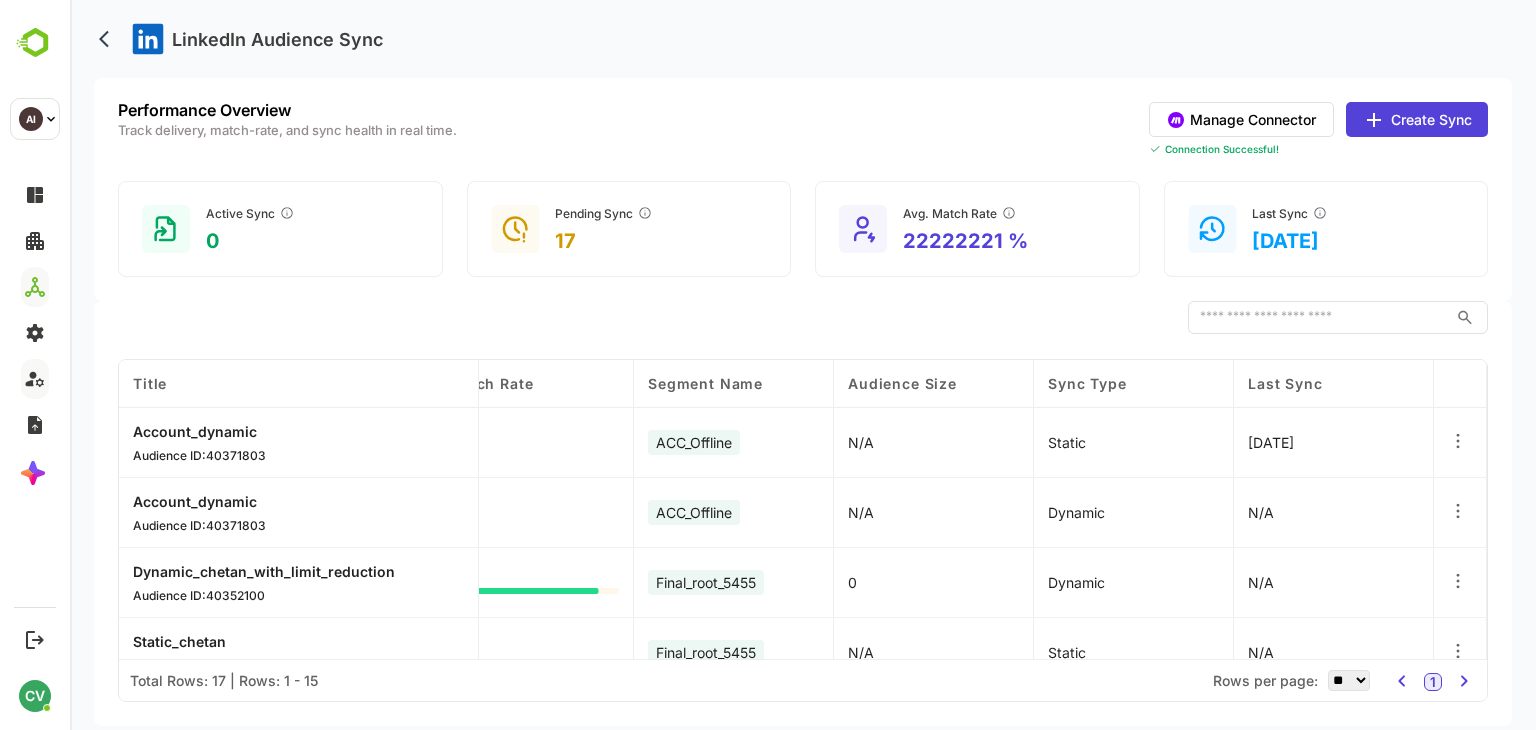 scroll, scrollTop: 0, scrollLeft: 0, axis: both 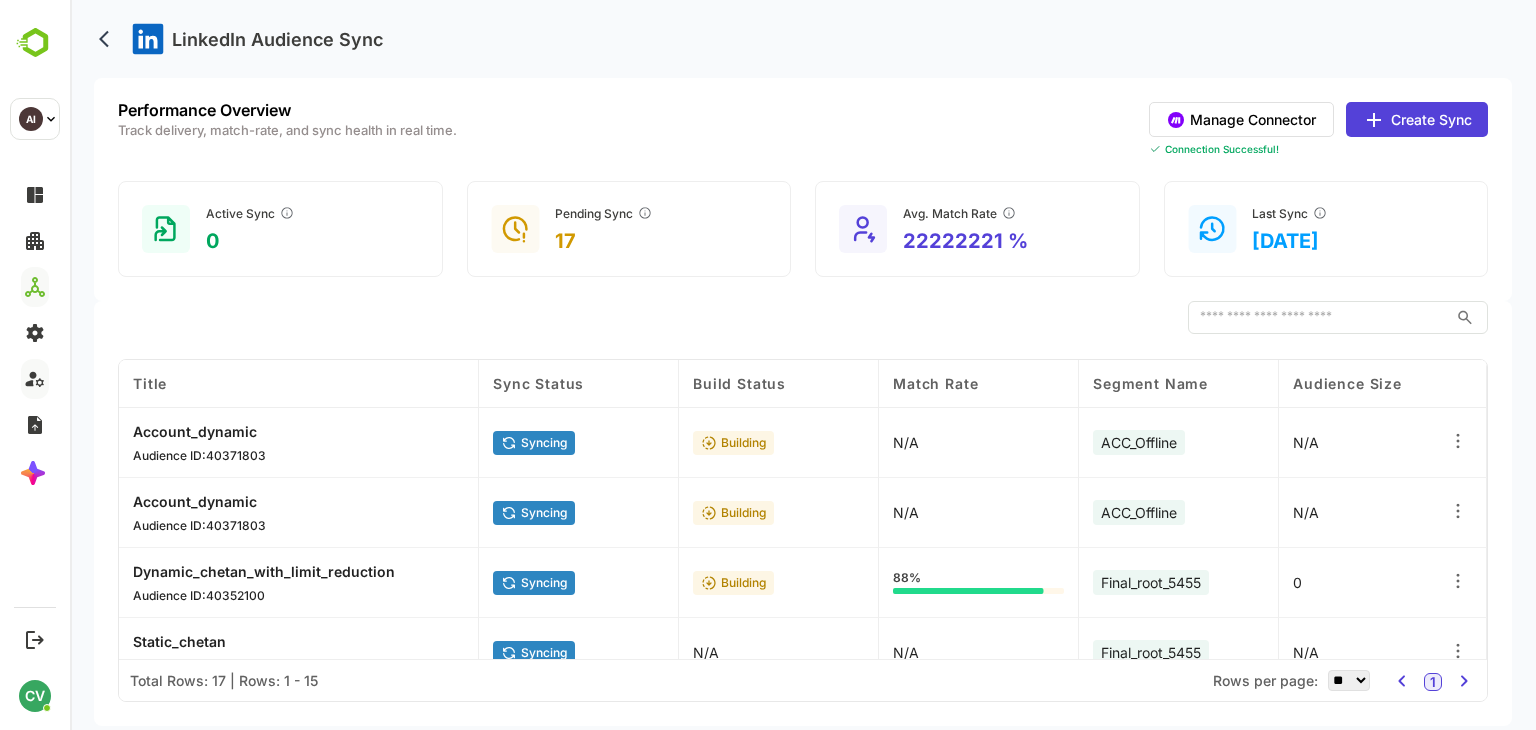 click on "Manage Connector" at bounding box center [1241, 119] 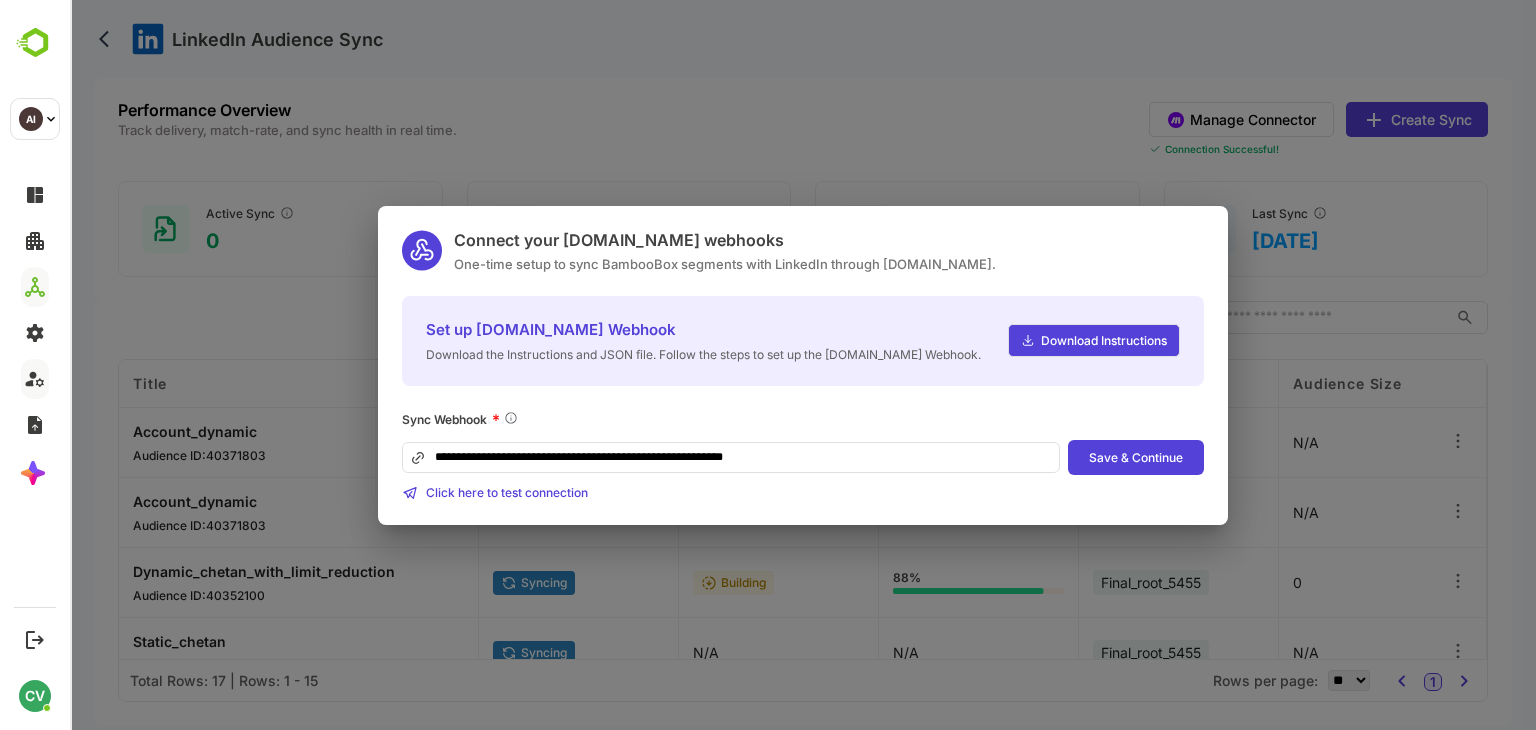 click on "**********" at bounding box center [803, 365] 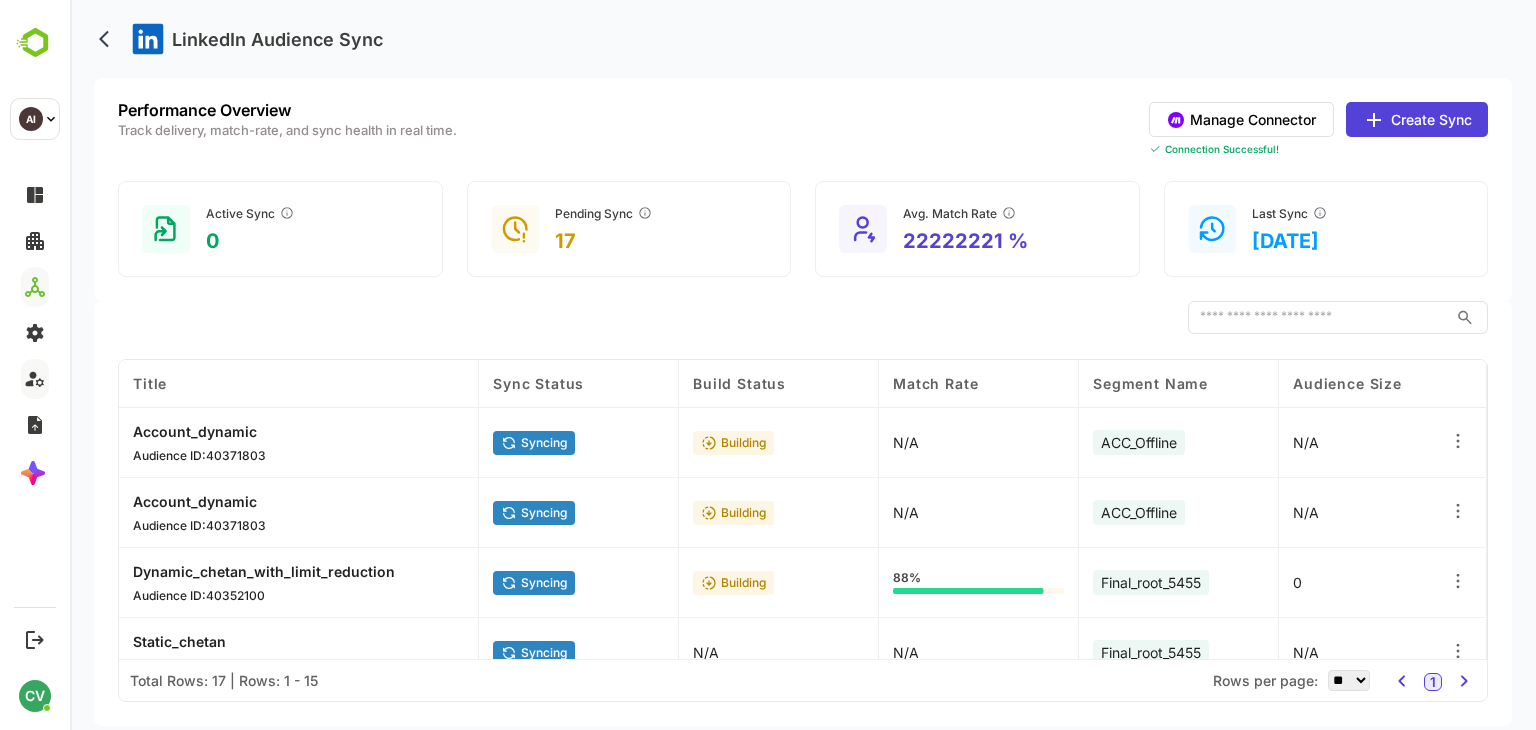 click on "Create Sync" at bounding box center (1417, 119) 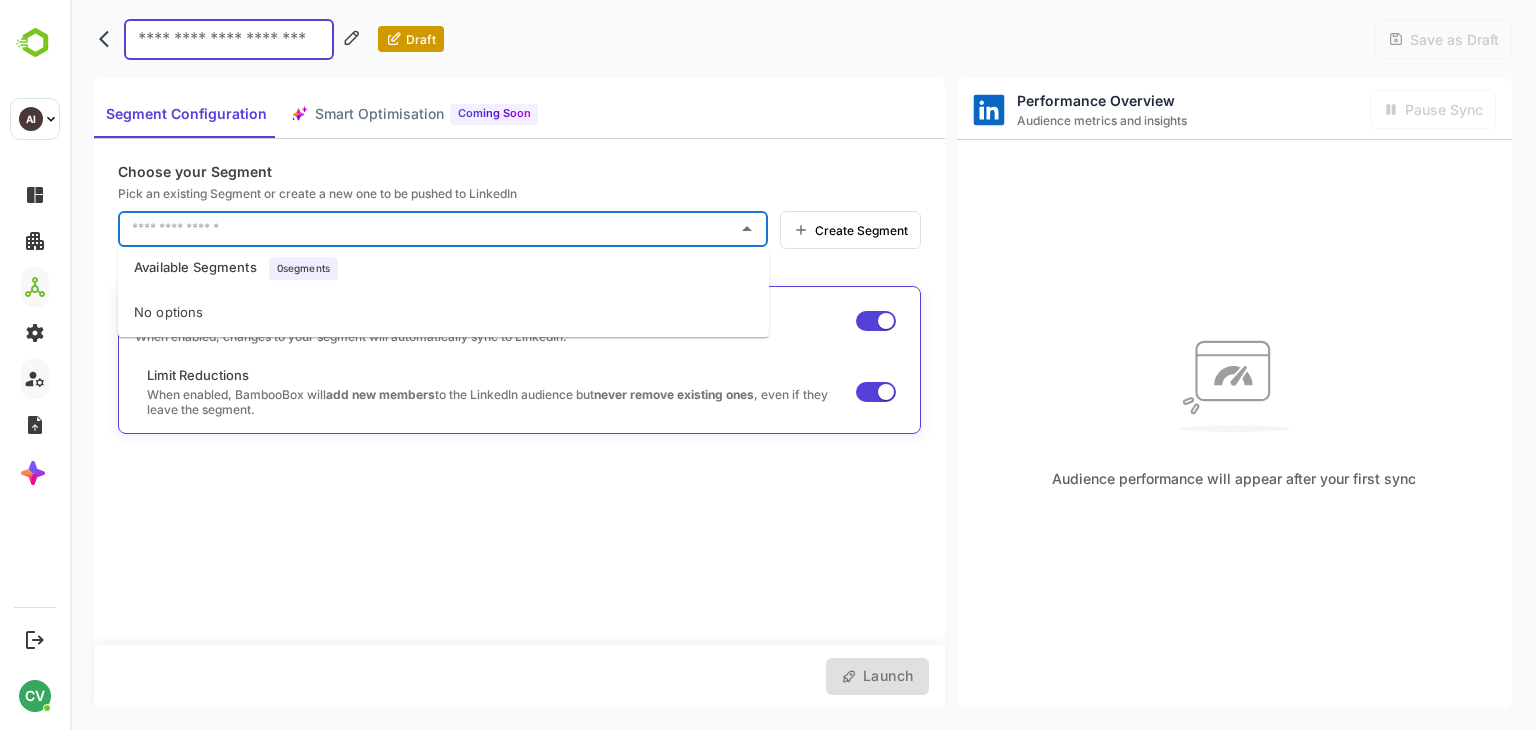 click at bounding box center [428, 229] 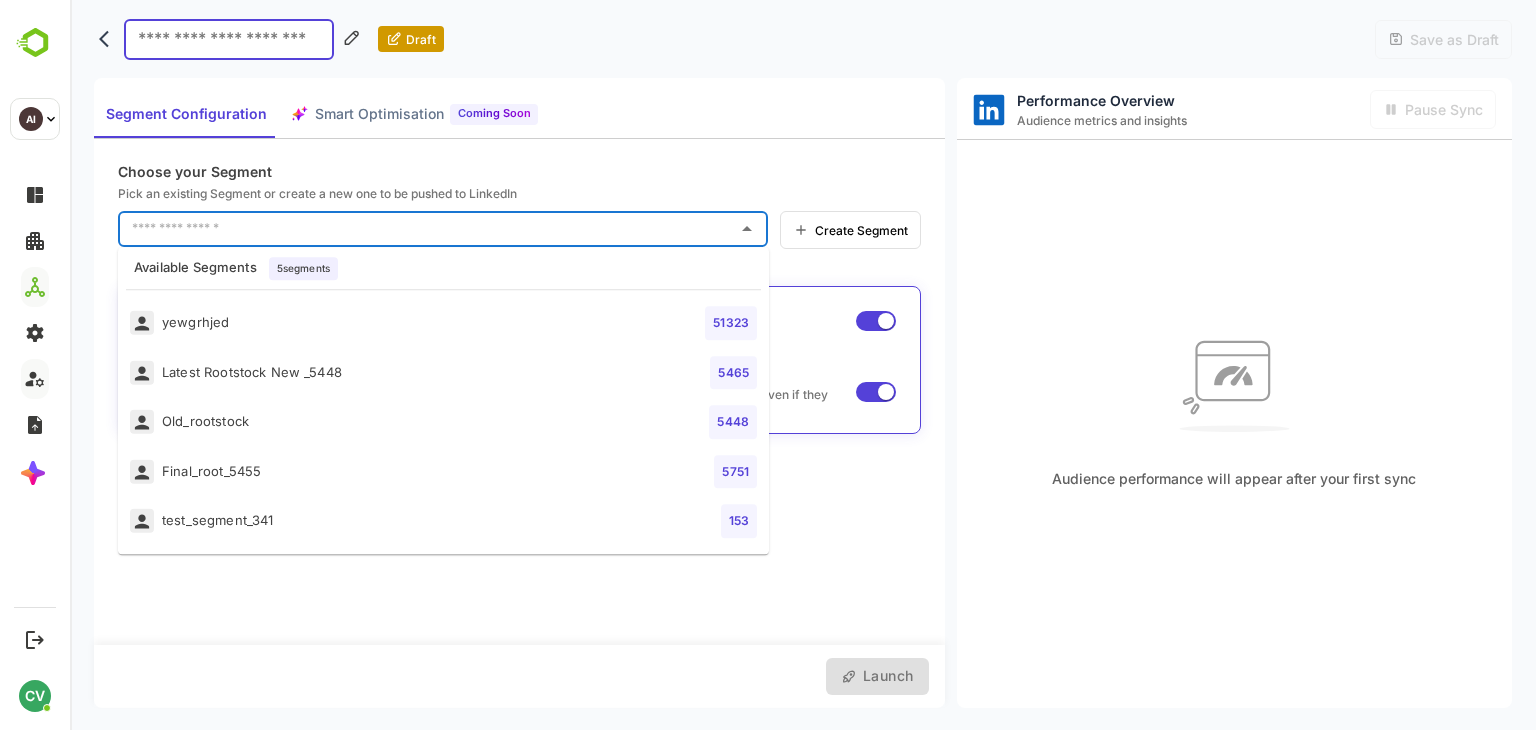 click on "Final_root_5455 5751" at bounding box center [443, 472] 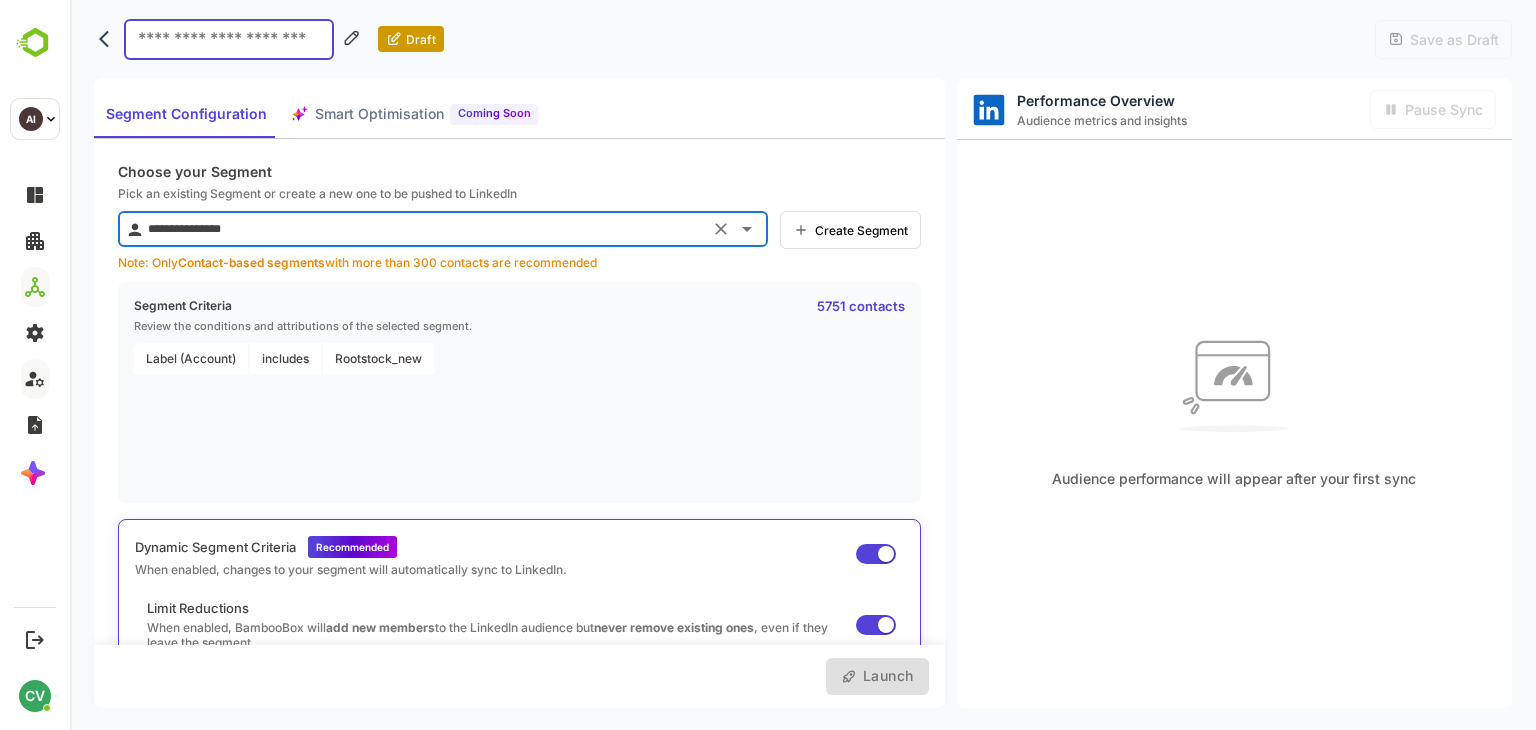 click on "**********" at bounding box center (423, 229) 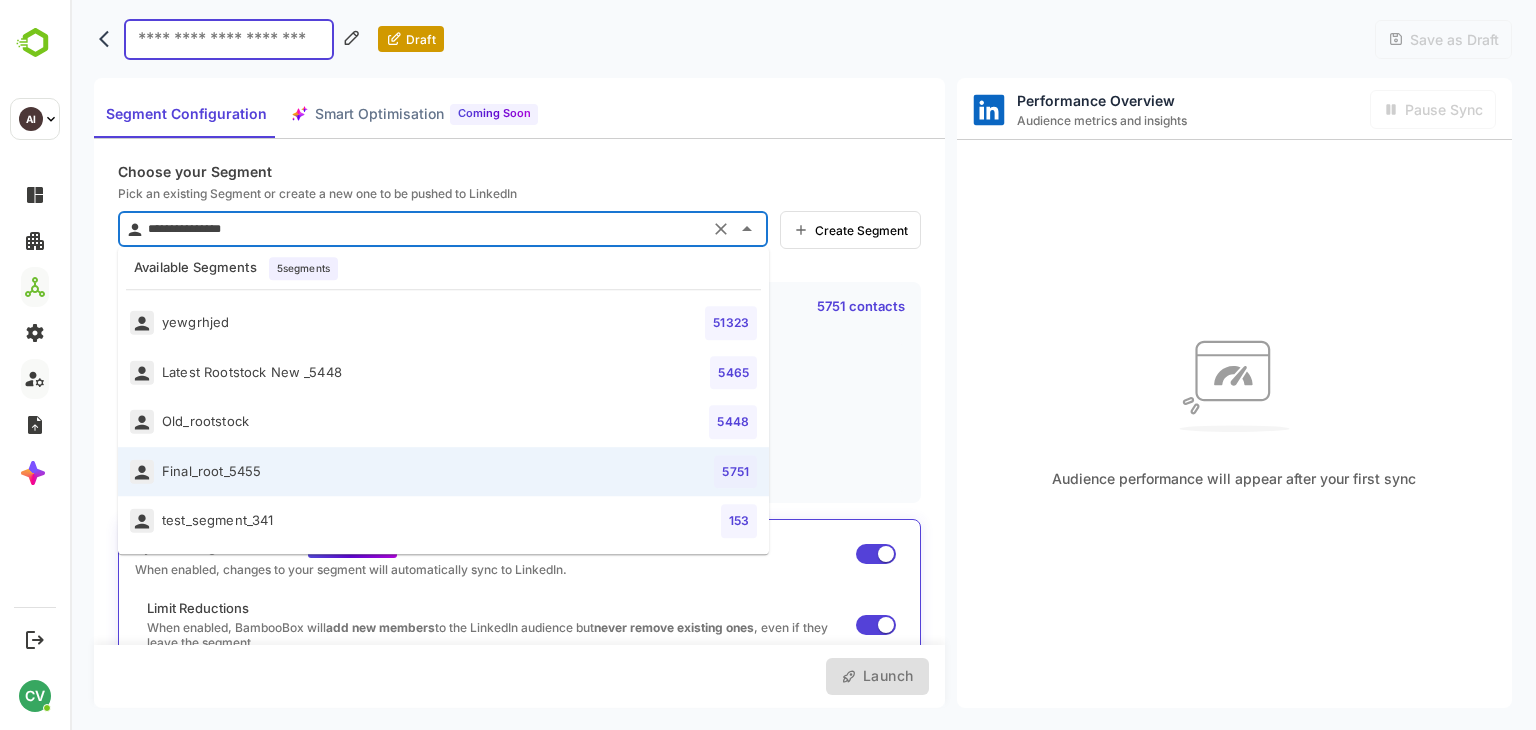 click on "test_segment_341" at bounding box center (201, 521) 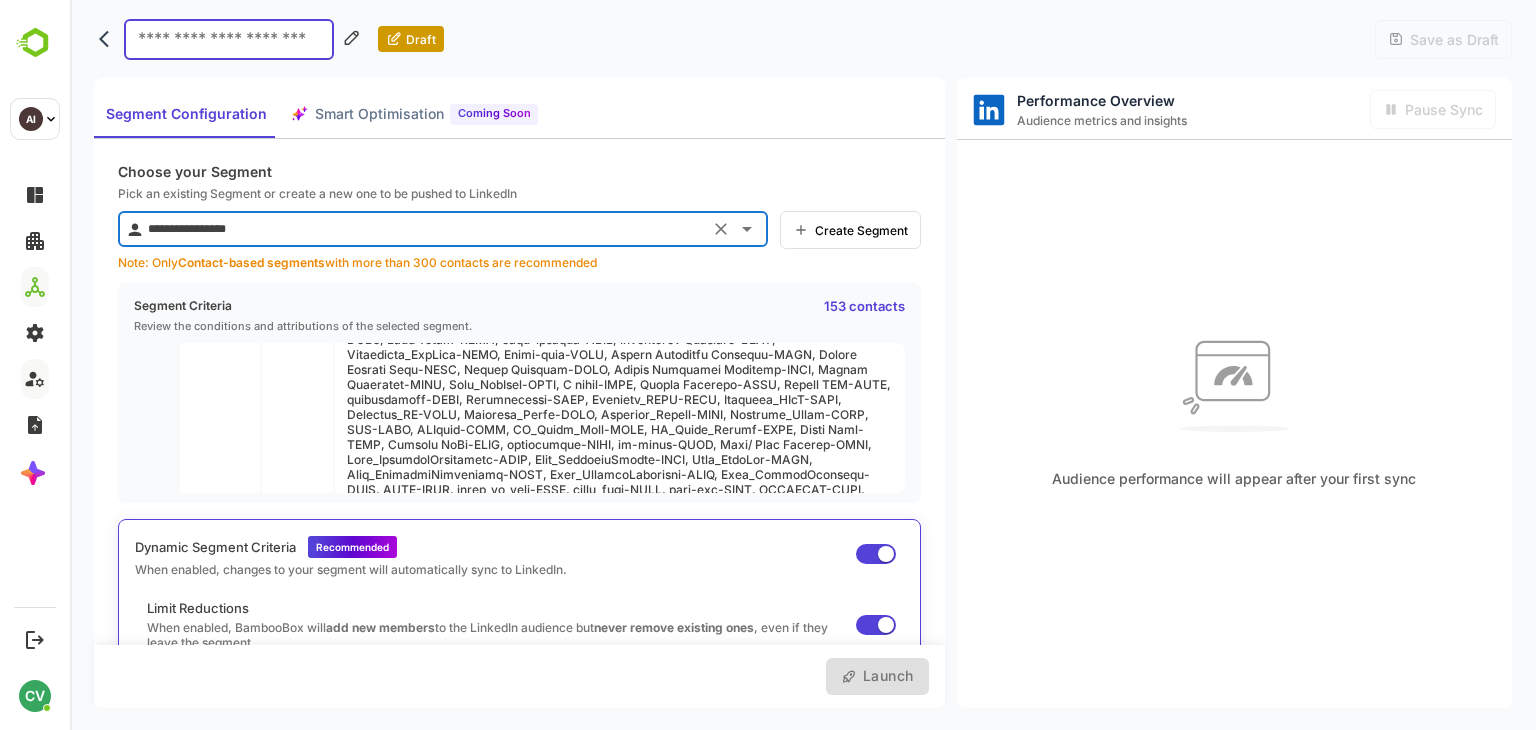 scroll, scrollTop: 460, scrollLeft: 0, axis: vertical 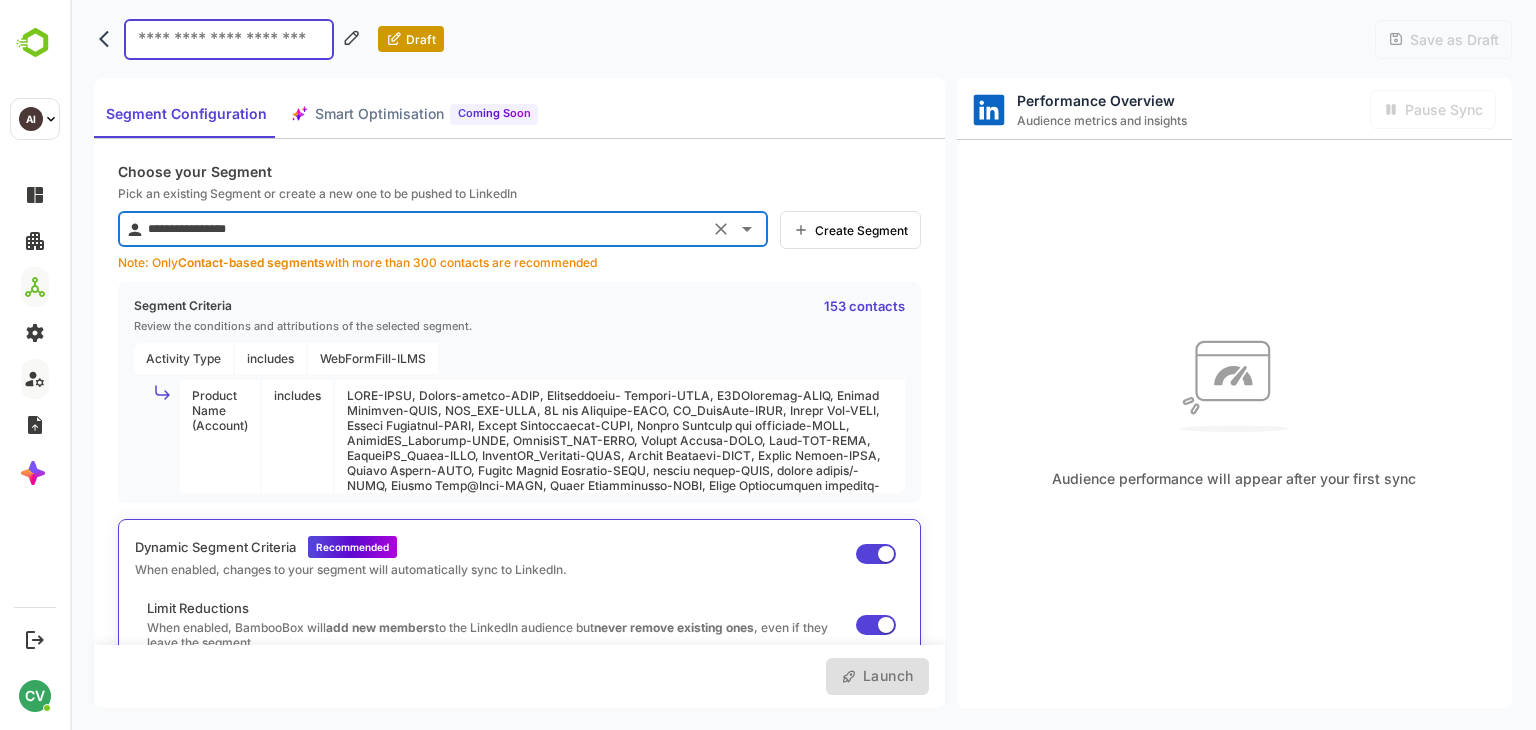 click on "**********" at bounding box center [423, 229] 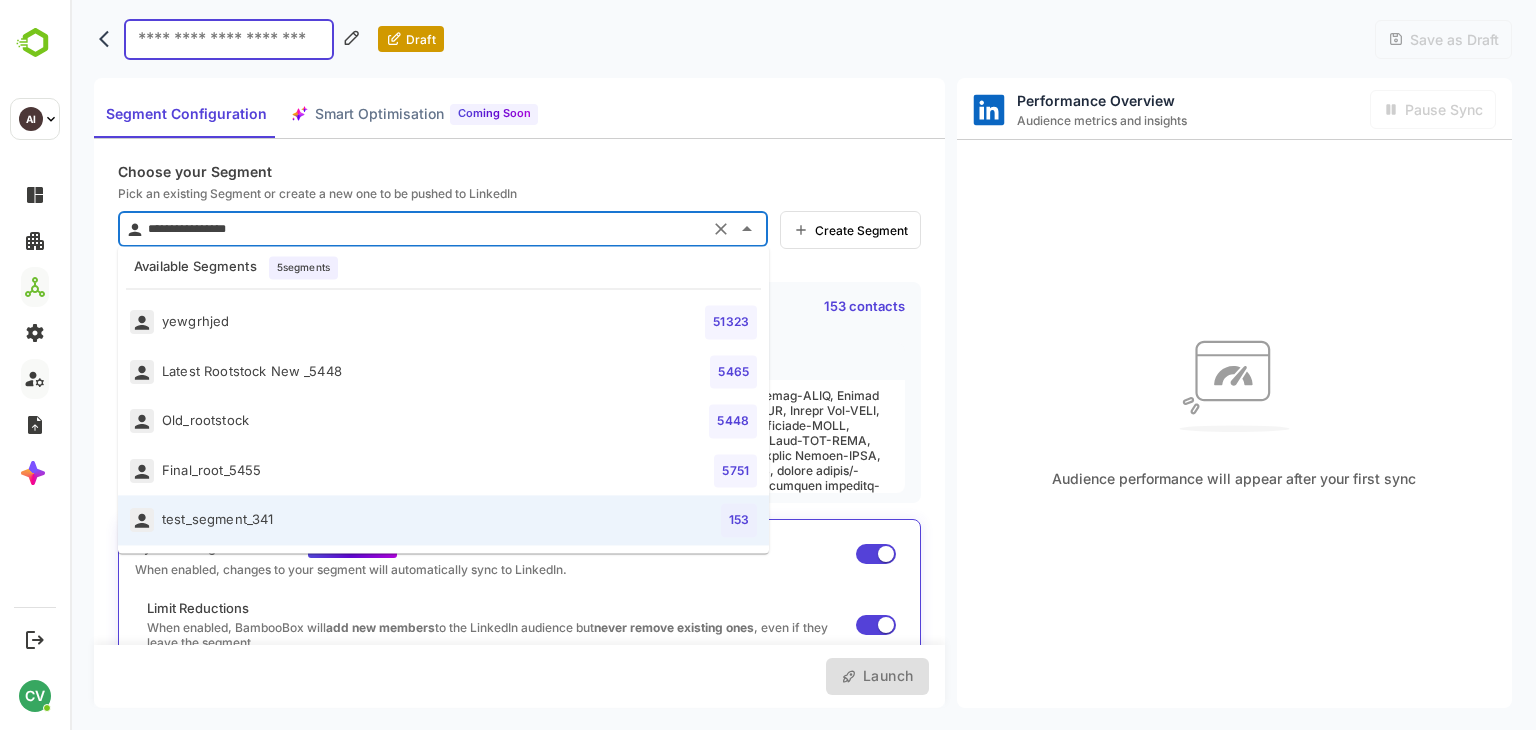 click on "Old_rootstock 5448" at bounding box center (443, 422) 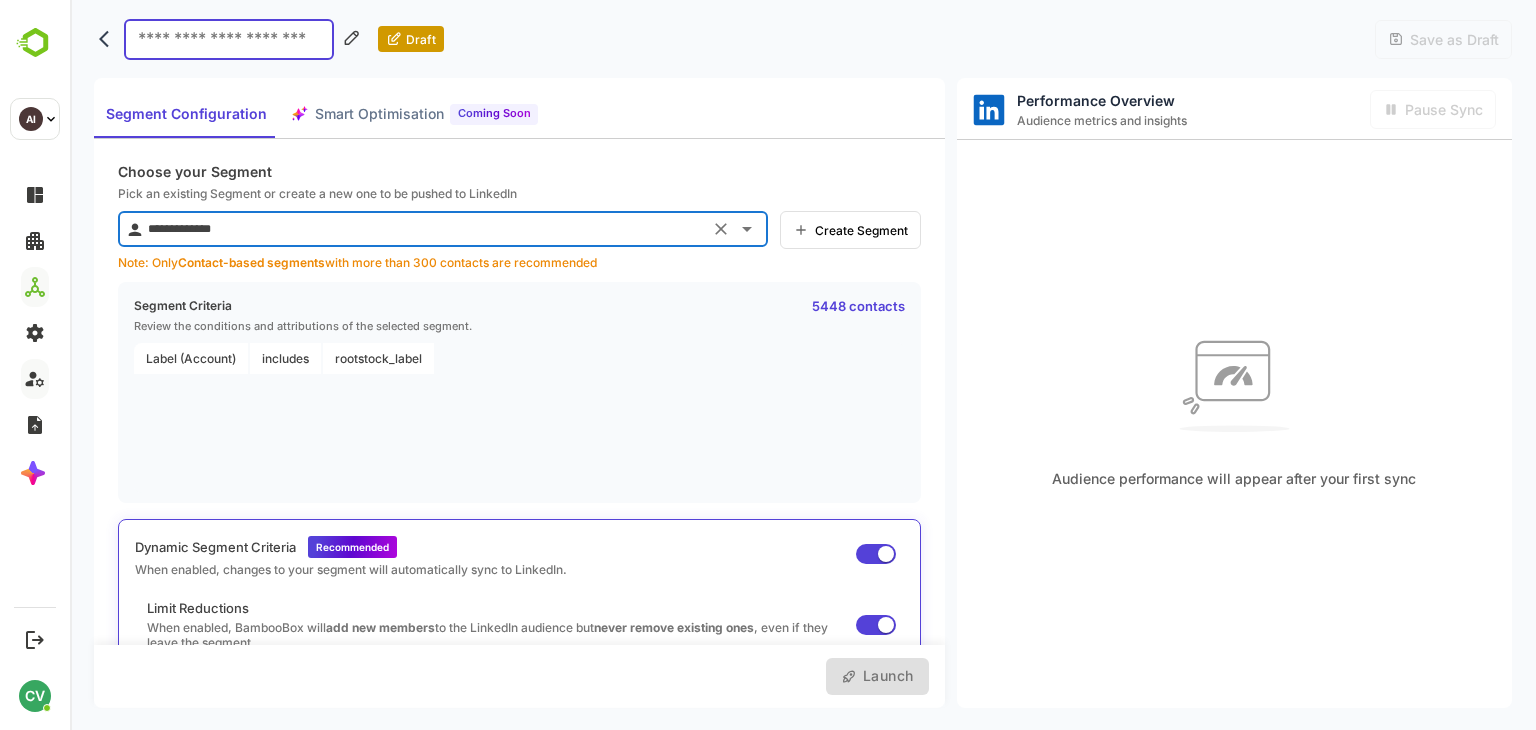 click on "**********" at bounding box center [423, 229] 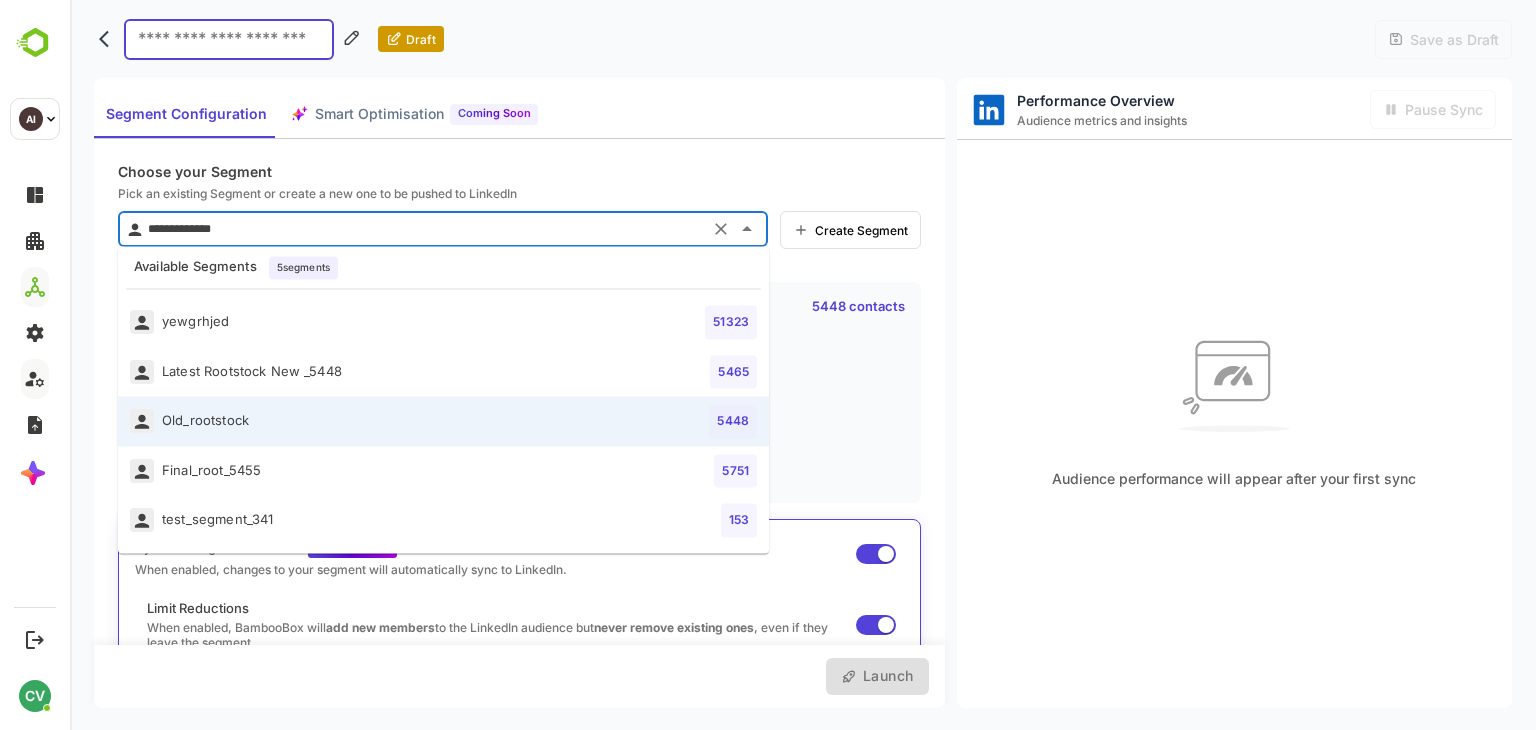 click on "Latest Rootstock New _5448" at bounding box center [236, 371] 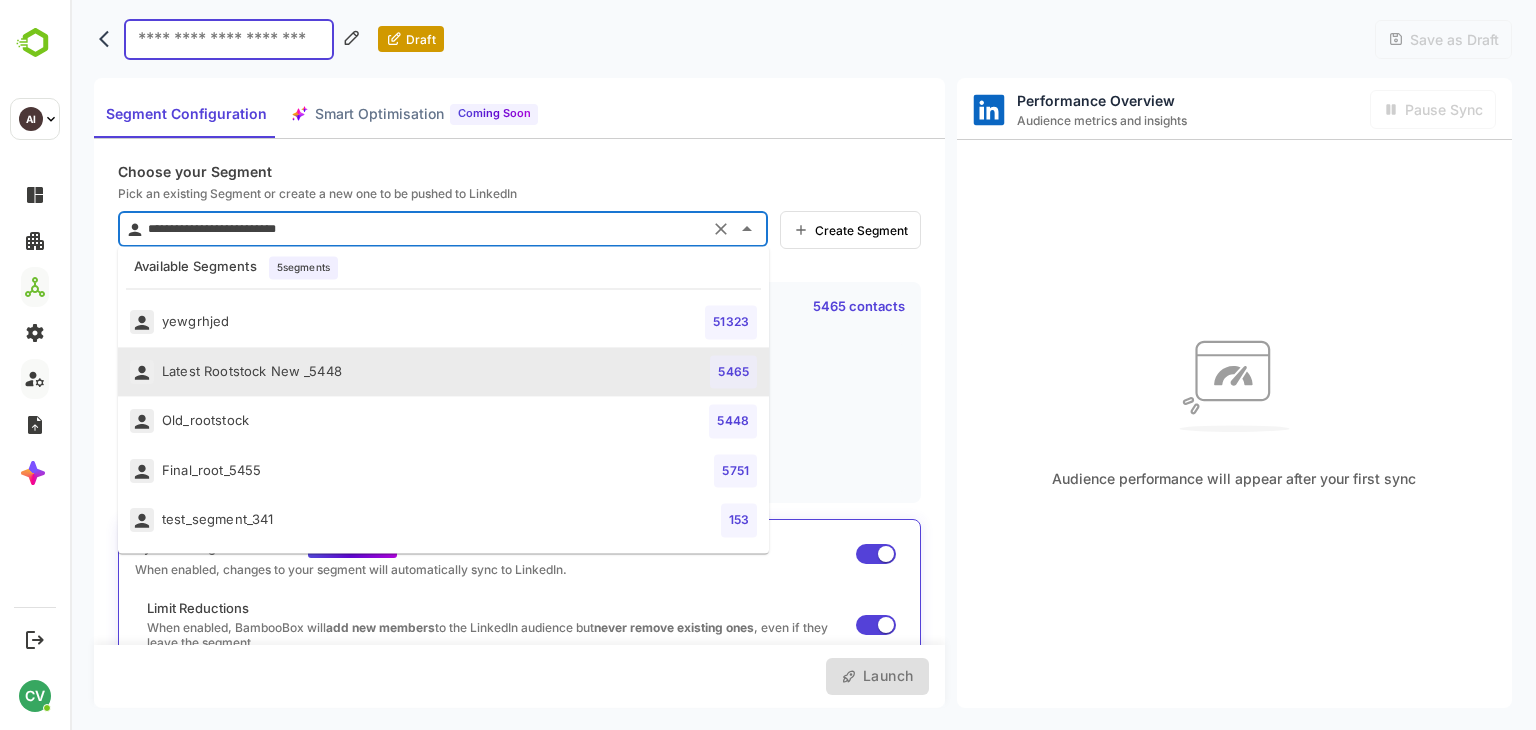 click on "**********" at bounding box center [423, 229] 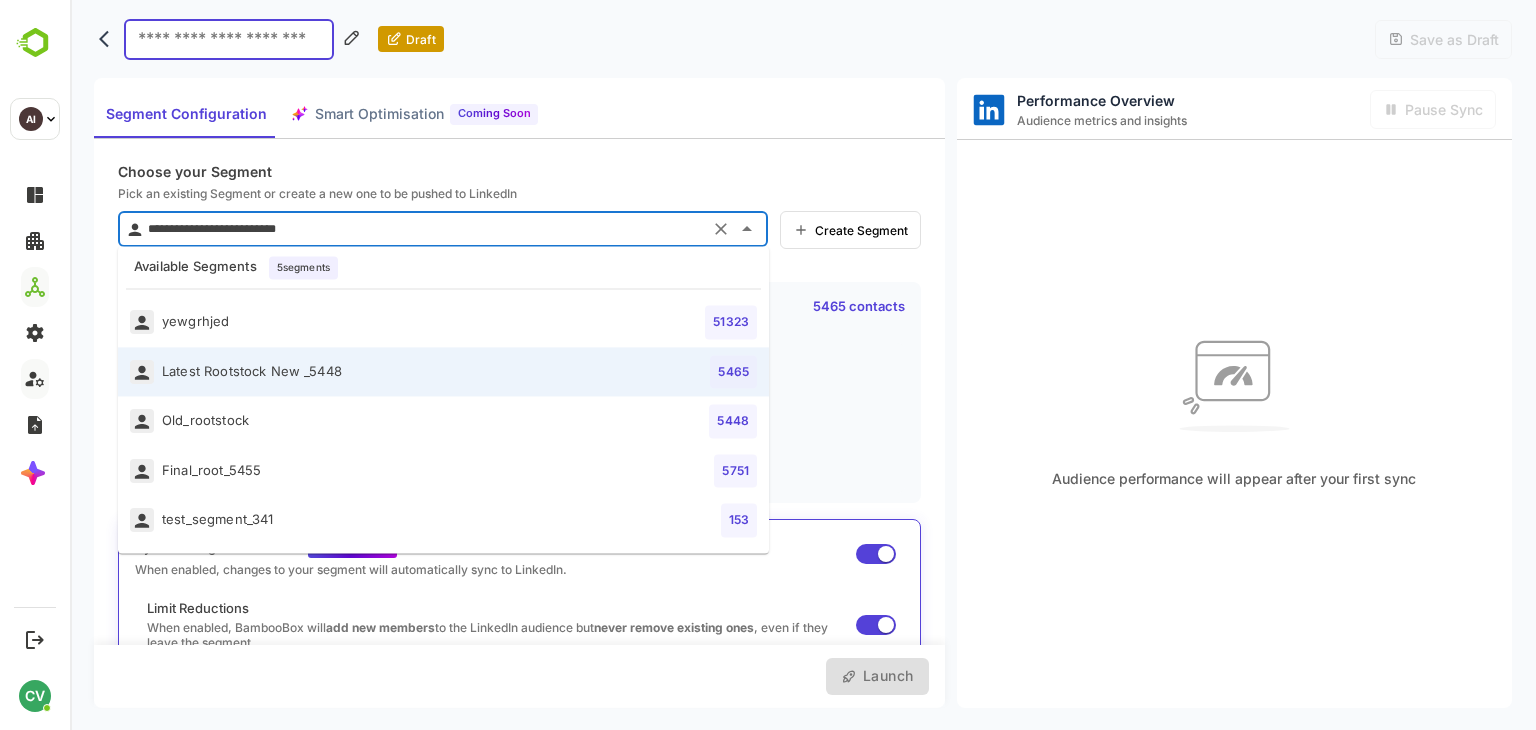 click on "yewgrhjed 51323" at bounding box center [443, 323] 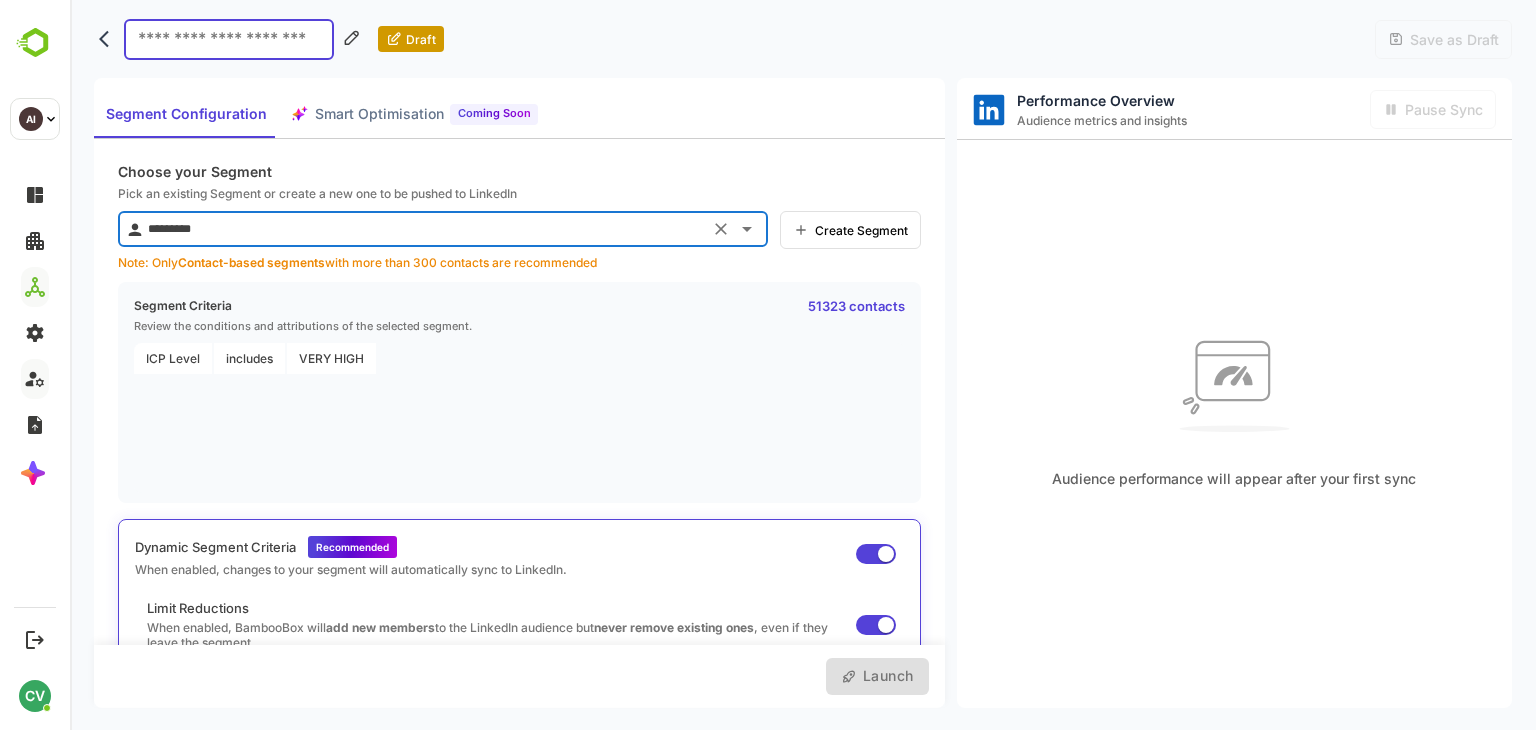 scroll, scrollTop: 20, scrollLeft: 0, axis: vertical 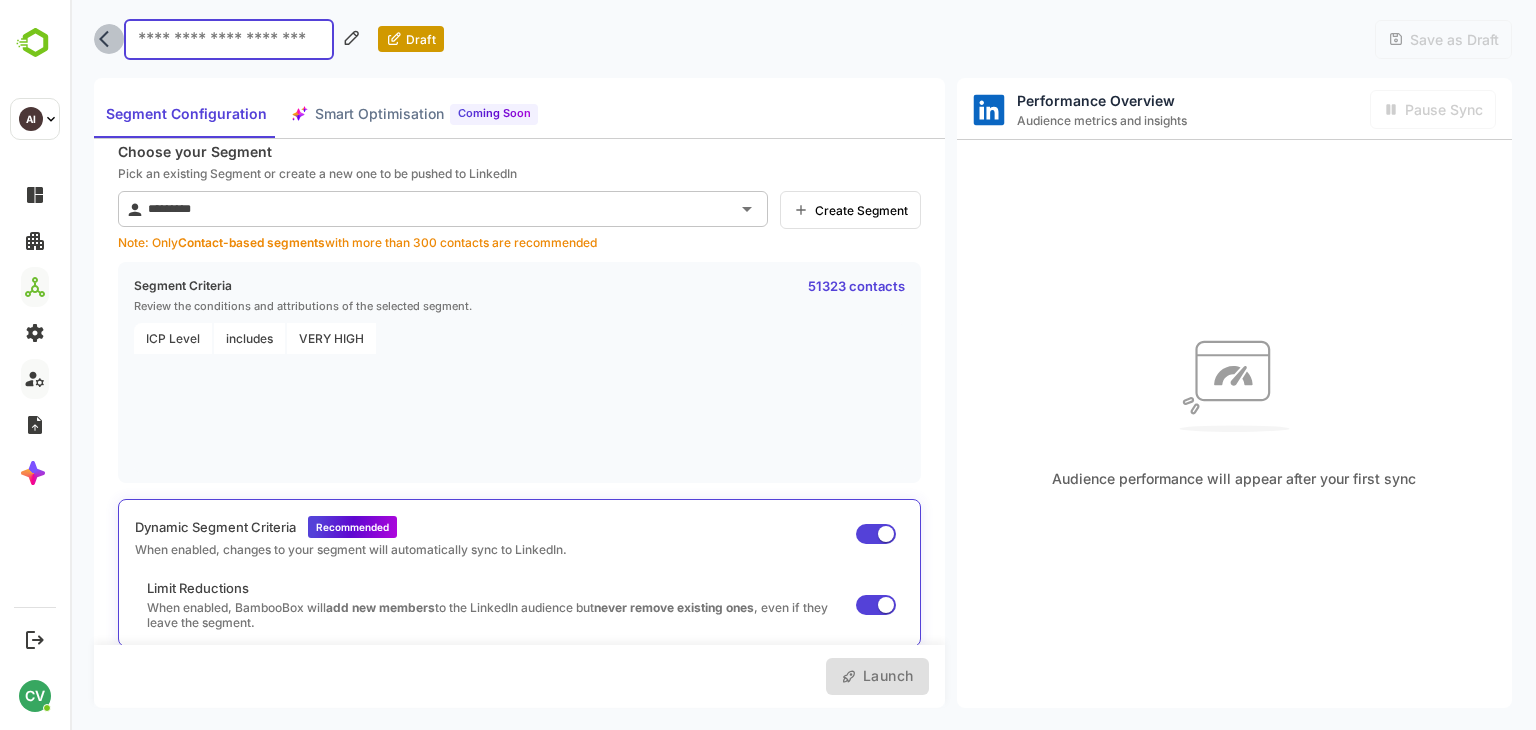 click 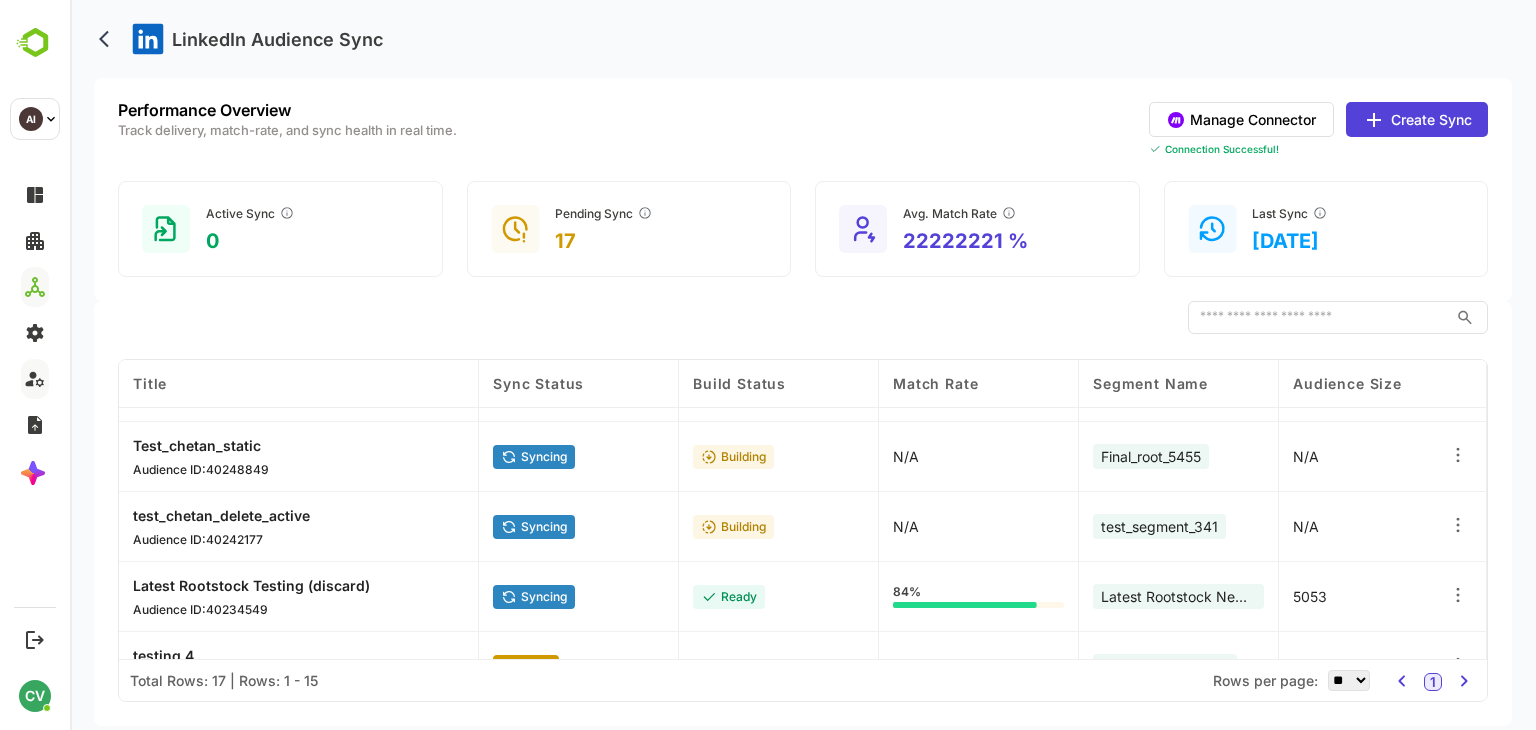scroll, scrollTop: 0, scrollLeft: 0, axis: both 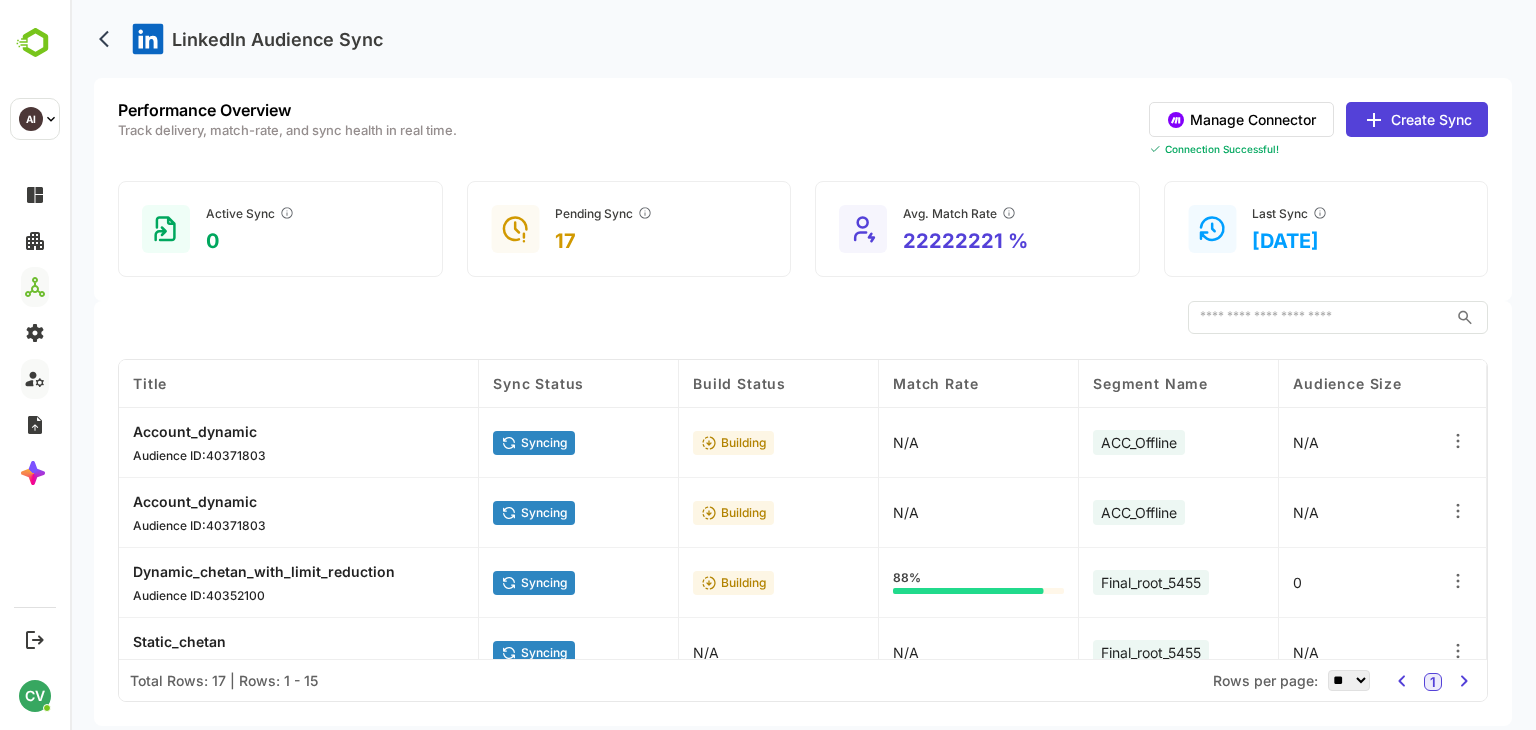 click on "LinkedIn Audience Sync" at bounding box center (803, 39) 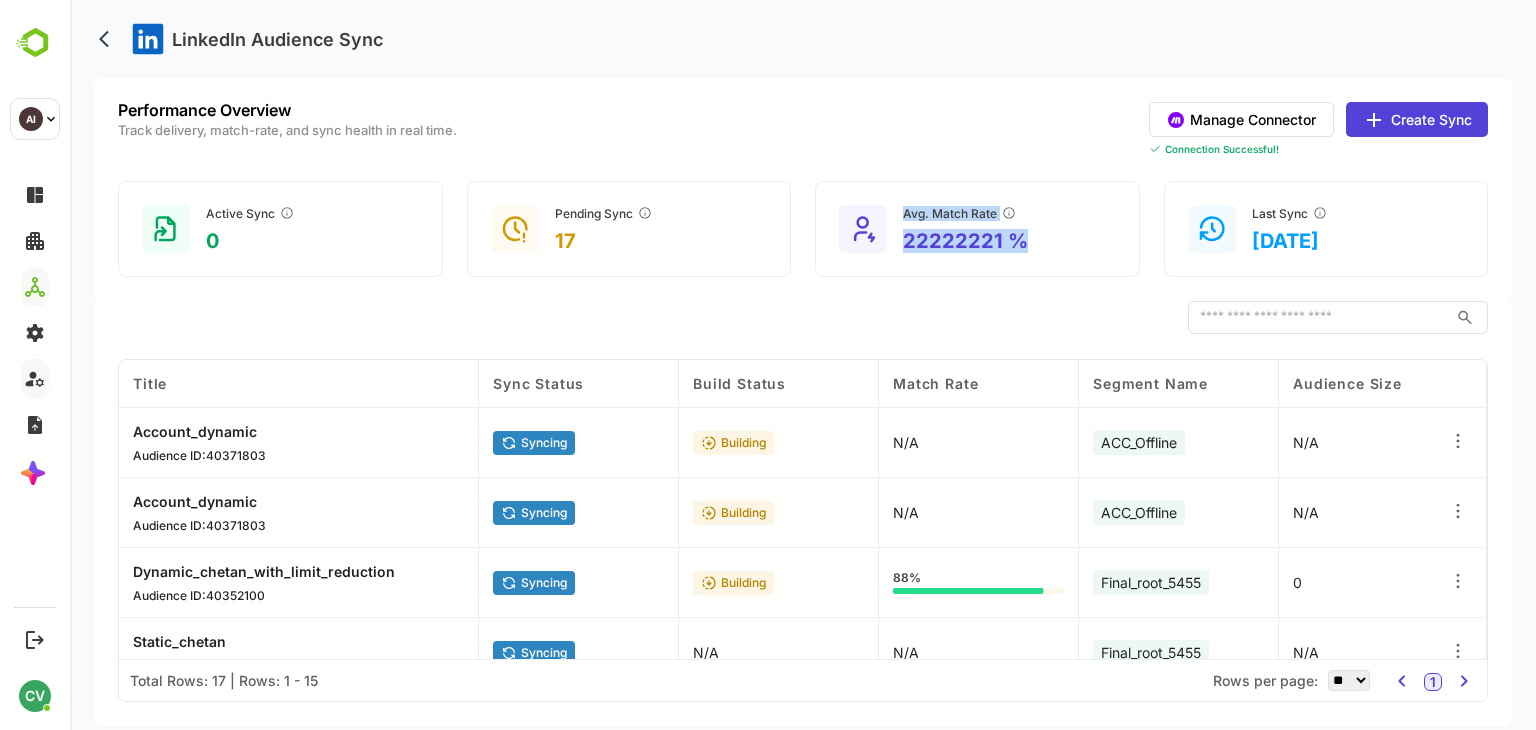 drag, startPoint x: 1039, startPoint y: 255, endPoint x: 892, endPoint y: 189, distance: 161.13658 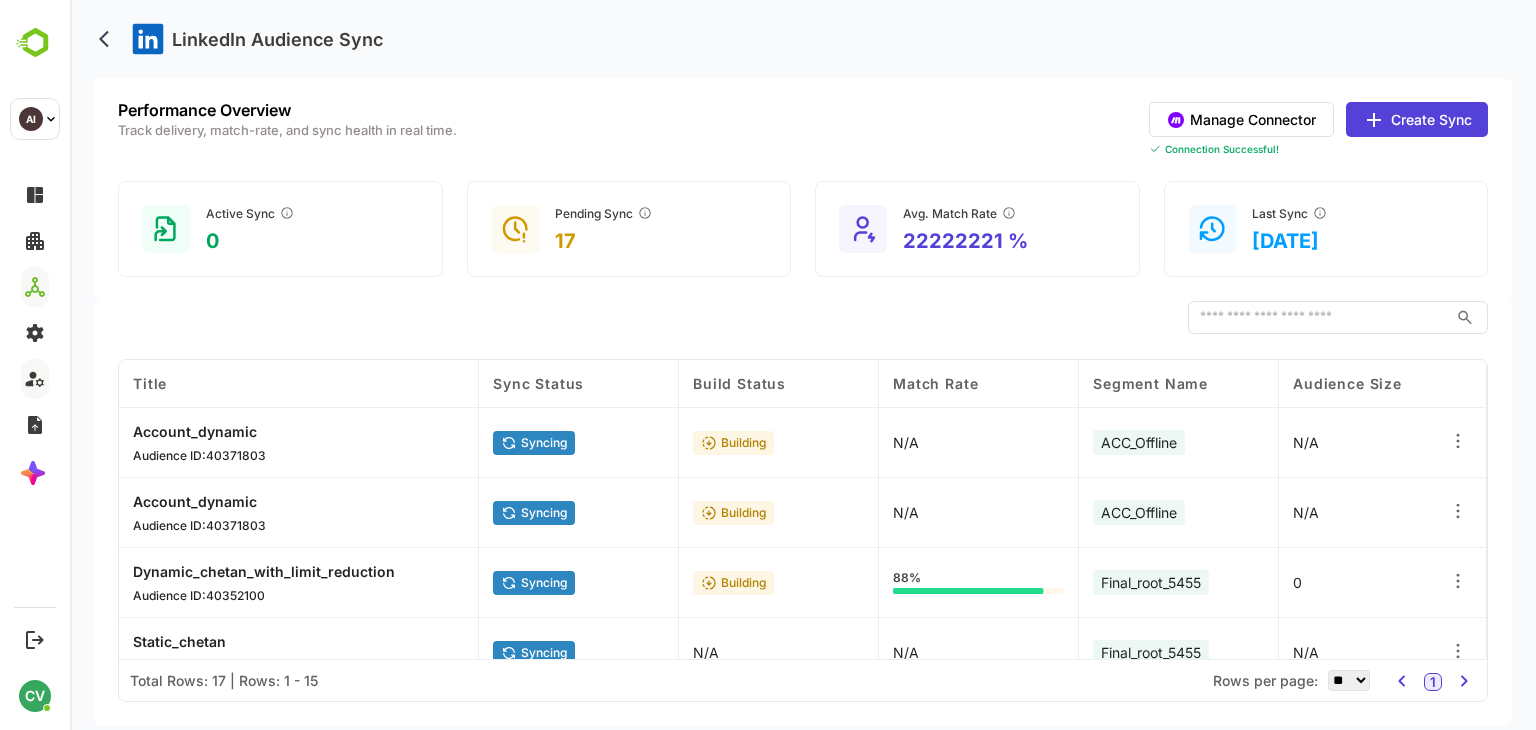 click on "LinkedIn Audience Sync" at bounding box center [803, 39] 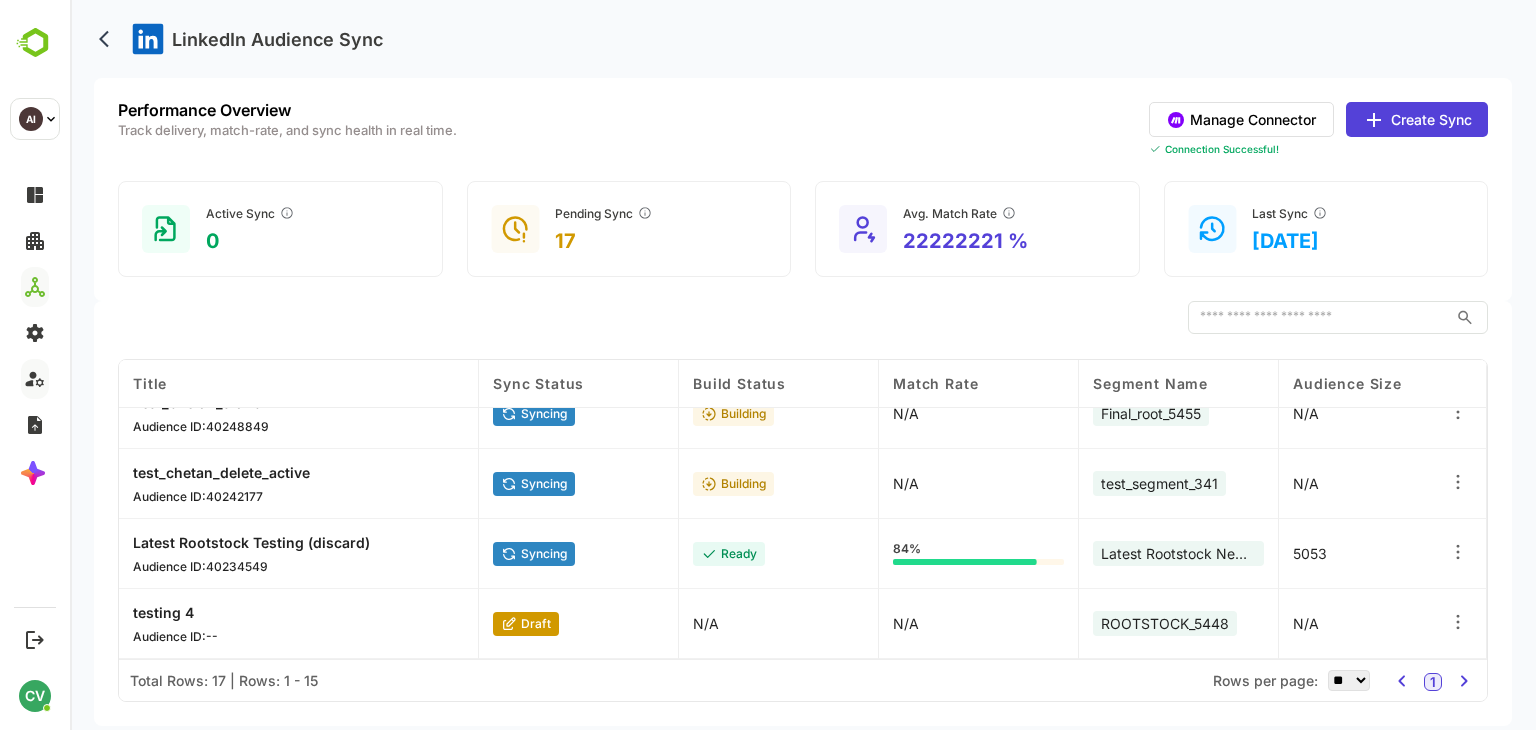 scroll, scrollTop: 0, scrollLeft: 0, axis: both 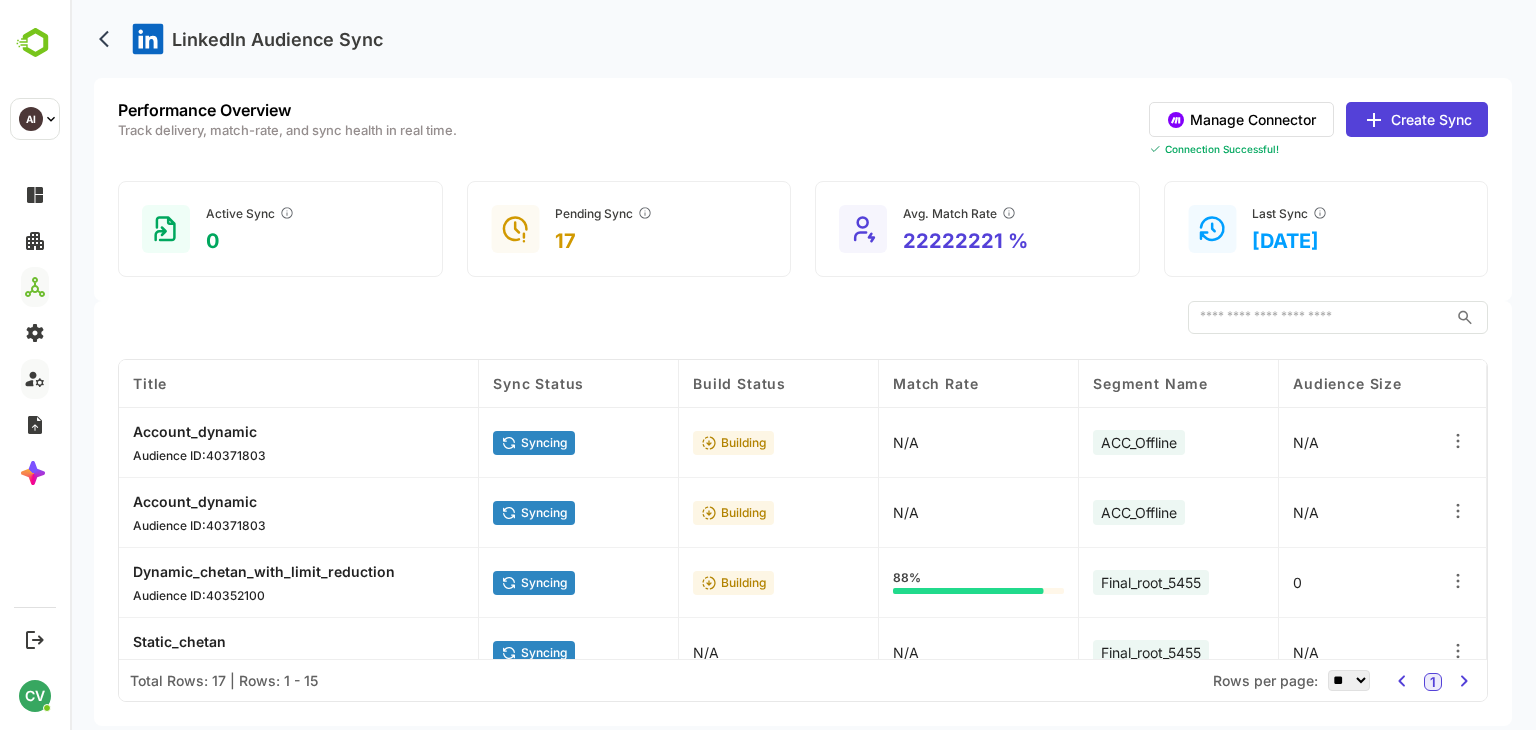 click on "LinkedIn Audience Sync" at bounding box center [803, 39] 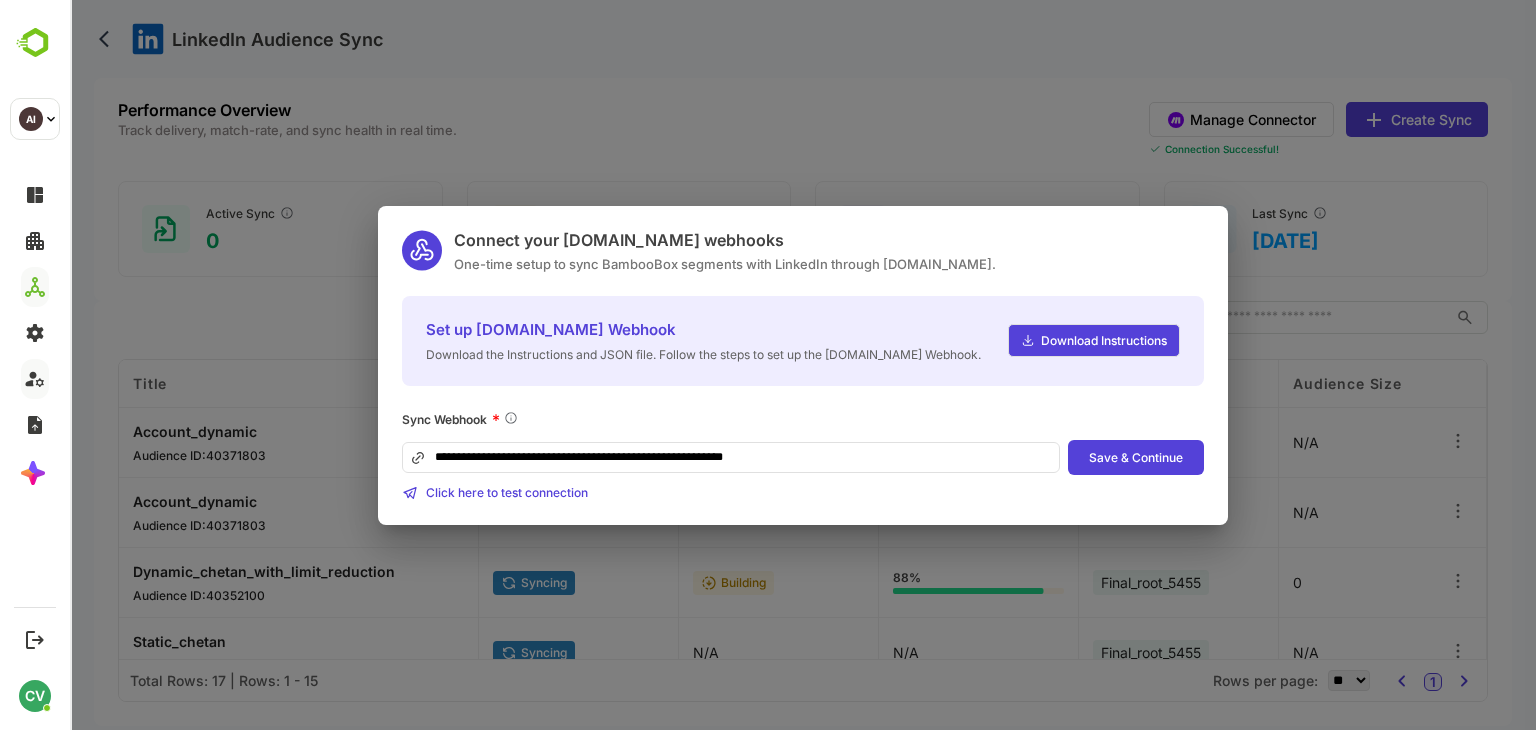 click on "**********" at bounding box center [803, 365] 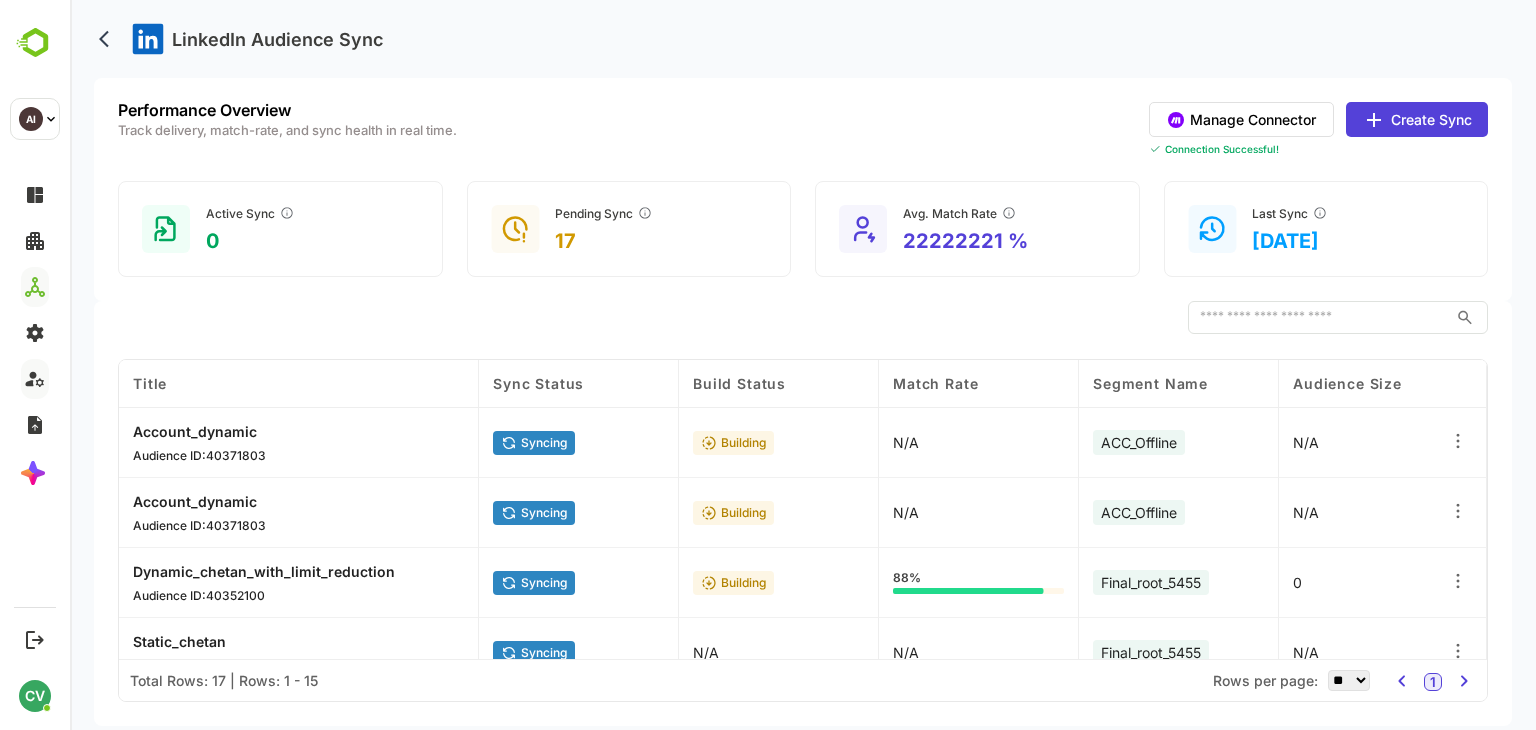 click on "LinkedIn Audience Sync" at bounding box center (803, 39) 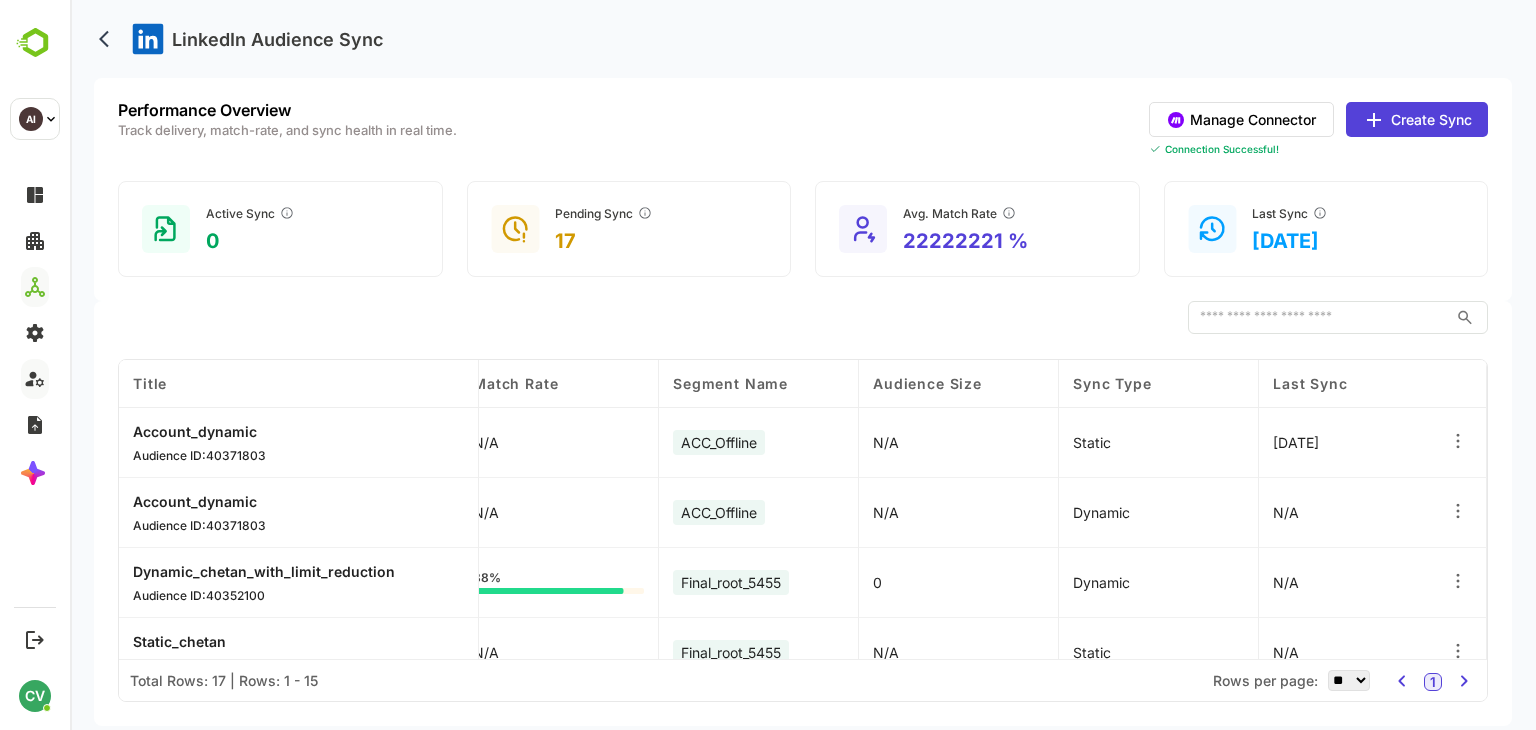 scroll, scrollTop: 0, scrollLeft: 0, axis: both 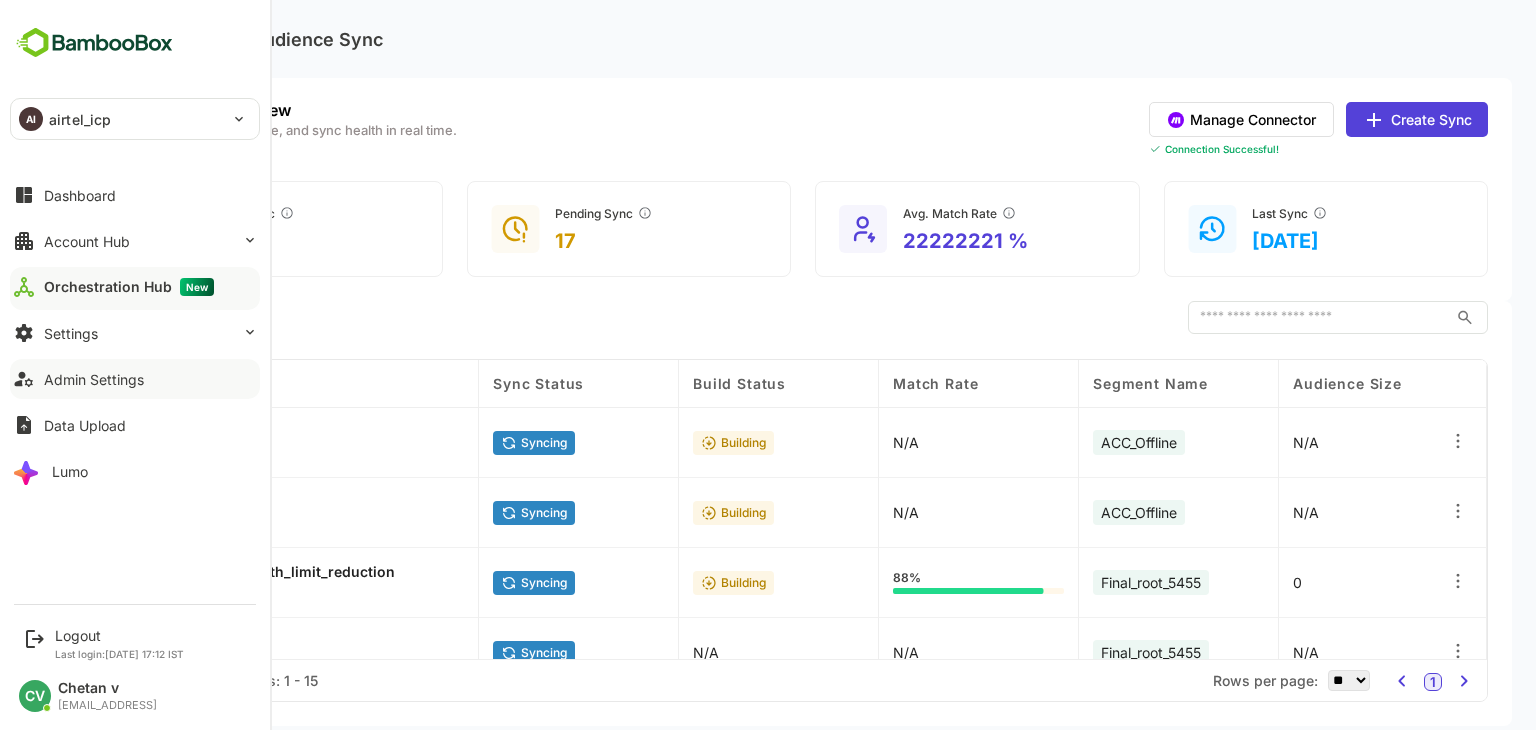 click on "Admin Settings" at bounding box center [94, 379] 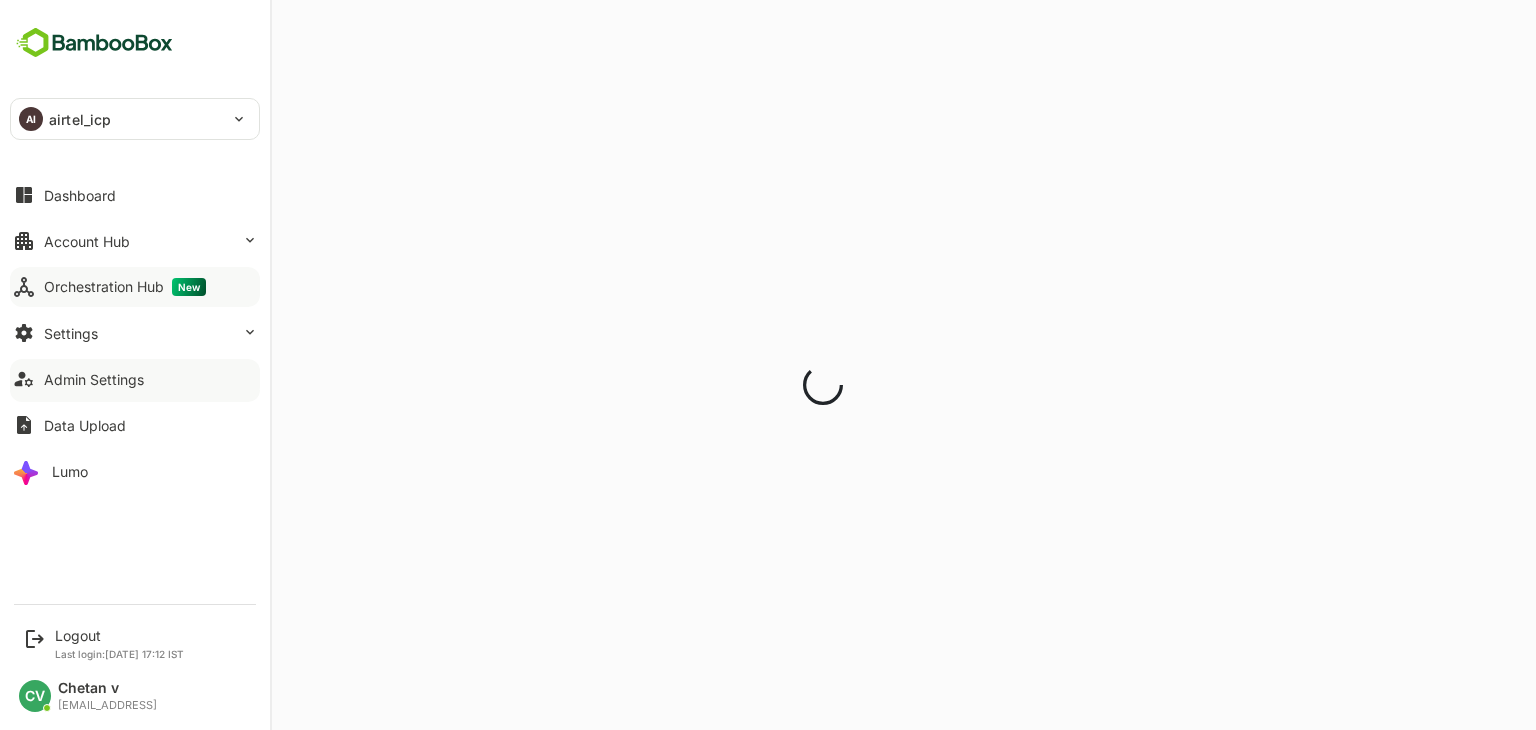 scroll, scrollTop: 0, scrollLeft: 0, axis: both 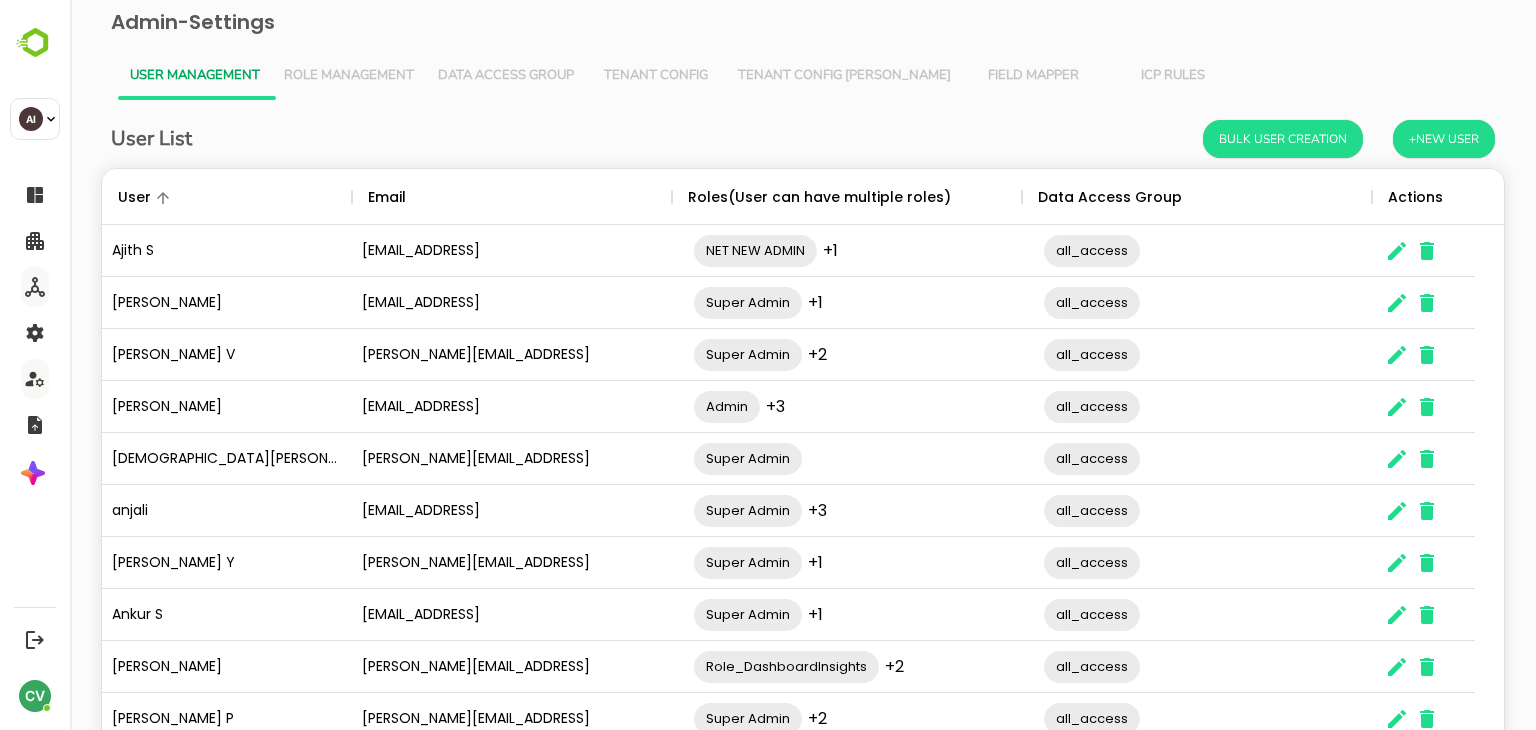 click on "Tenant Config Json" at bounding box center [844, 76] 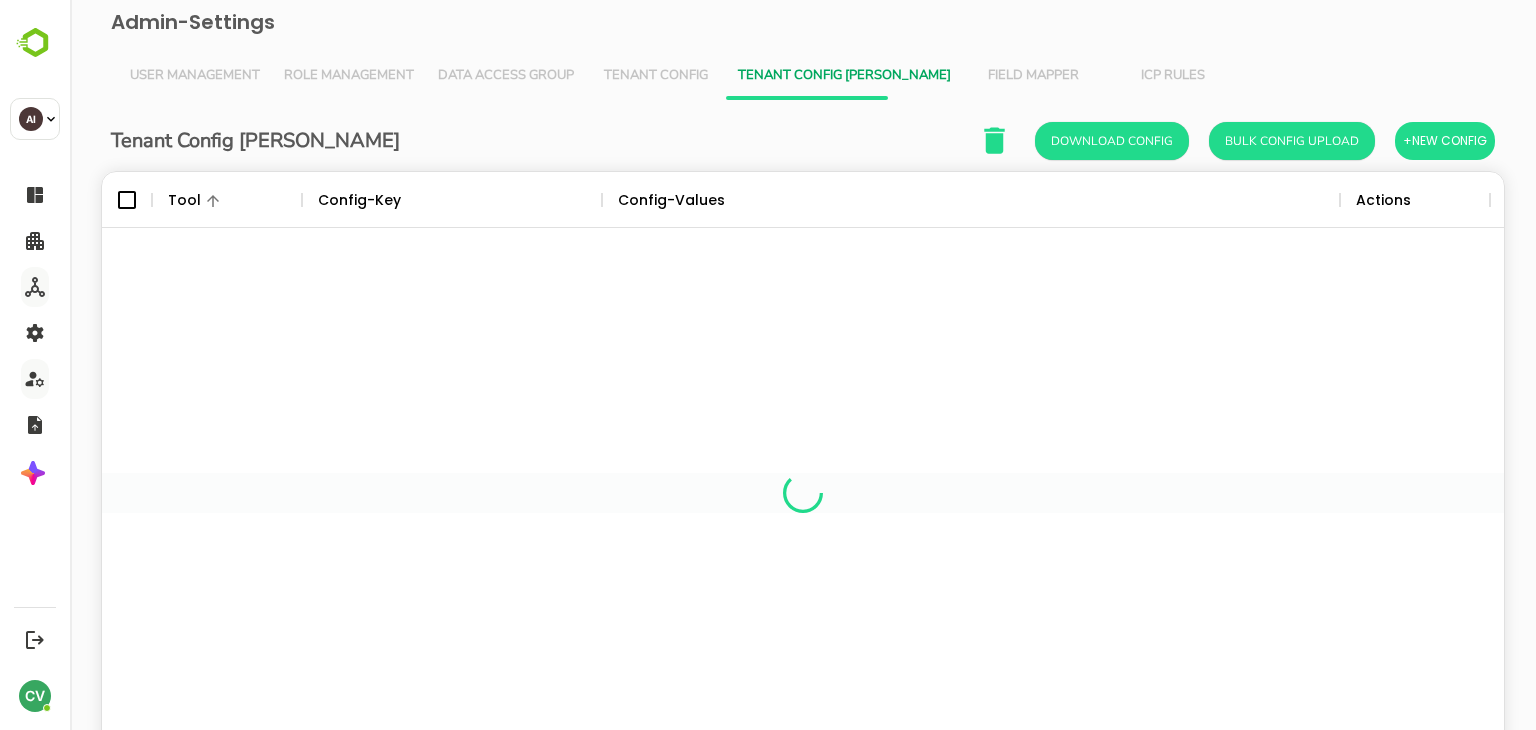 scroll, scrollTop: 16, scrollLeft: 16, axis: both 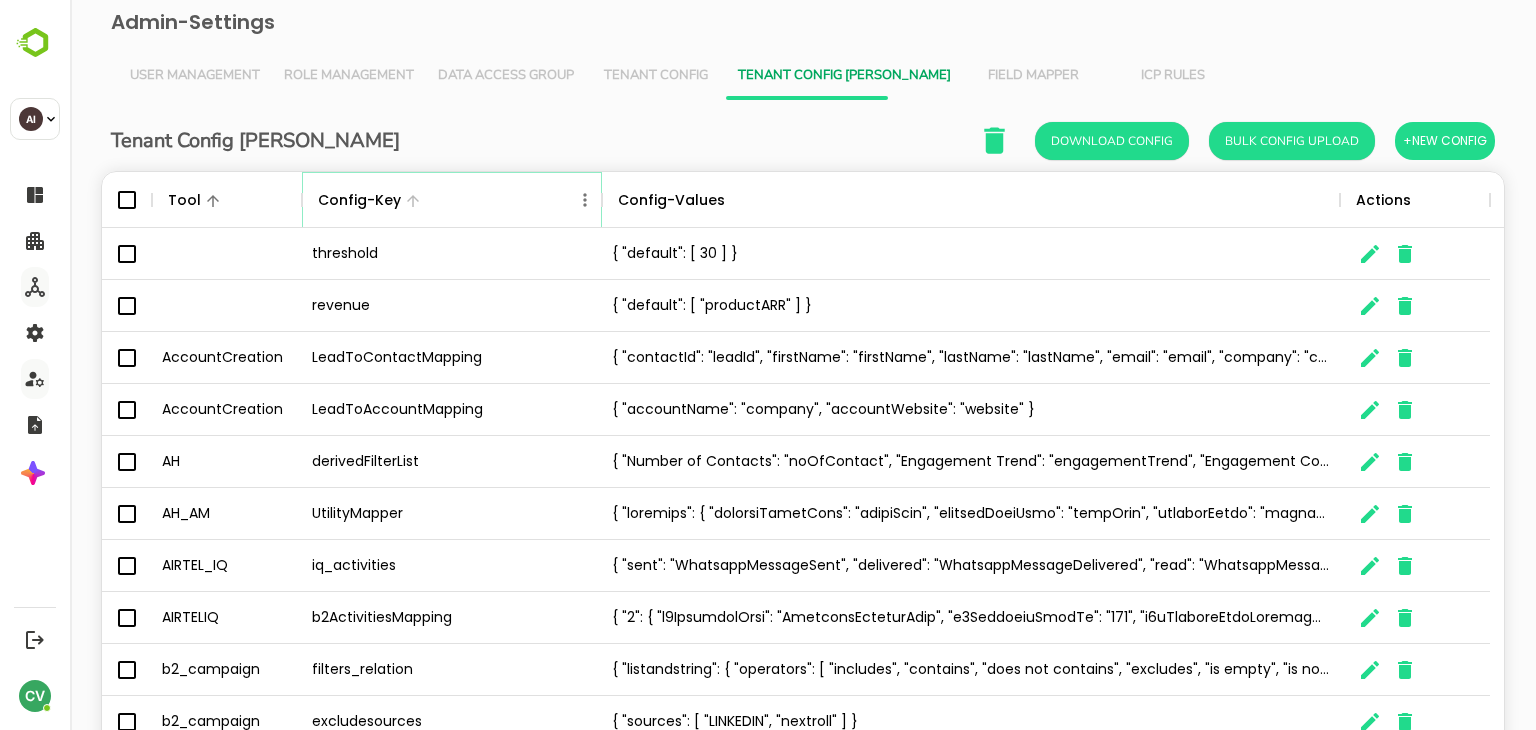 click 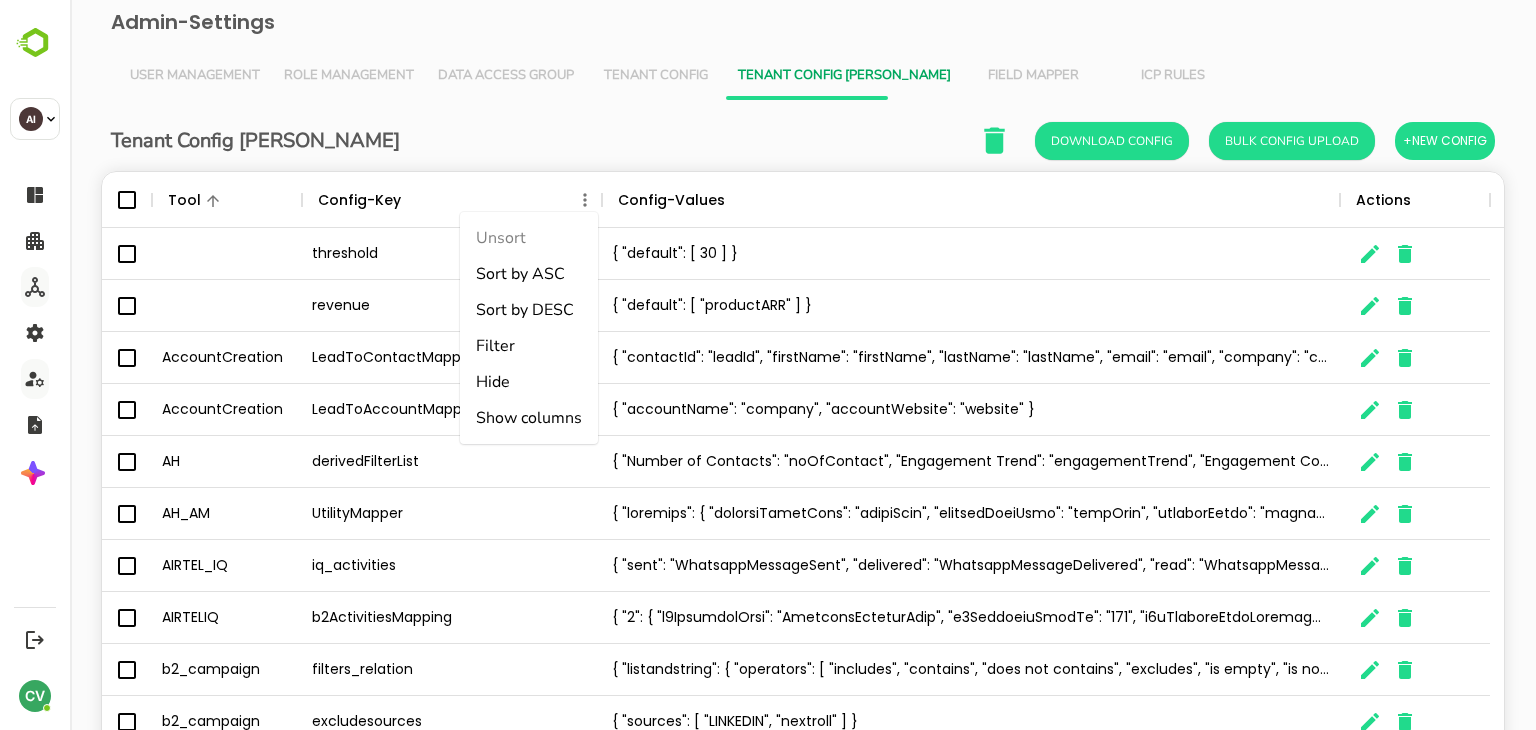 click on "Filter" at bounding box center [529, 346] 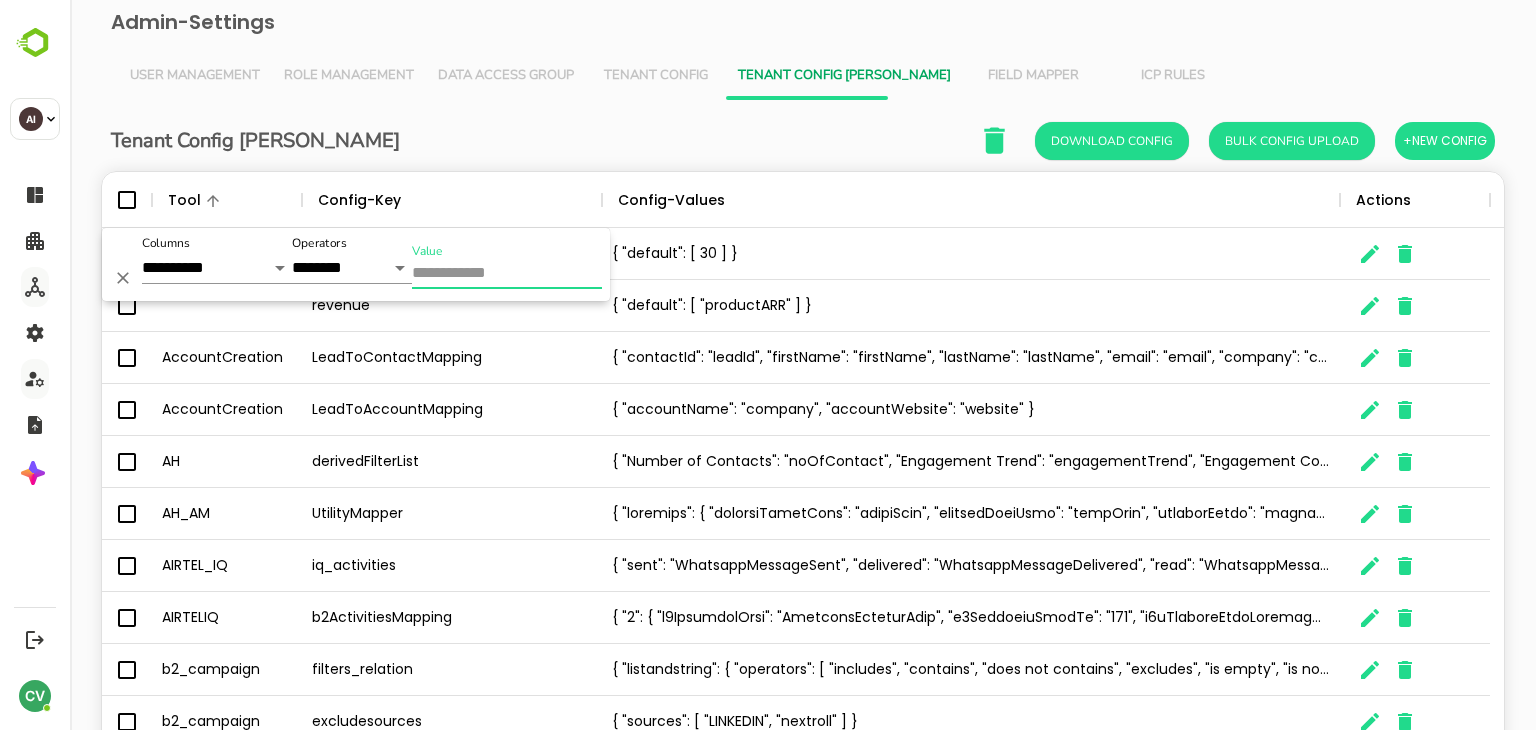 click on "Value" at bounding box center (507, 274) 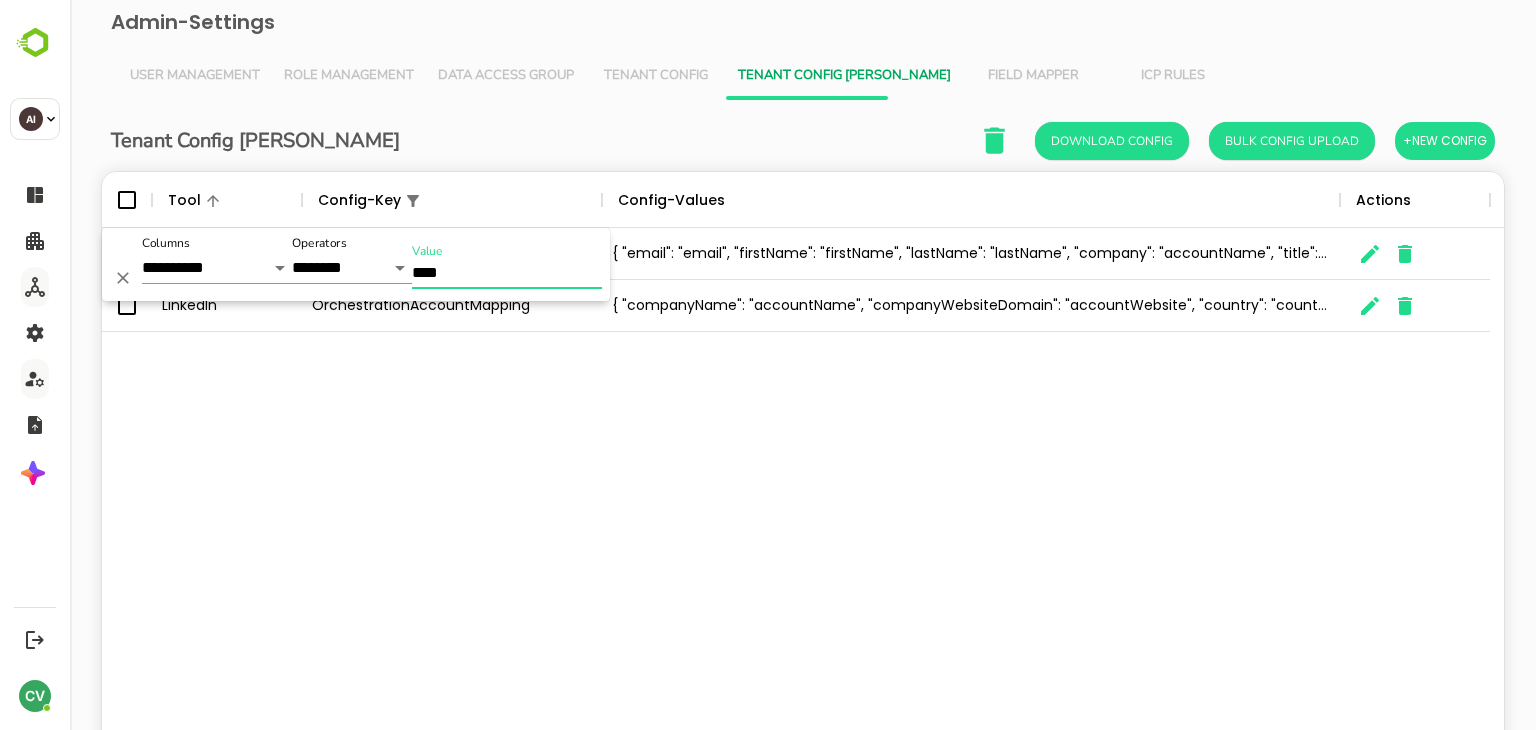 type on "****" 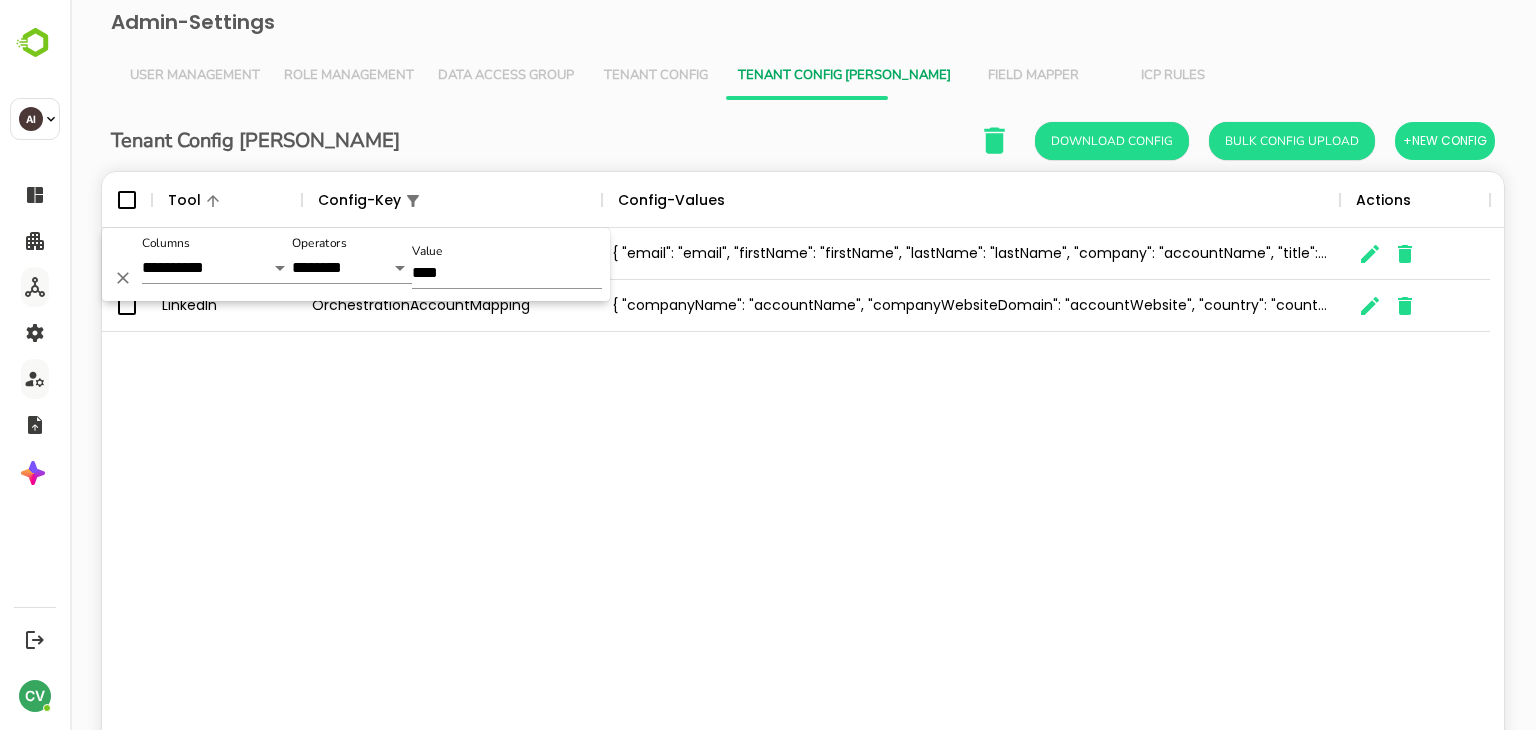 click on "LinkedIn OrchestrationContactMapping {
"email": "email",
"firstName": "firstName",
"lastName": "lastName",
"company": "accountName",
"title": "title"
} LinkedIn OrchestrationAccountMapping {
"companyName": "accountName",
"companyWebsiteDomain": "accountWebsite",
"country": "country"
}" at bounding box center (803, 493) 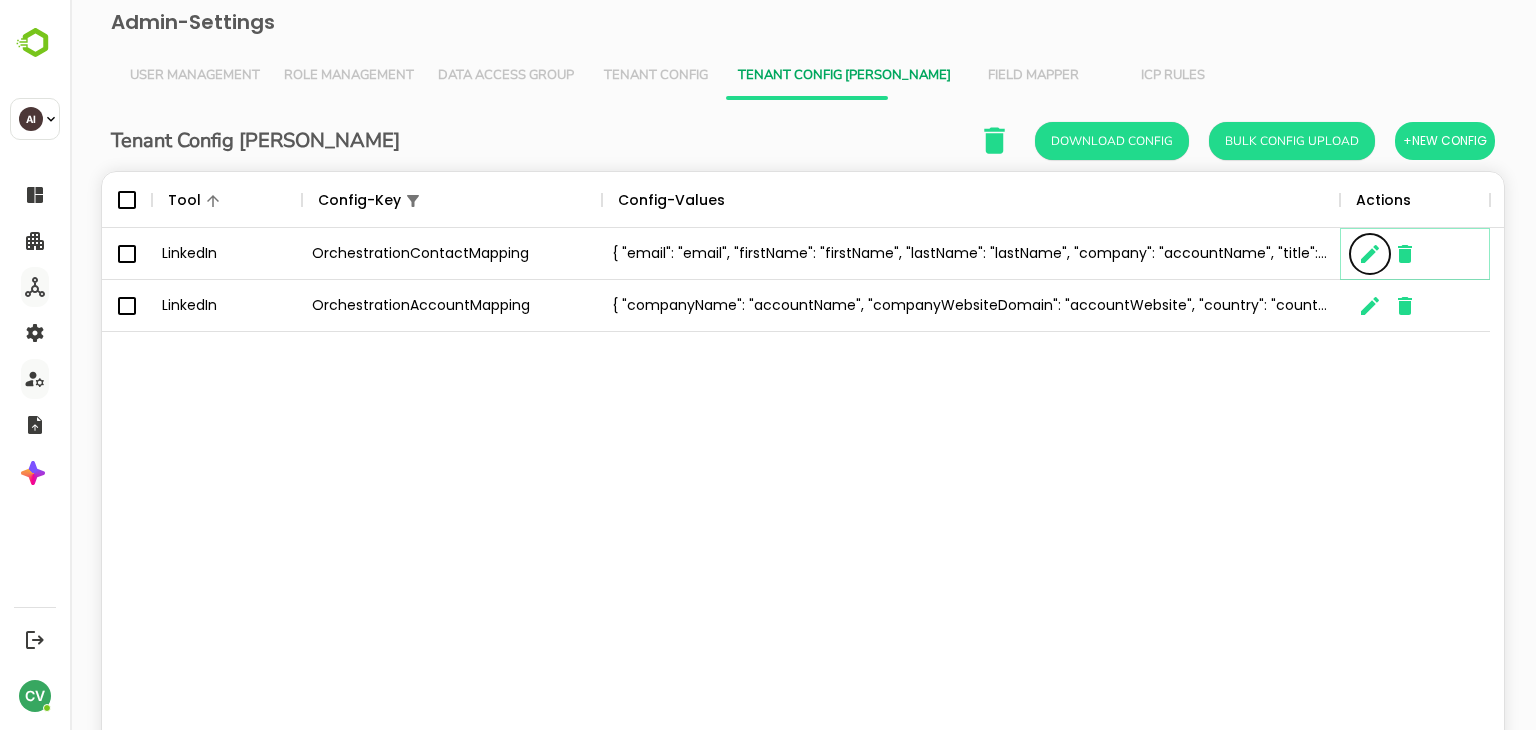 click 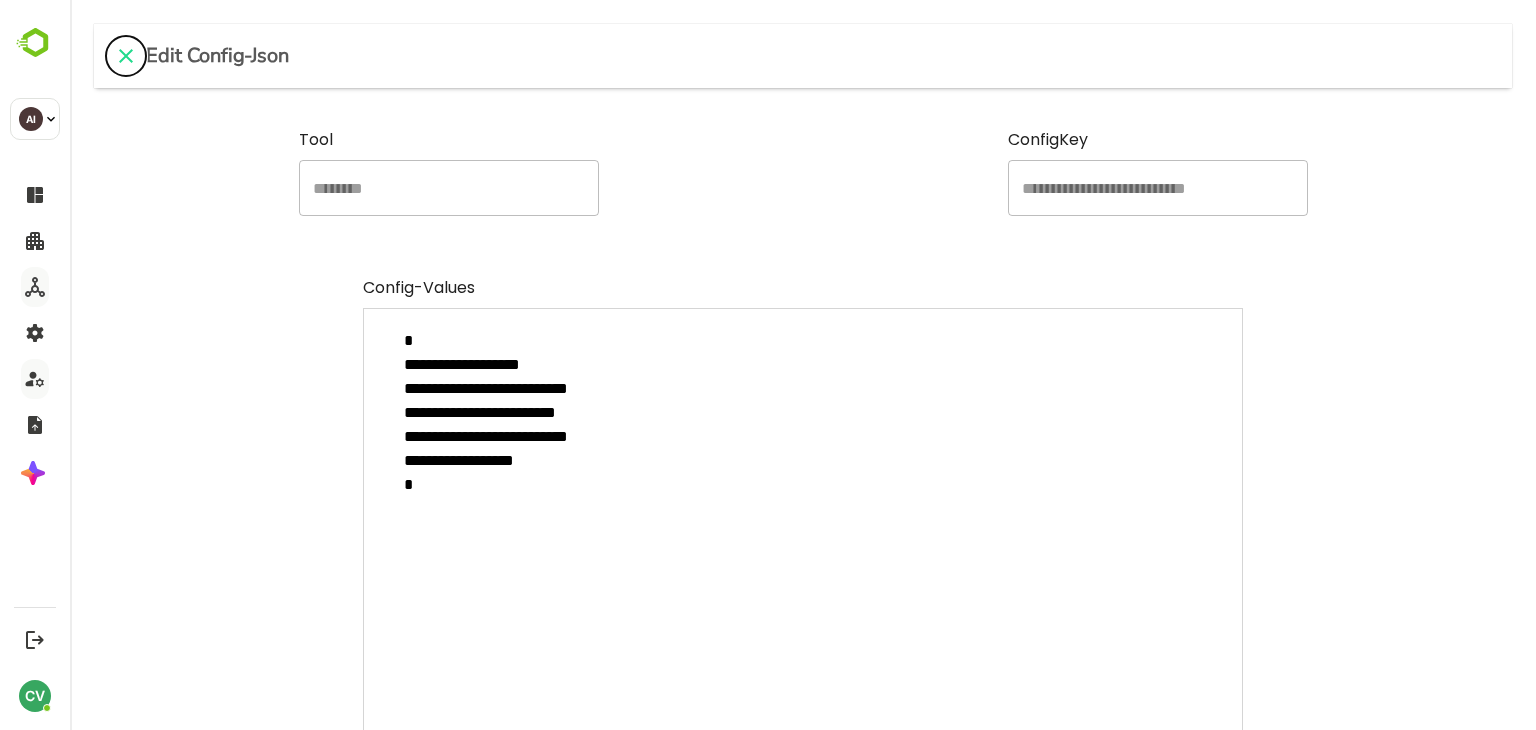 click 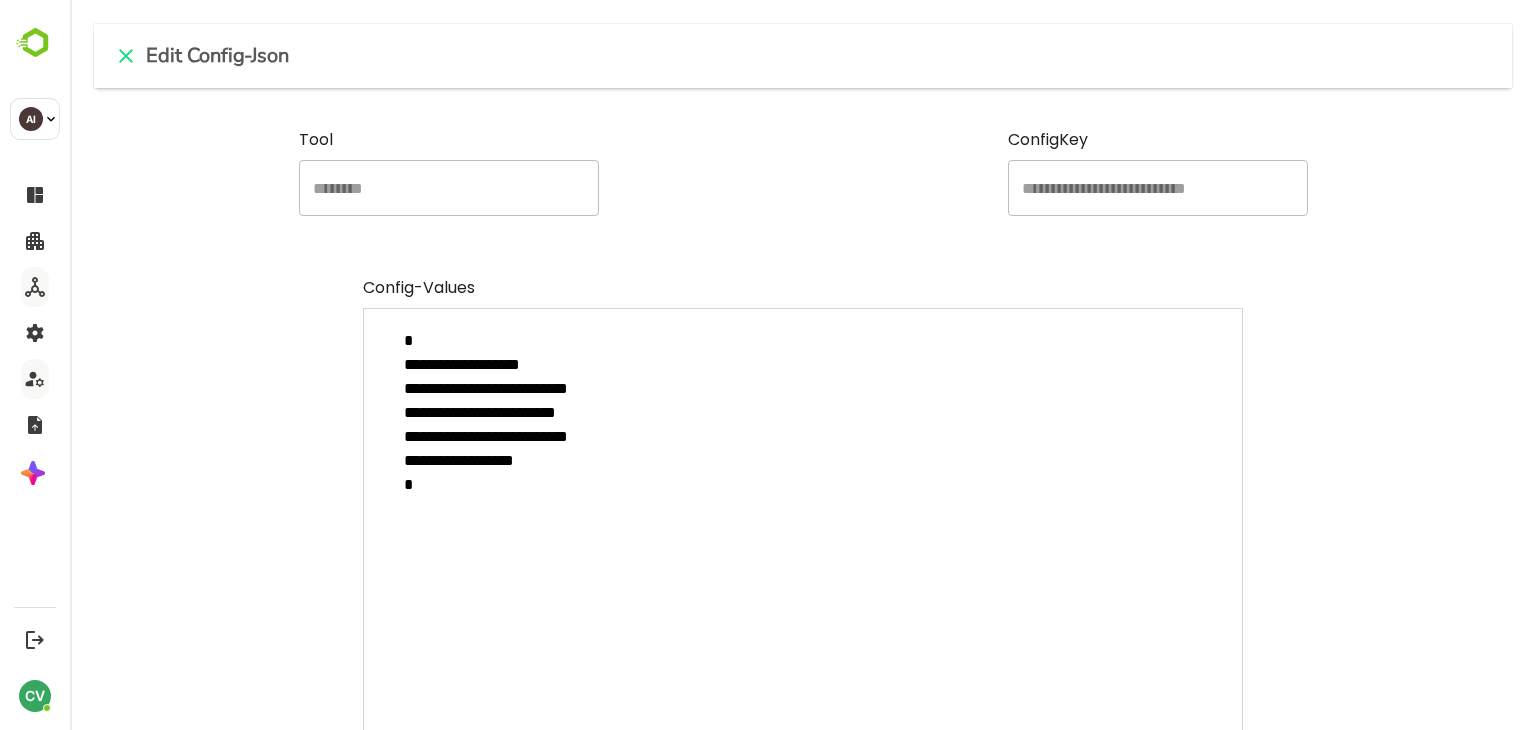type on "*" 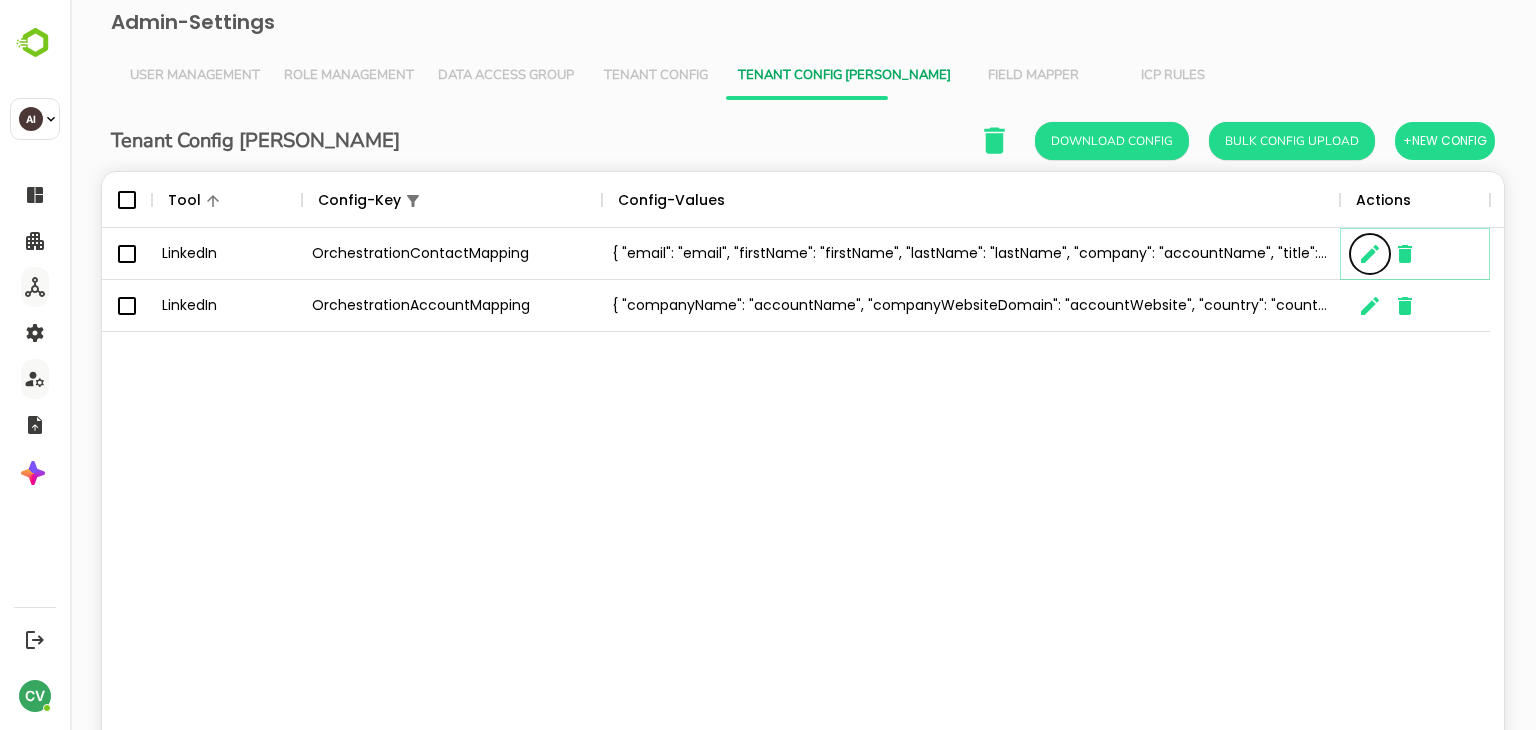 scroll, scrollTop: 16, scrollLeft: 16, axis: both 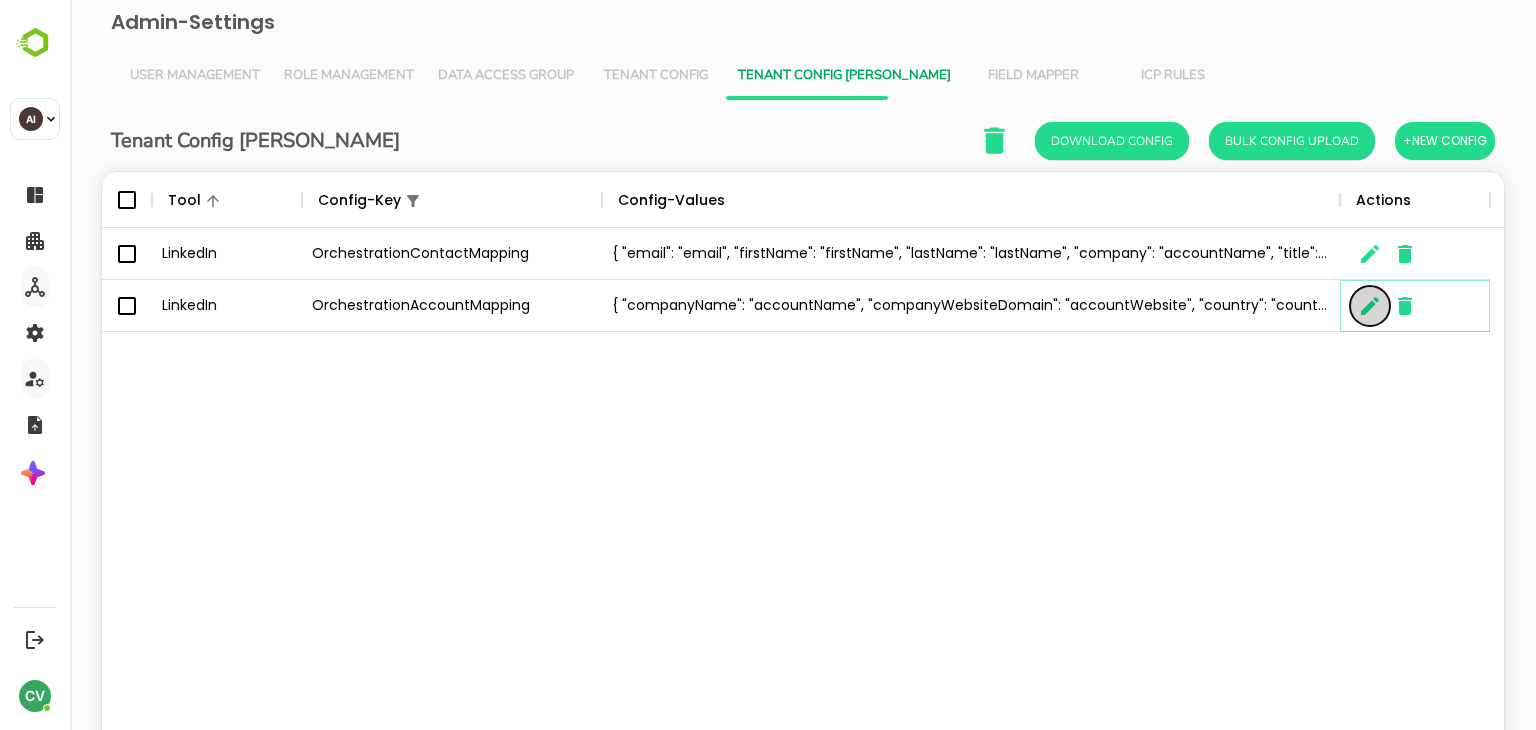 click 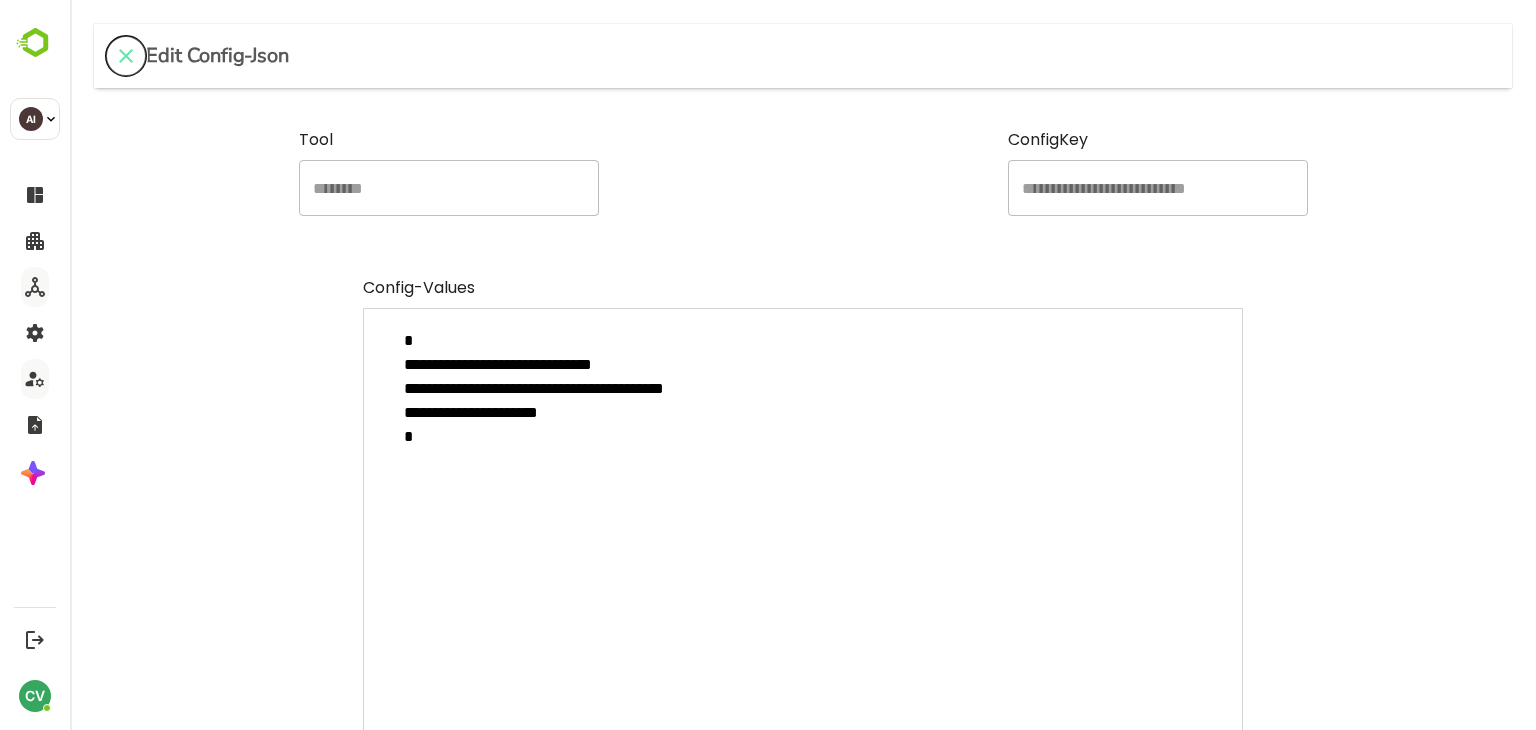 click 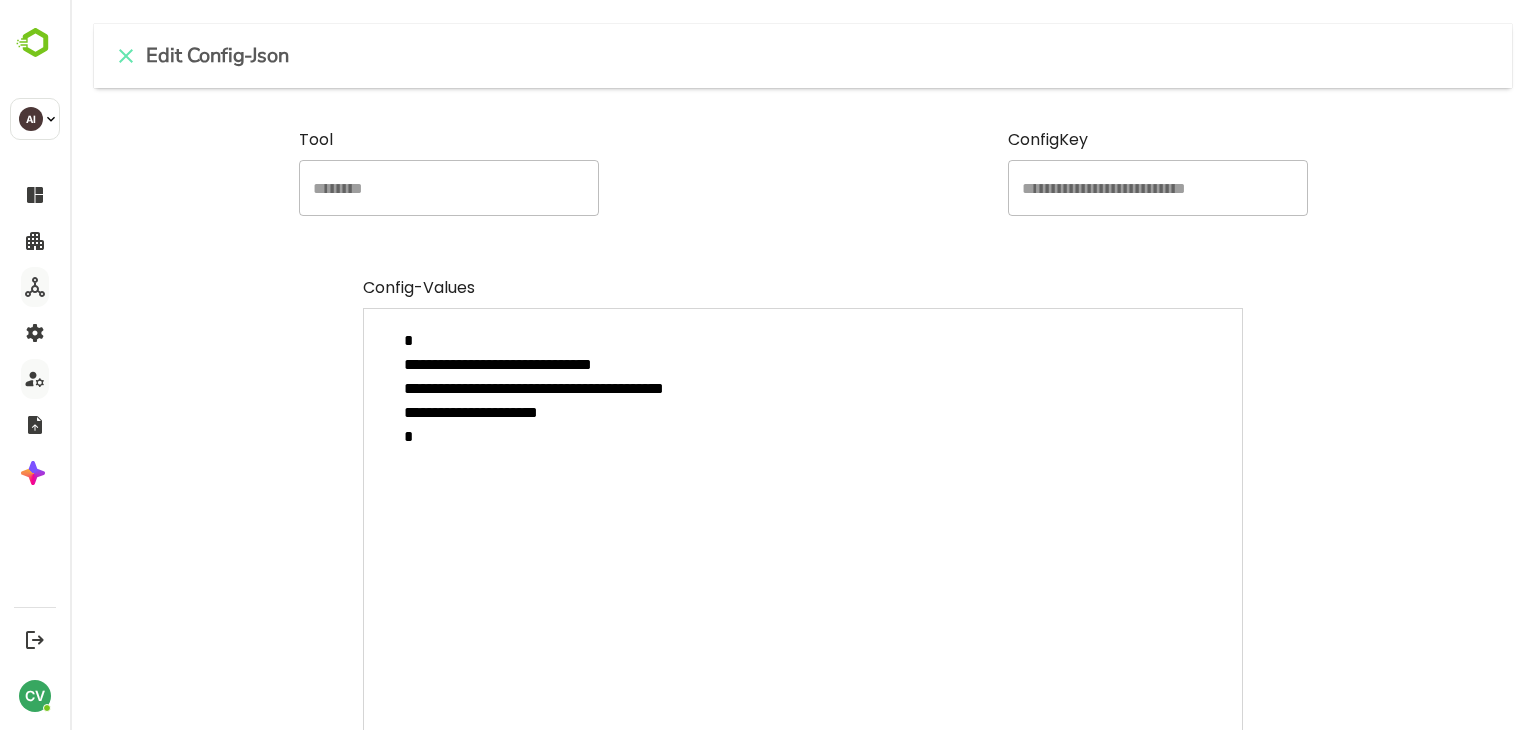 type on "*" 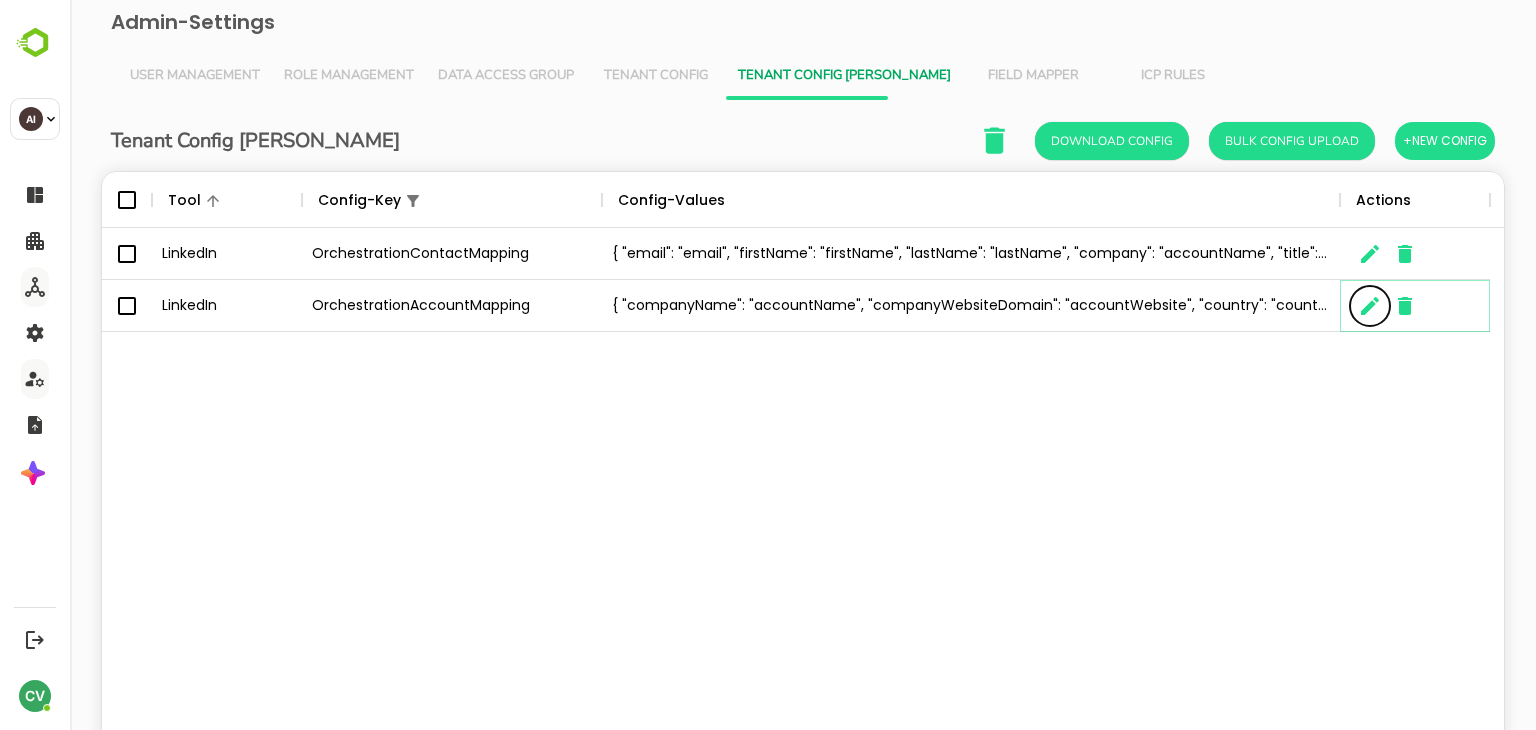 scroll, scrollTop: 16, scrollLeft: 16, axis: both 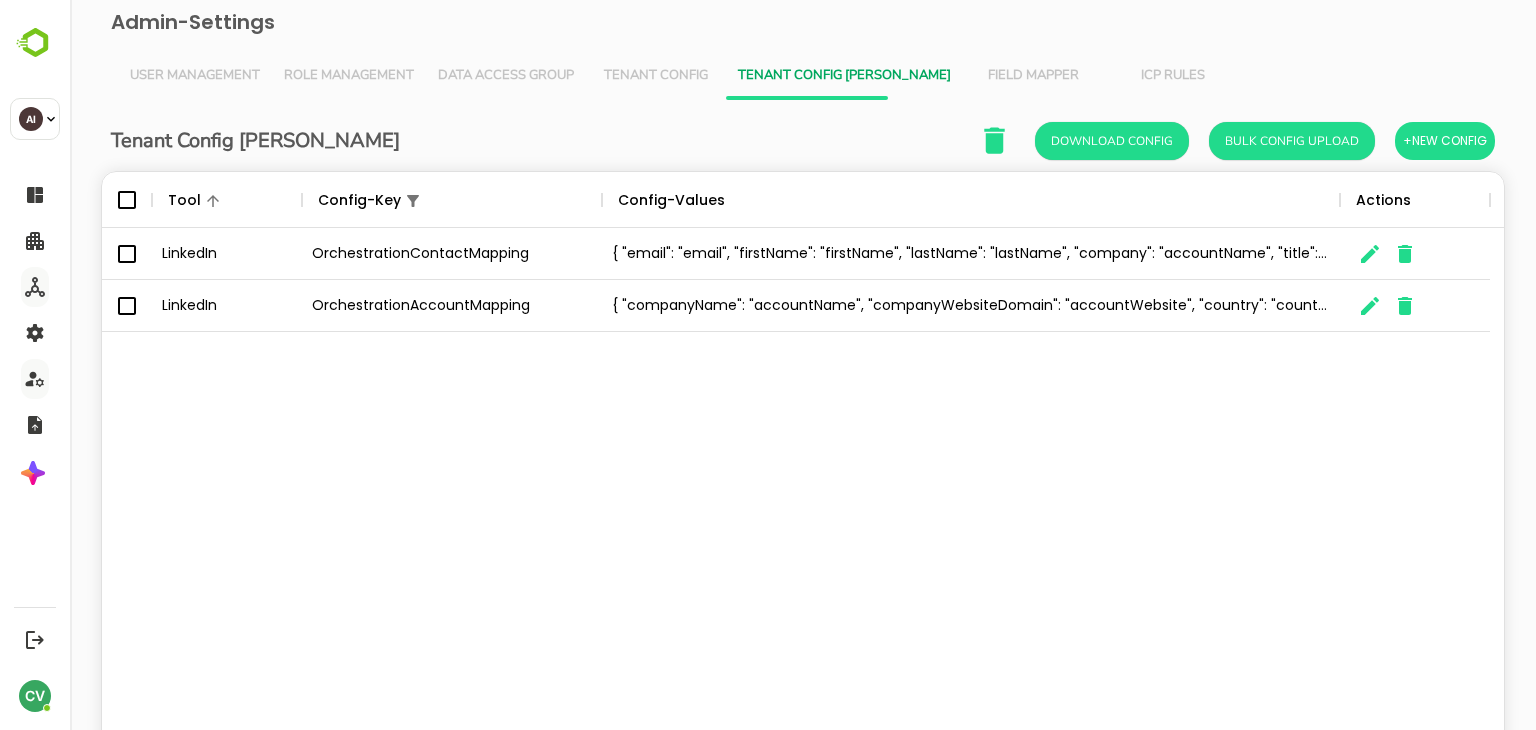 click on "LinkedIn OrchestrationContactMapping {
"email": "email",
"firstName": "firstName",
"lastName": "lastName",
"company": "accountName",
"title": "title"
} LinkedIn OrchestrationAccountMapping {
"companyName": "accountName",
"companyWebsiteDomain": "accountWebsite",
"country": "country"
}" at bounding box center (803, 493) 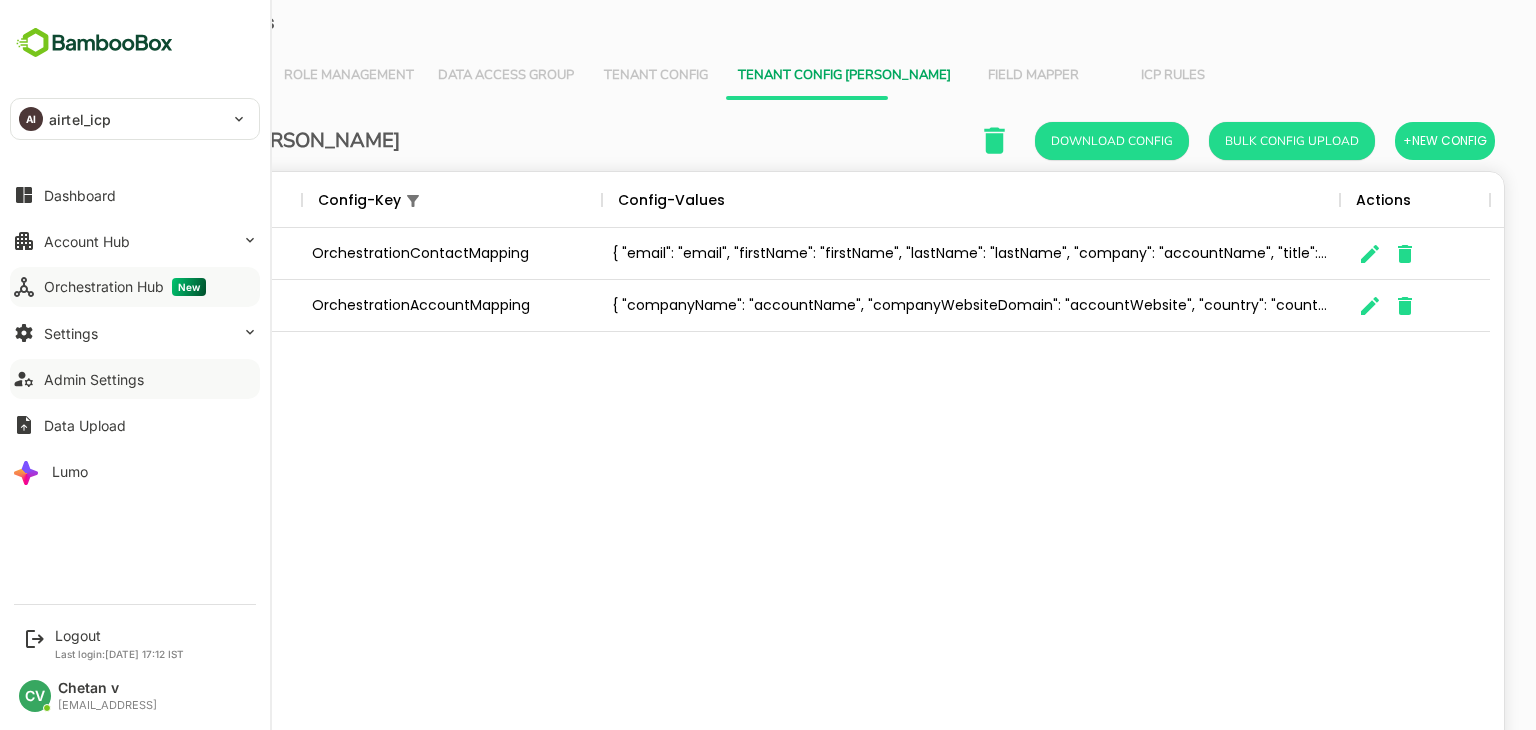 click on "Admin Settings" at bounding box center (94, 379) 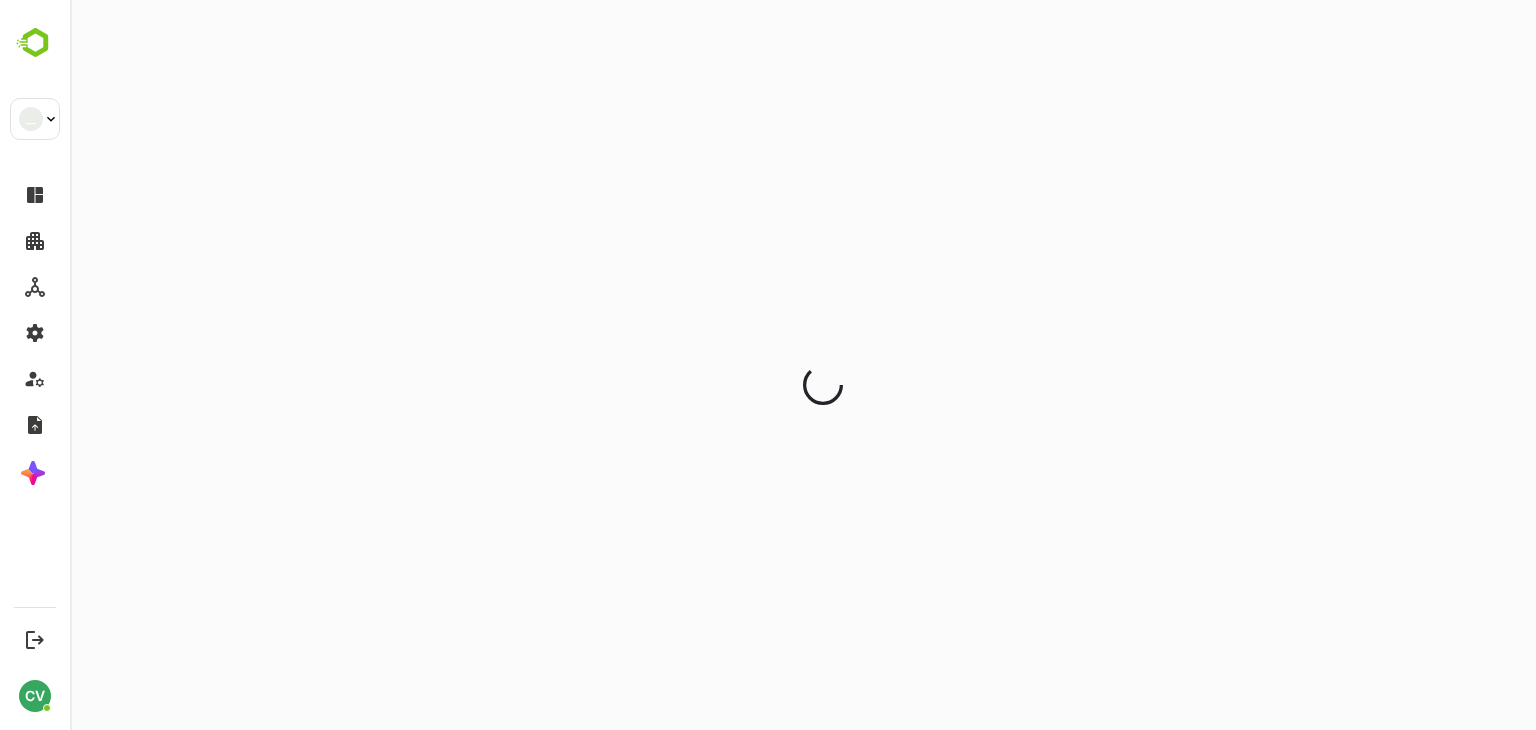 scroll, scrollTop: 0, scrollLeft: 0, axis: both 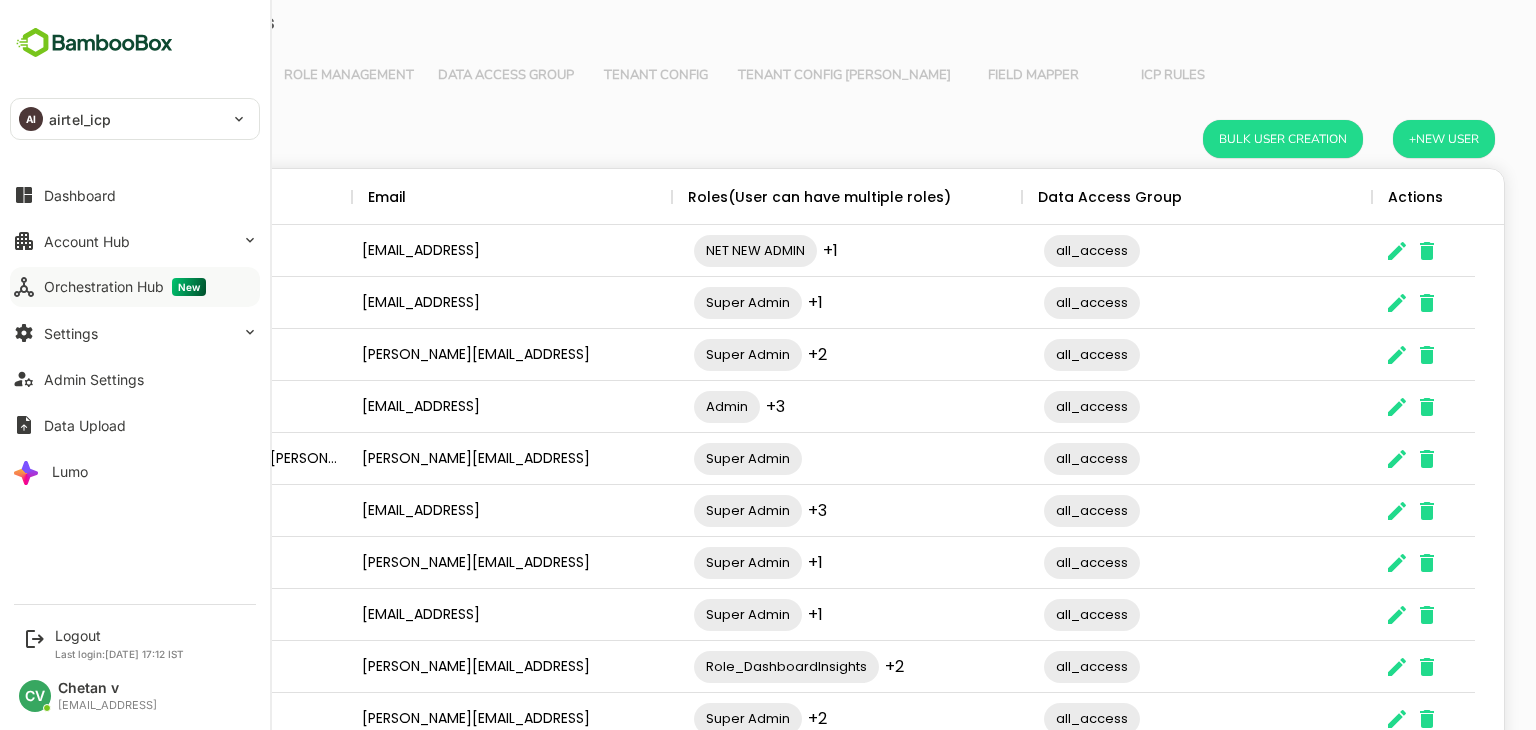 click on "Orchestration Hub New" at bounding box center (125, 287) 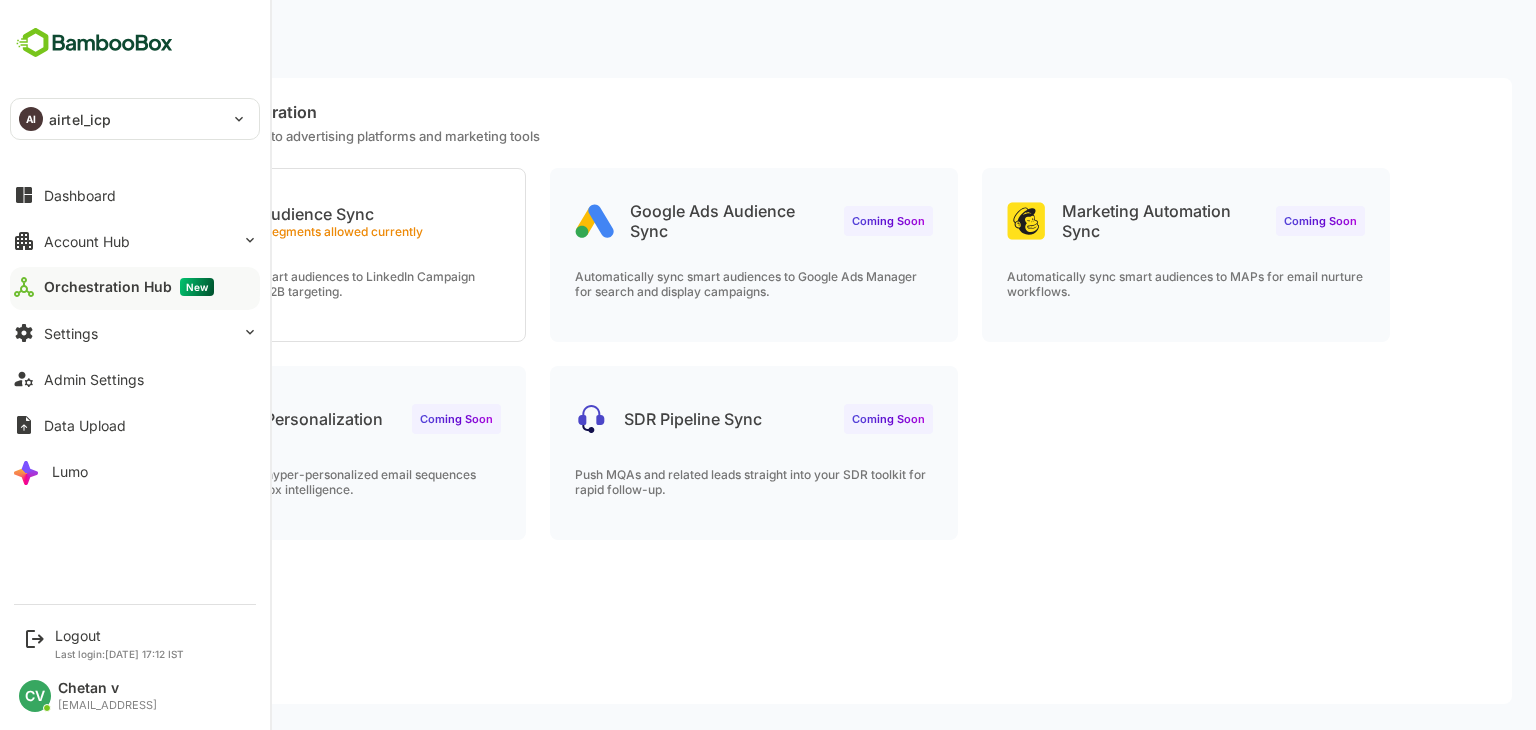 scroll, scrollTop: 0, scrollLeft: 0, axis: both 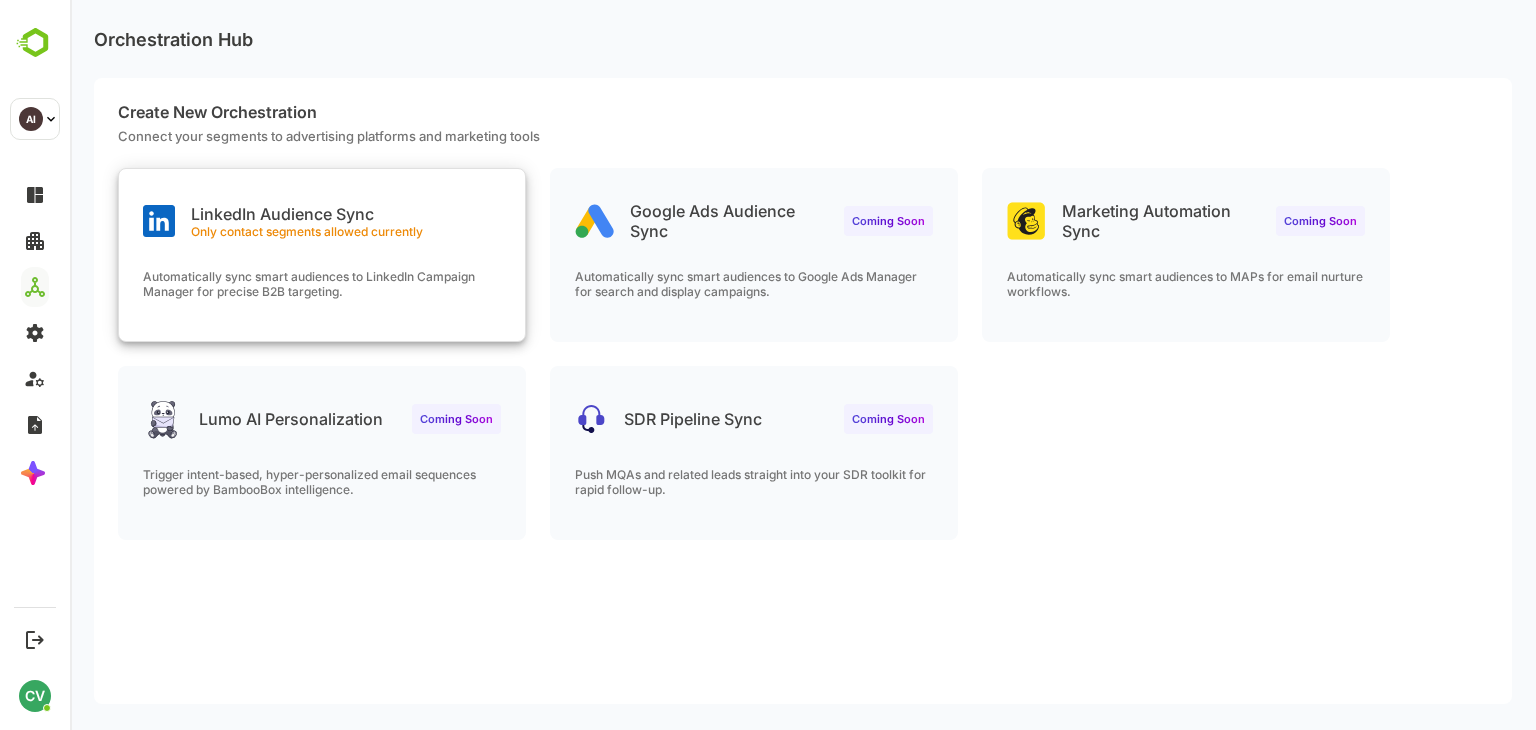 click on "Automatically sync smart audiences to LinkedIn Campaign Manager for precise B2B targeting." at bounding box center (322, 284) 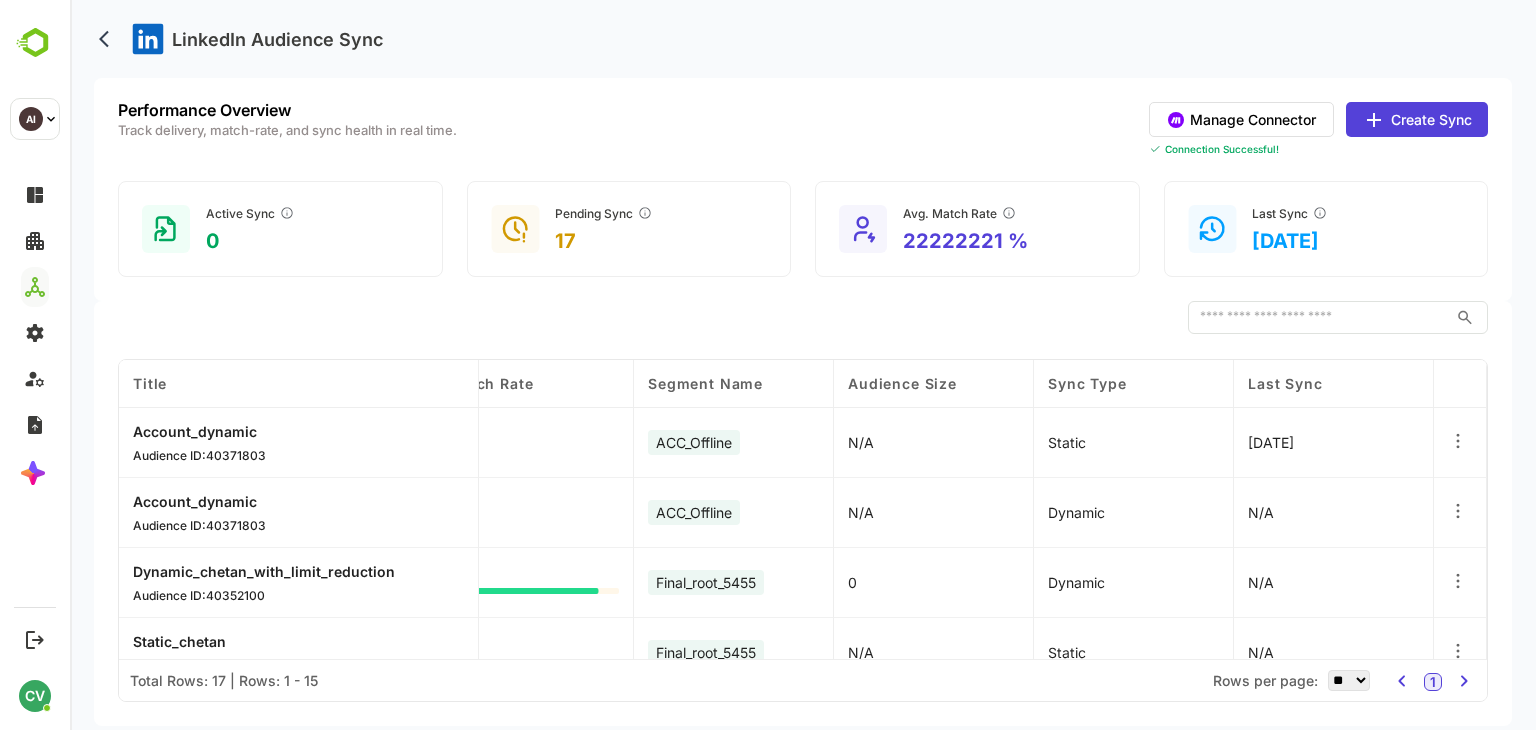 scroll, scrollTop: 0, scrollLeft: 0, axis: both 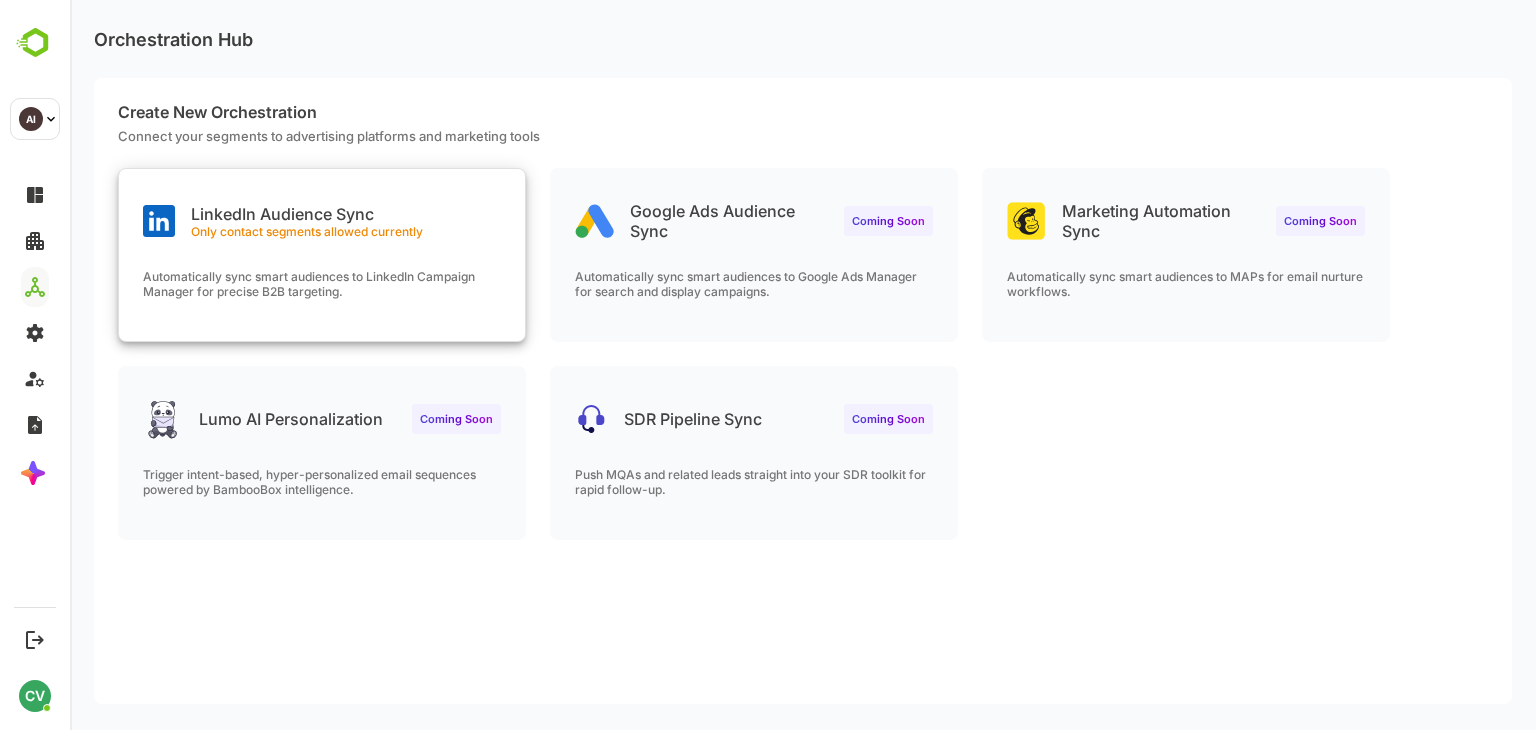 click on "LinkedIn Audience Sync Only contact segments allowed currently Automatically sync smart audiences to LinkedIn Campaign Manager for precise B2B targeting." at bounding box center [322, 255] 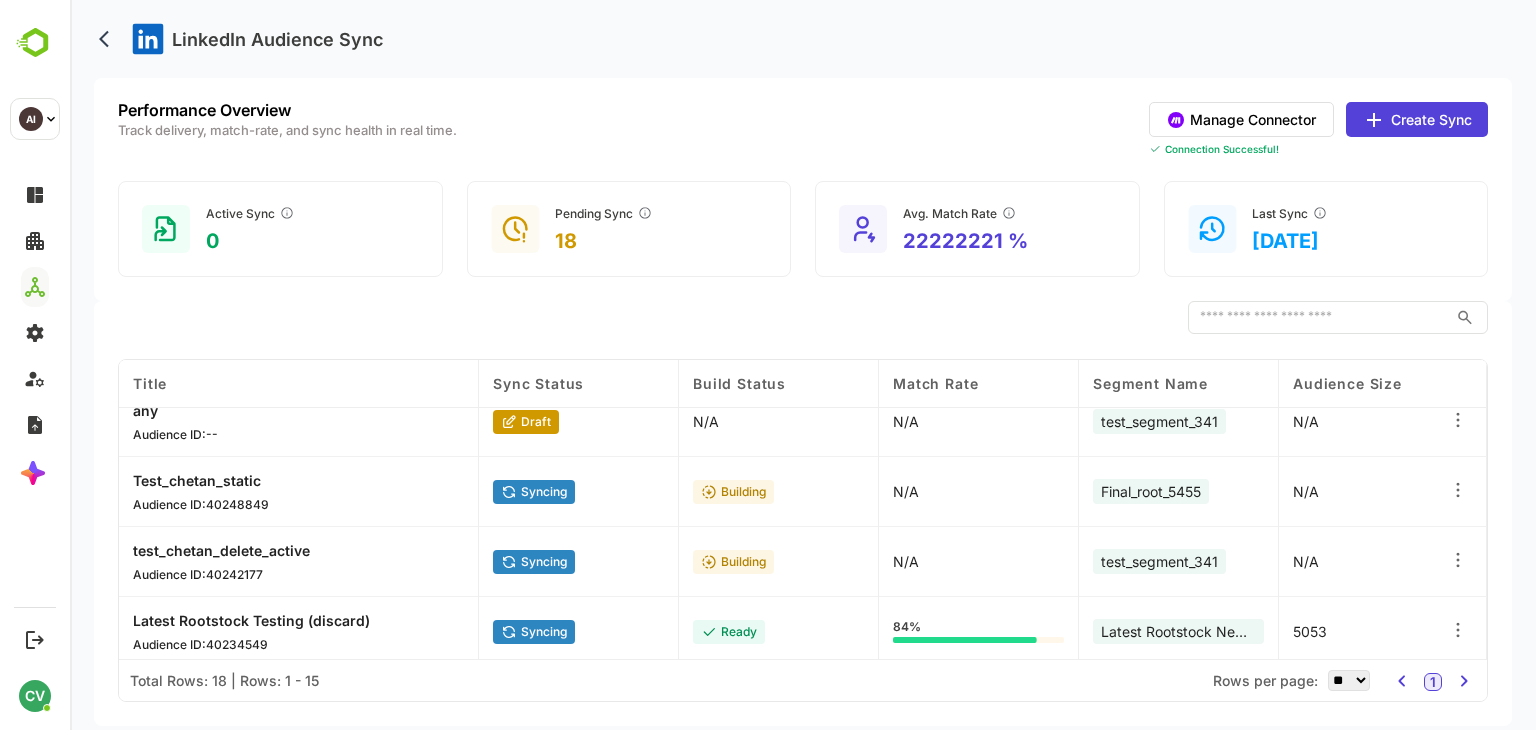 scroll, scrollTop: 800, scrollLeft: 0, axis: vertical 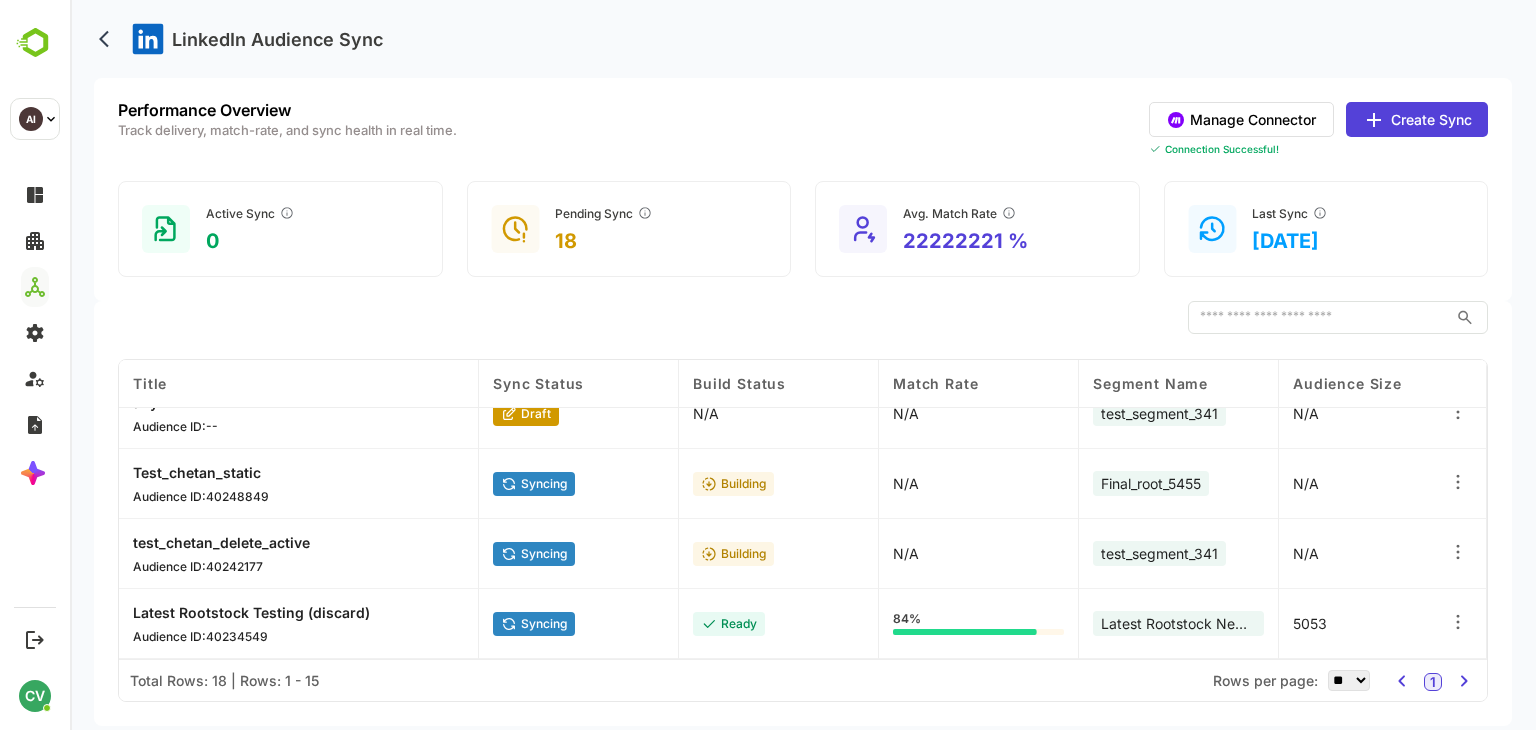 click 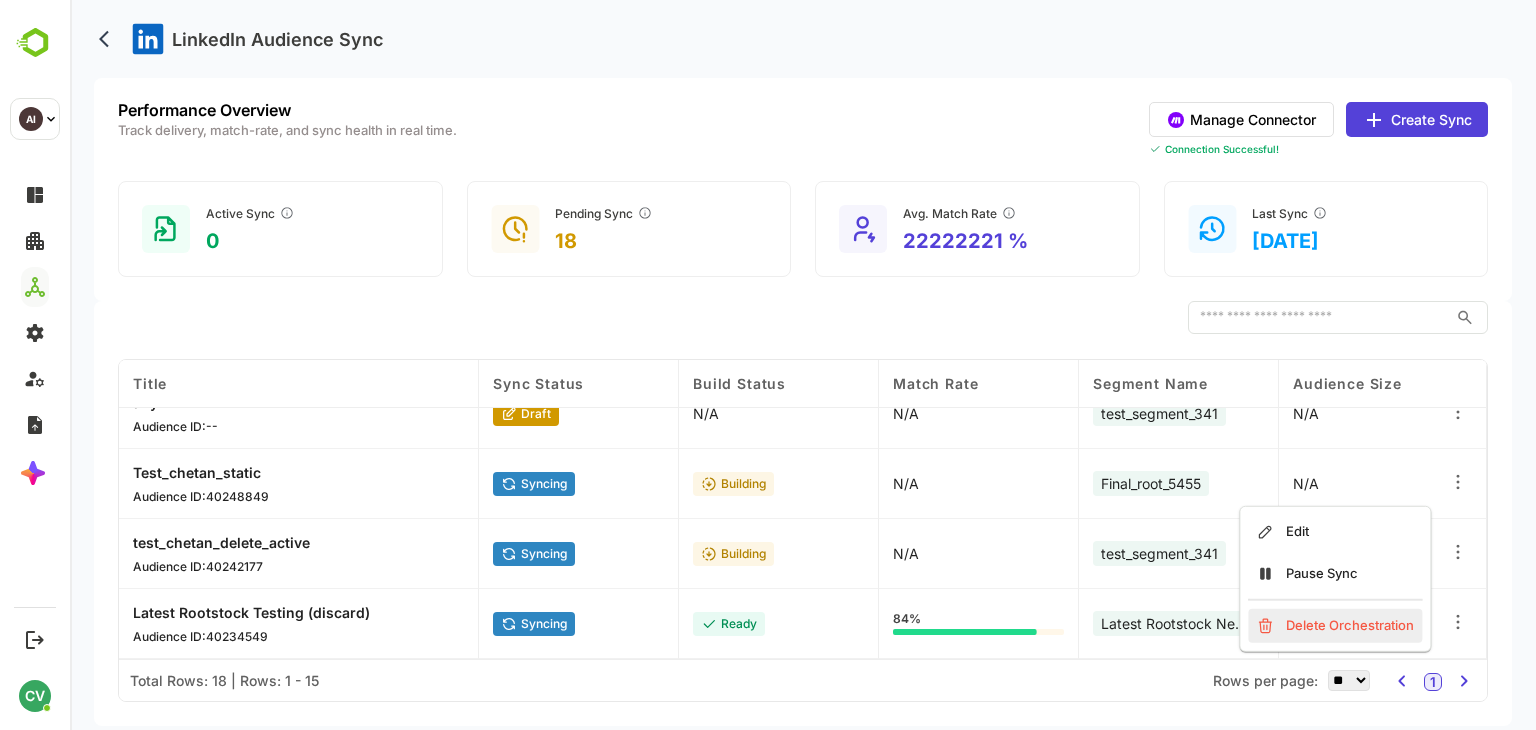 click on "Delete Orchestration" at bounding box center (1335, 626) 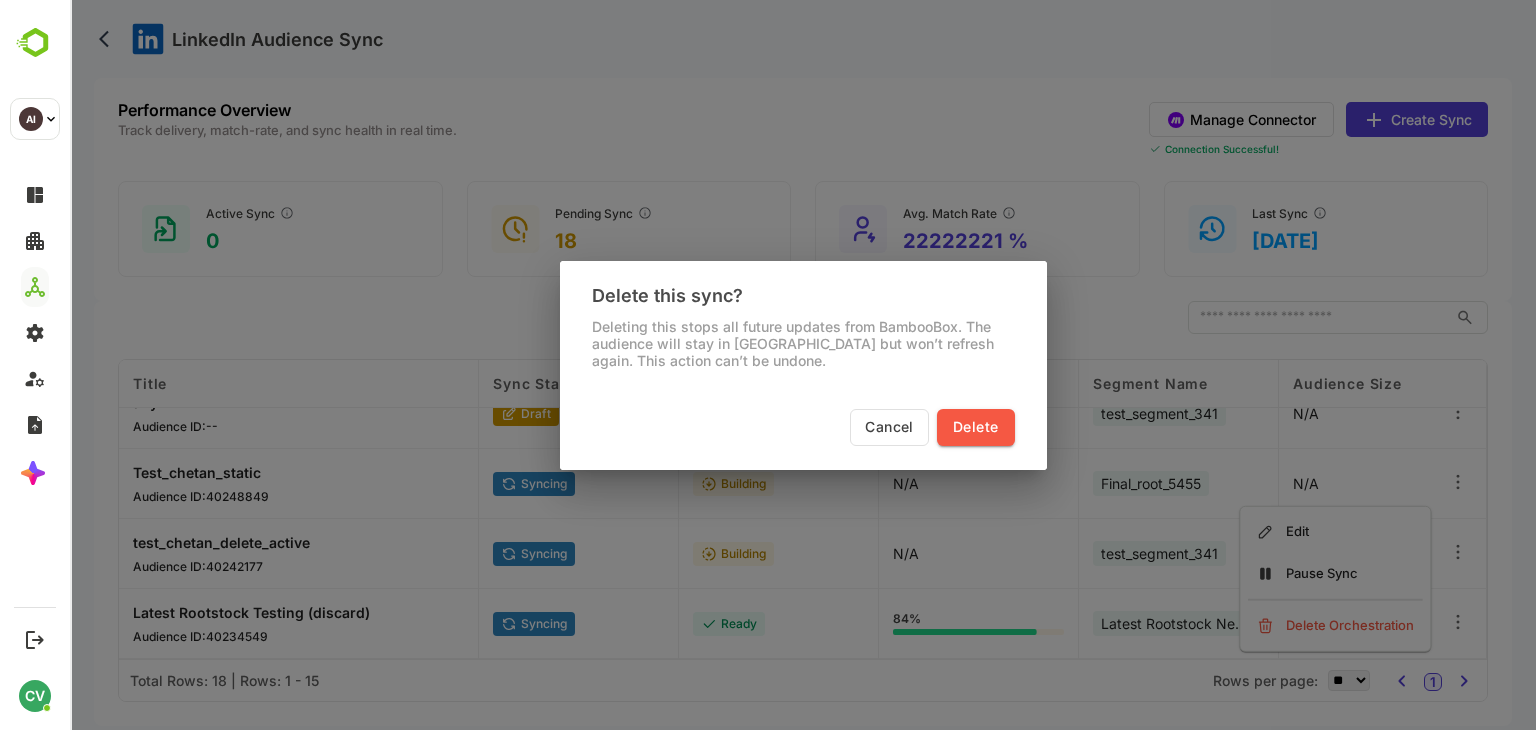 click on "Delete" at bounding box center (975, 427) 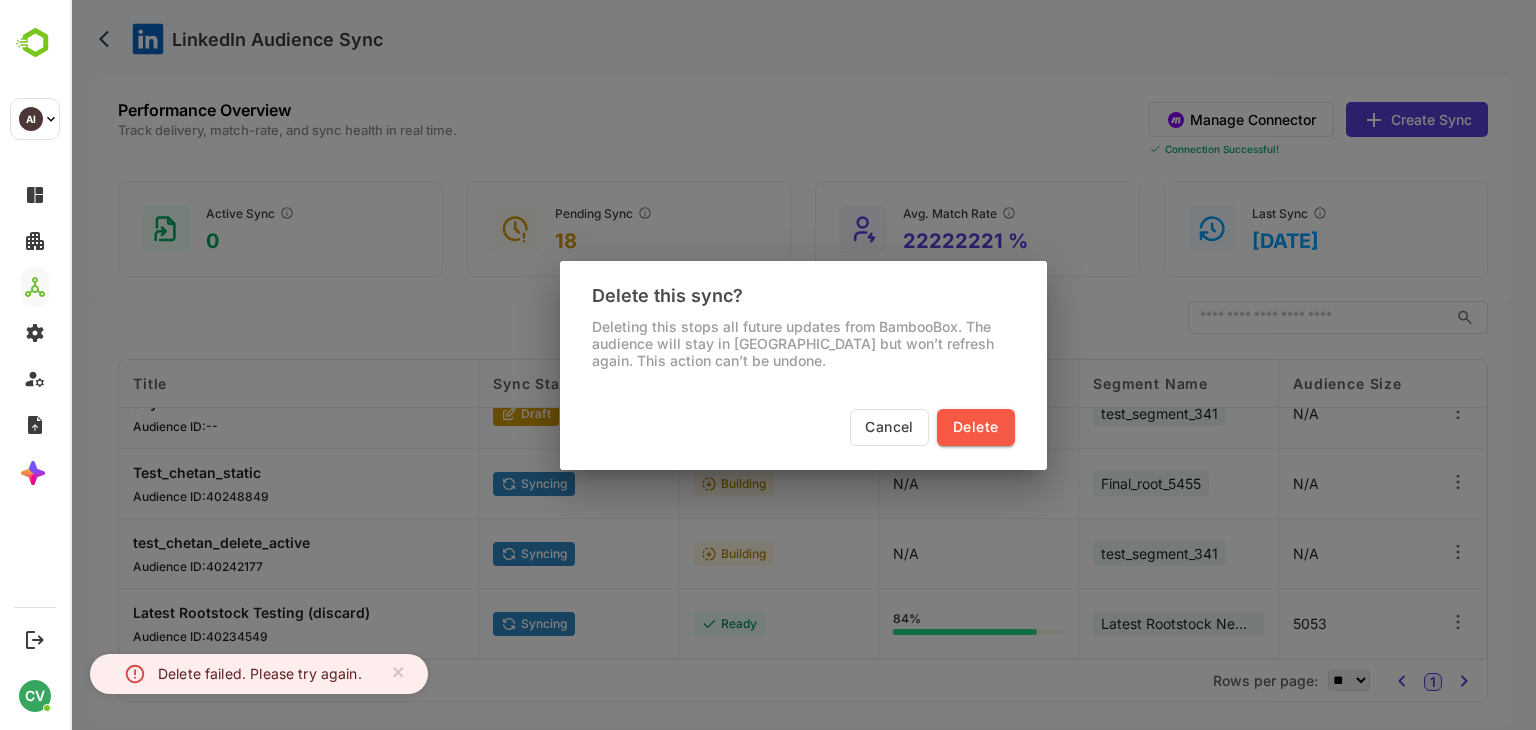 click on "Delete this sync? Deleting this stops all future updates from BambooBox. The audience will stay in [GEOGRAPHIC_DATA] but won’t refresh again. This action can’t be undone. Cancel Delete" at bounding box center [803, 365] 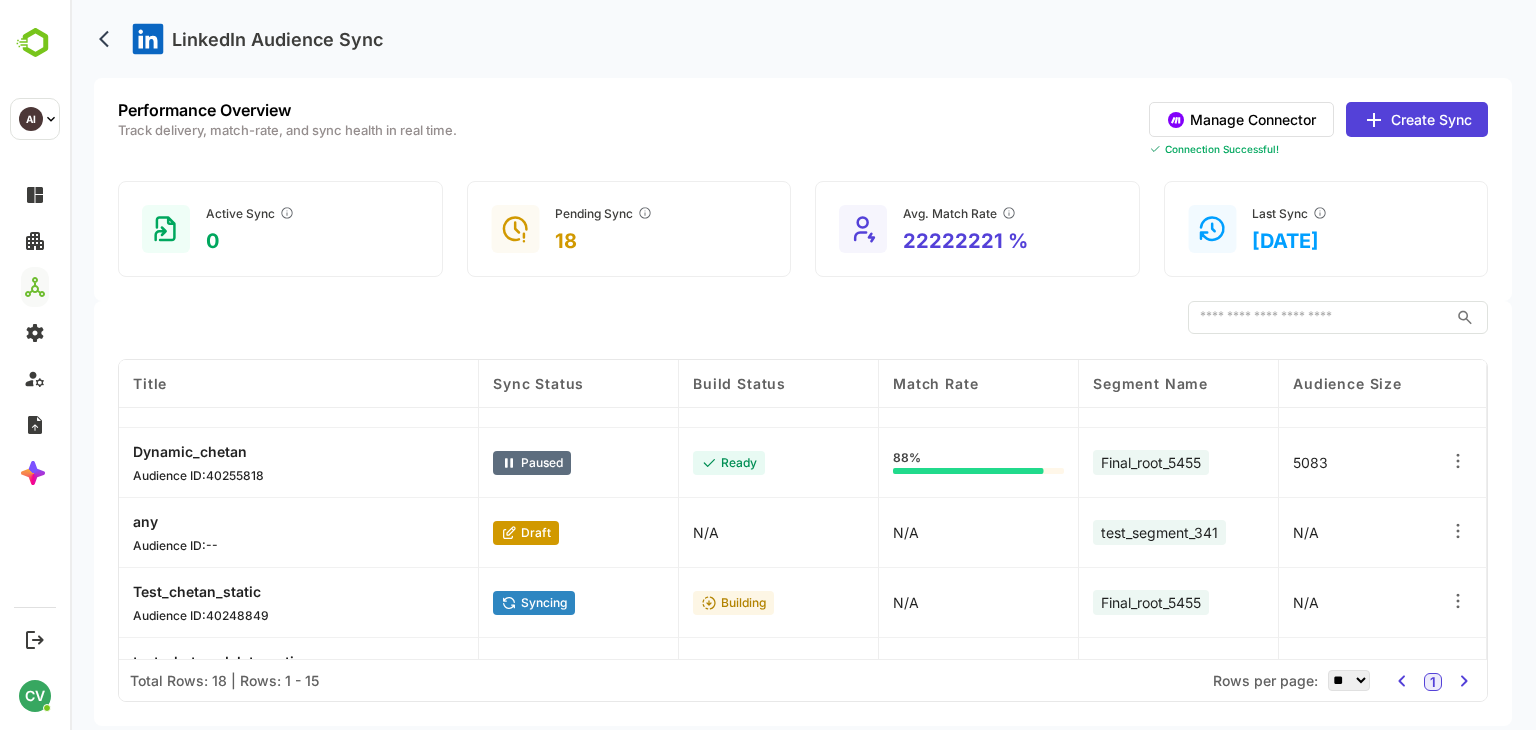 scroll, scrollTop: 800, scrollLeft: 0, axis: vertical 